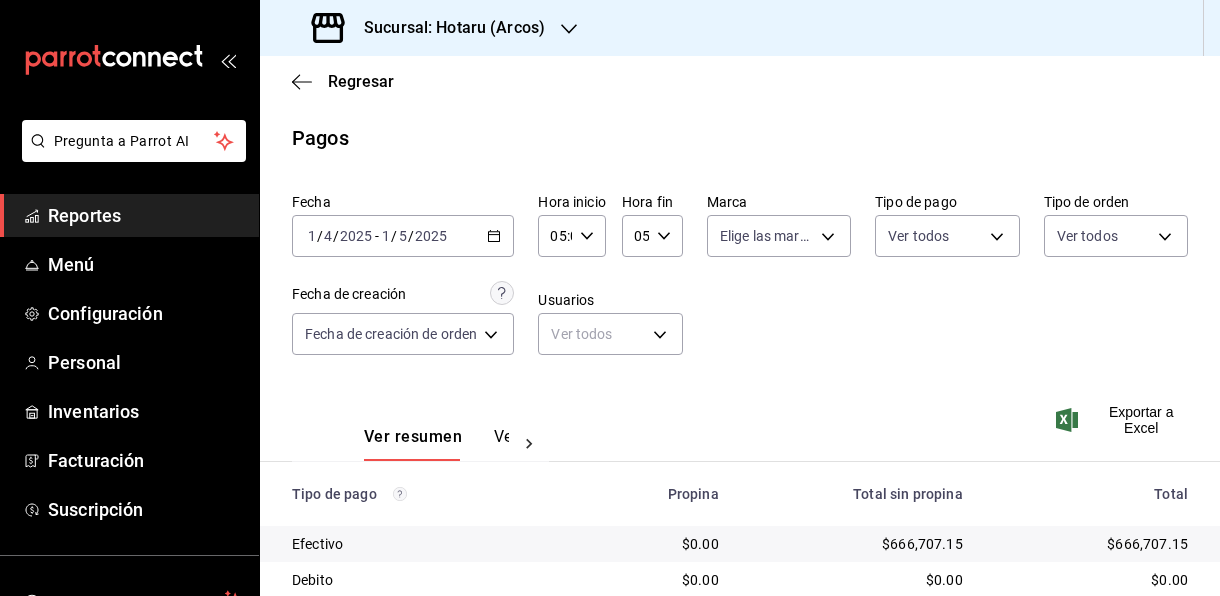 scroll, scrollTop: 0, scrollLeft: 0, axis: both 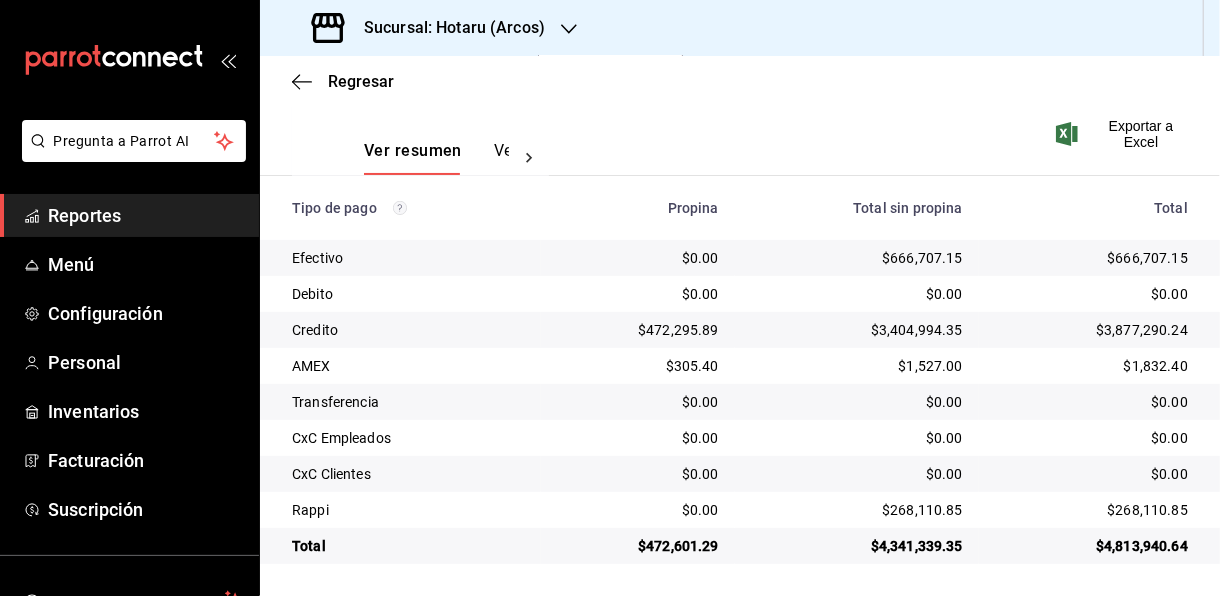 type 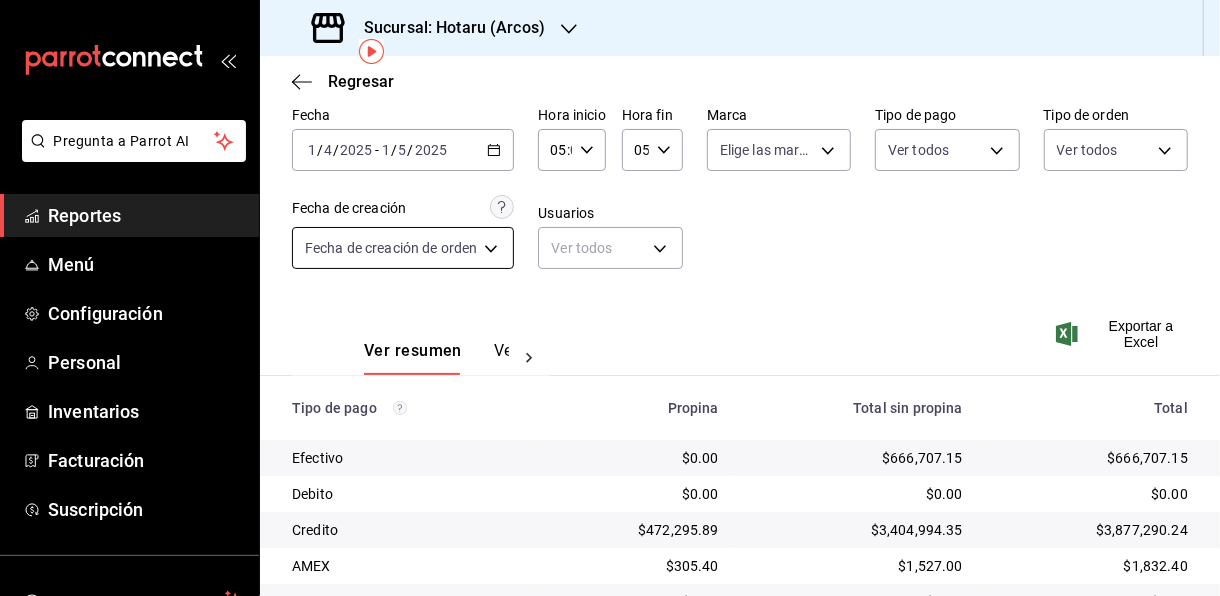 scroll, scrollTop: 86, scrollLeft: 0, axis: vertical 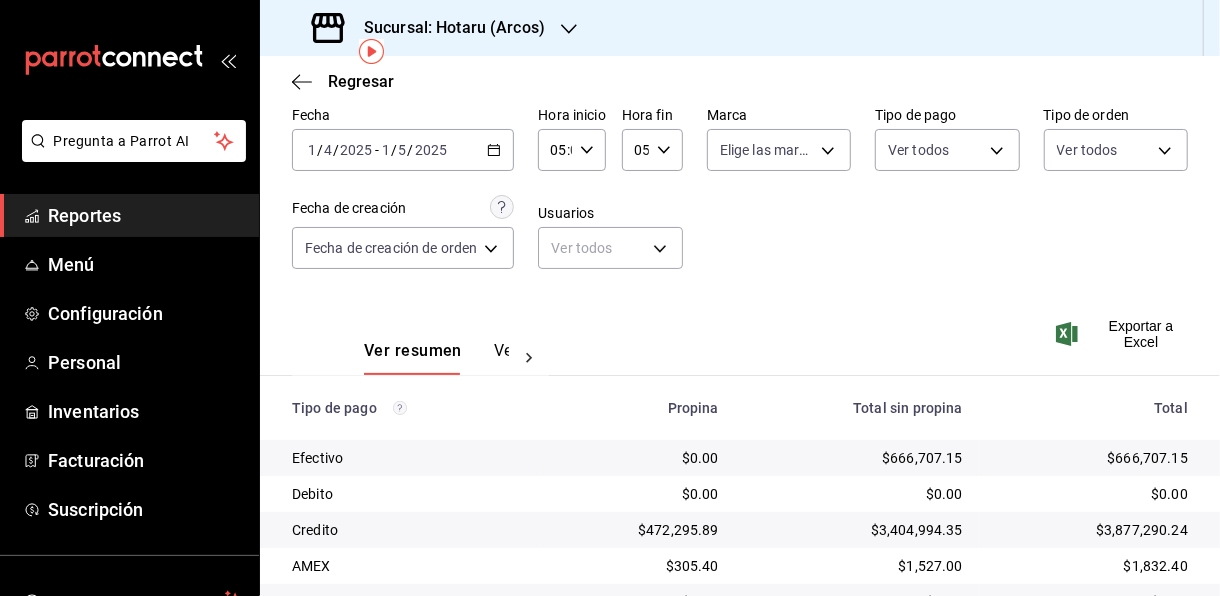click 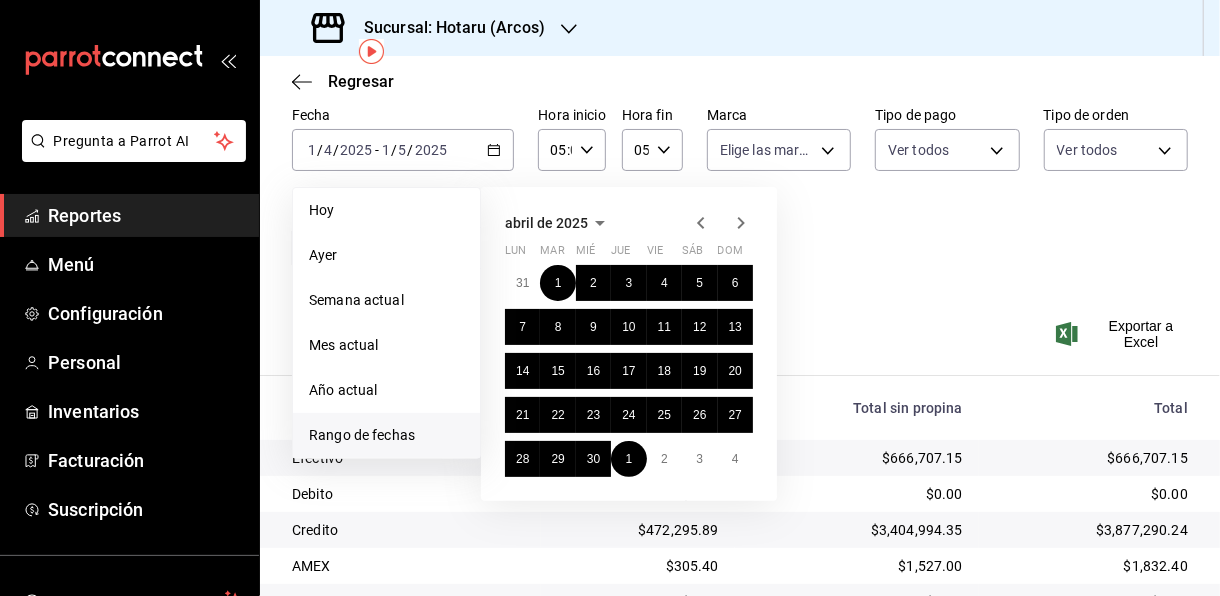 click 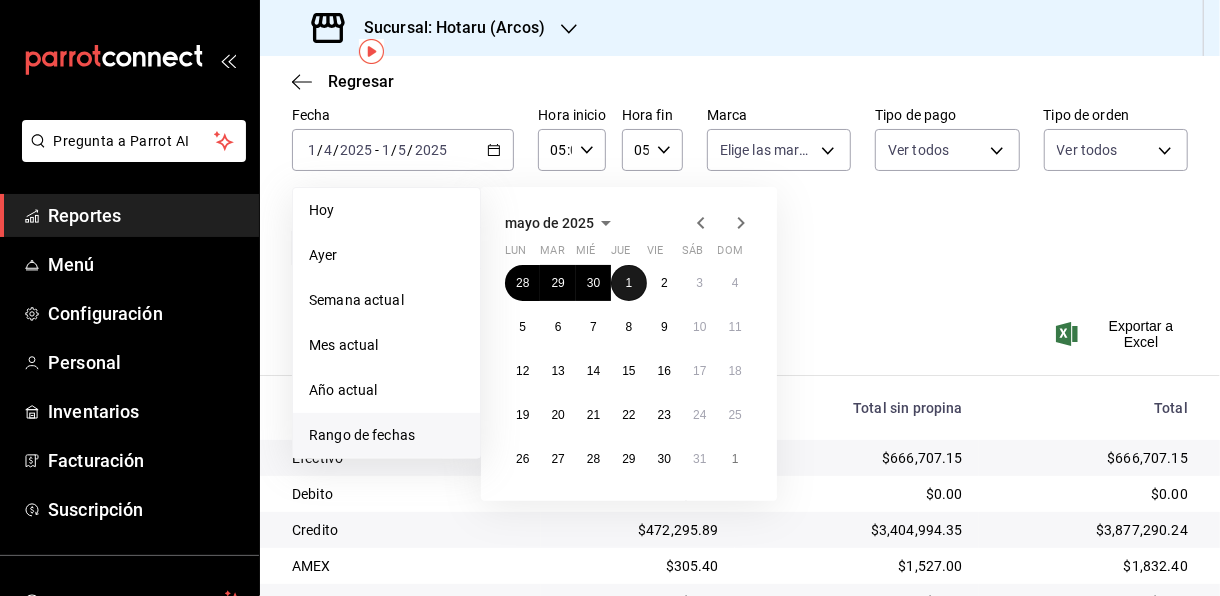 click on "1" at bounding box center [628, 283] 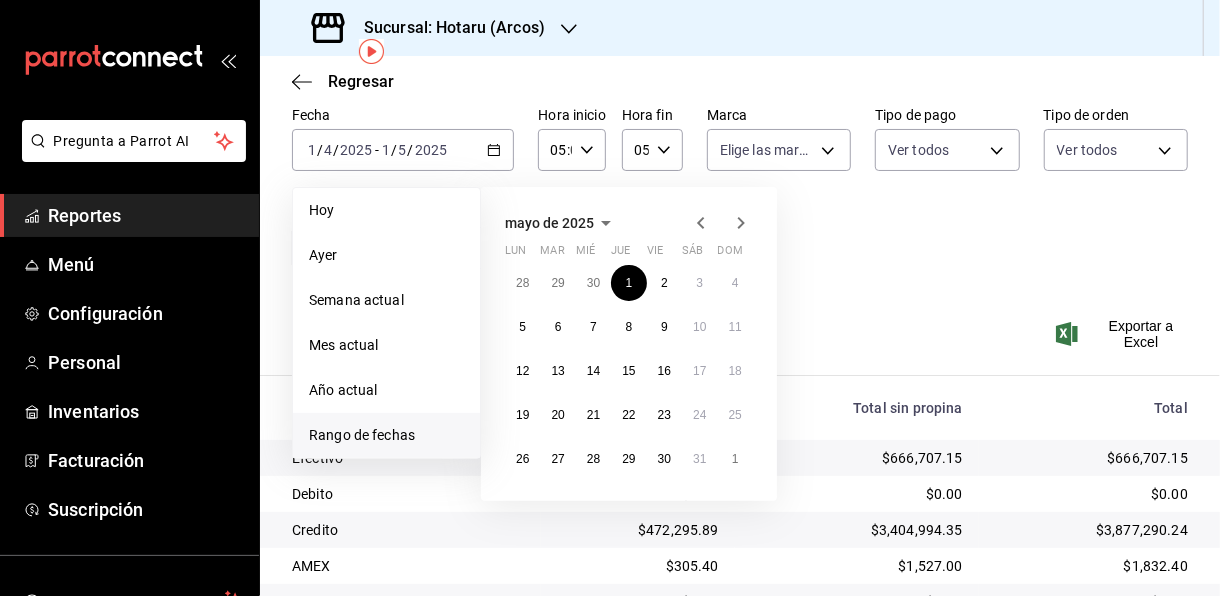 click 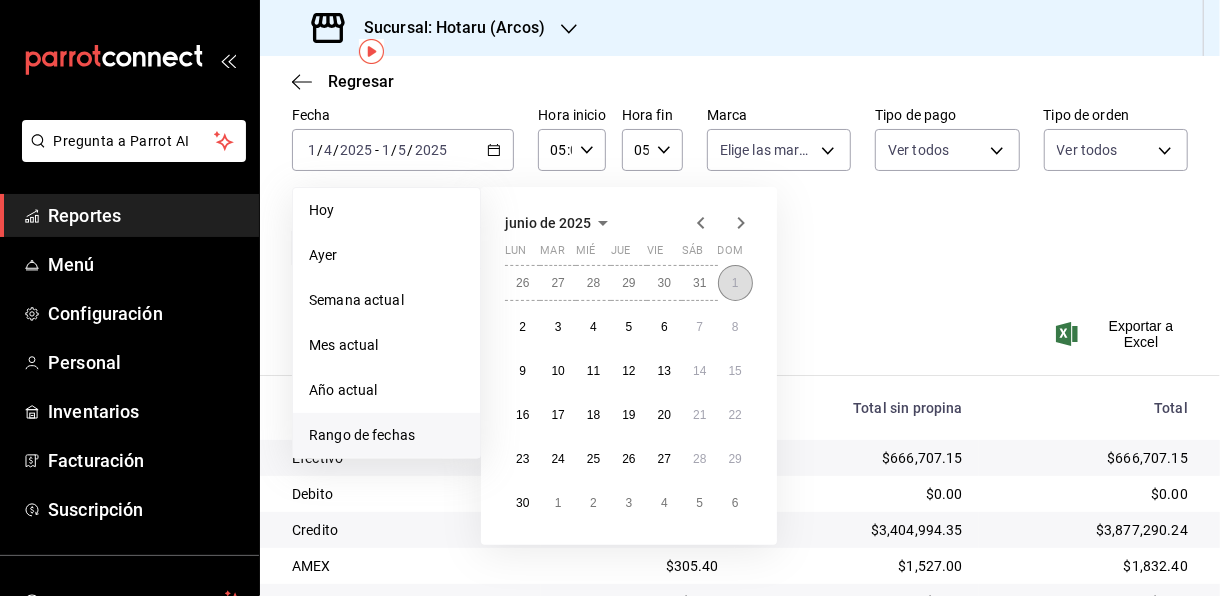 click on "1" at bounding box center [735, 283] 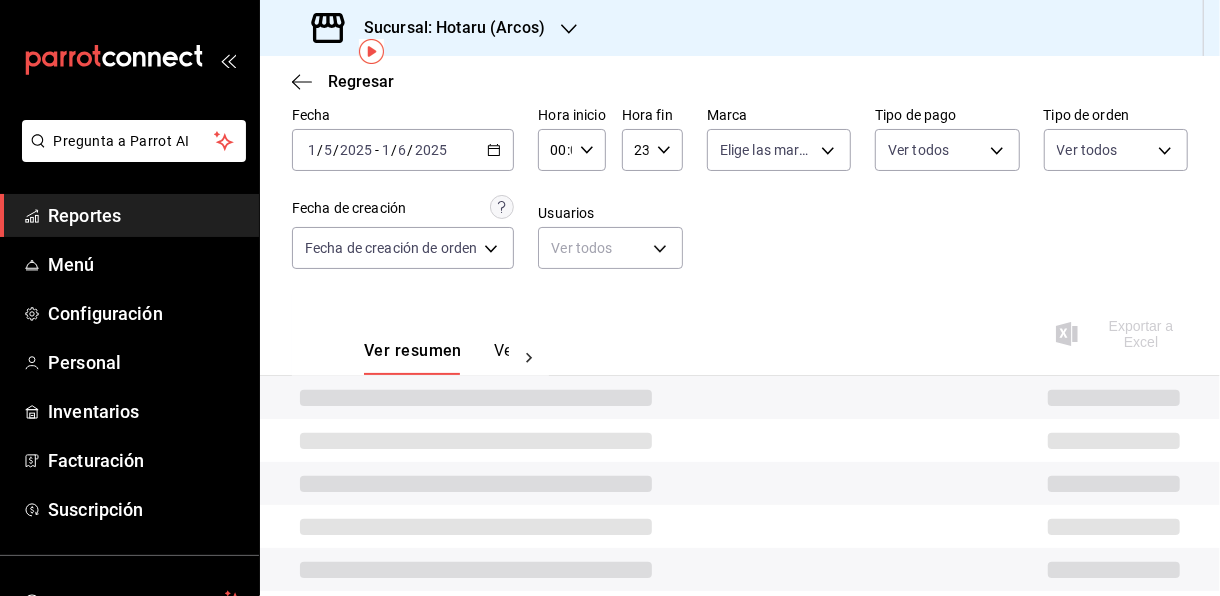 click on "00:00 Hora inicio" at bounding box center (571, 150) 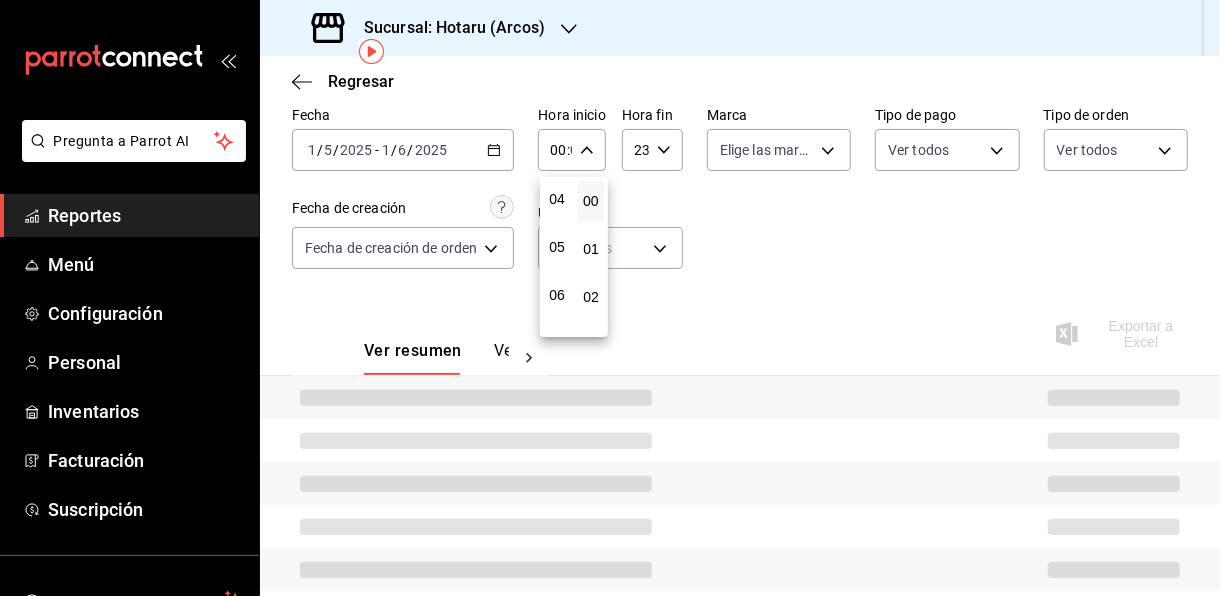 scroll, scrollTop: 200, scrollLeft: 0, axis: vertical 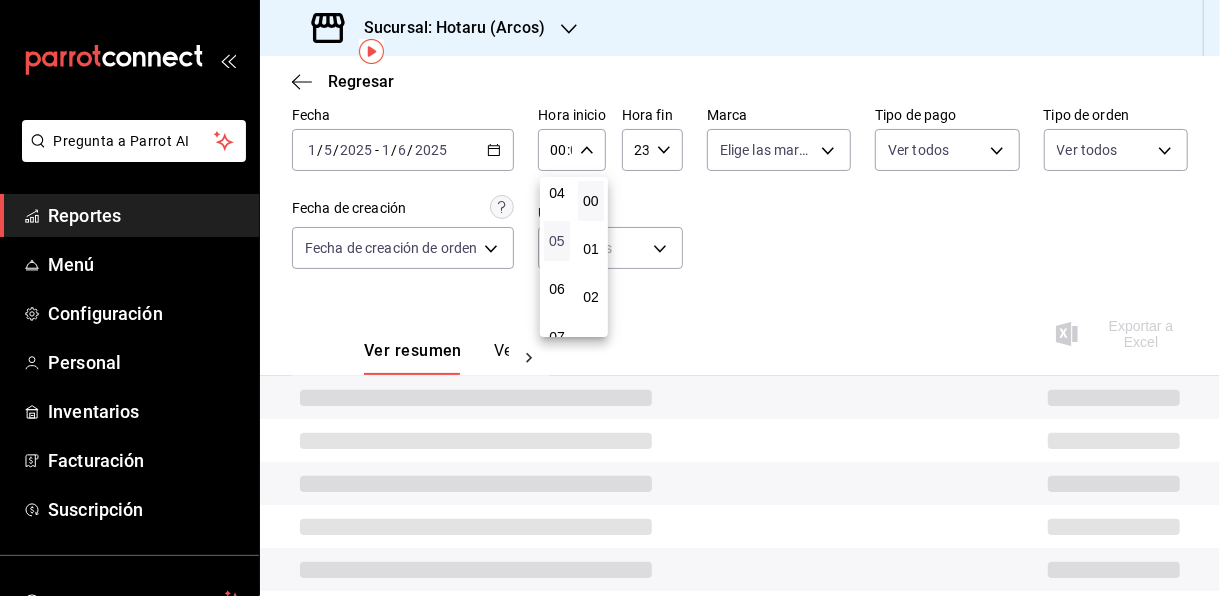 click on "05" at bounding box center (557, 241) 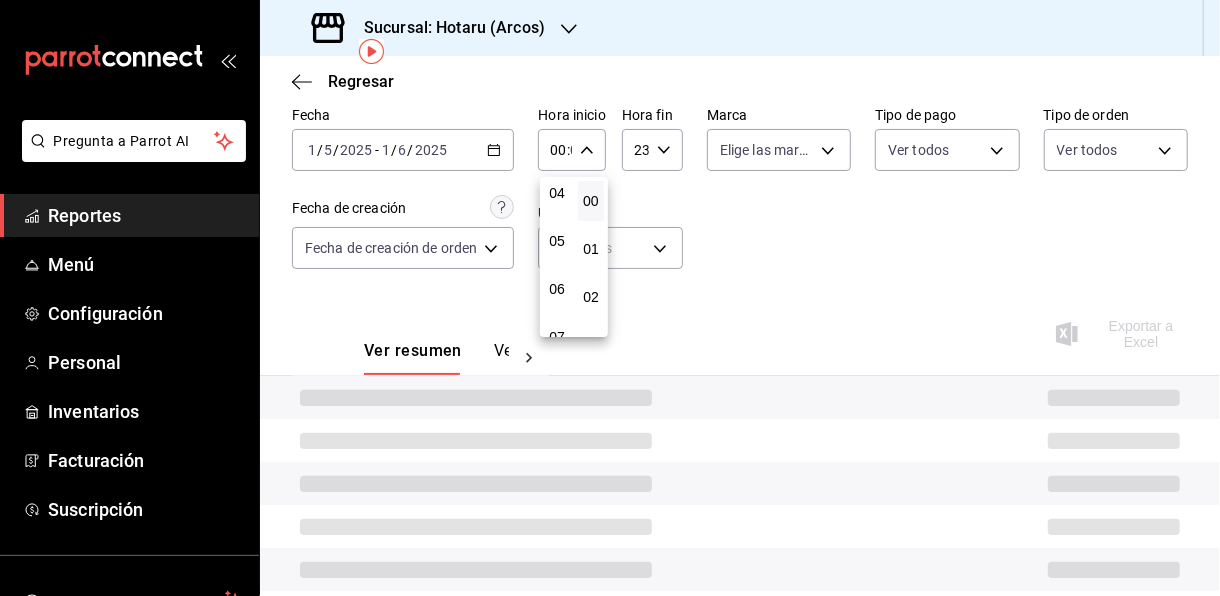 type on "05:00" 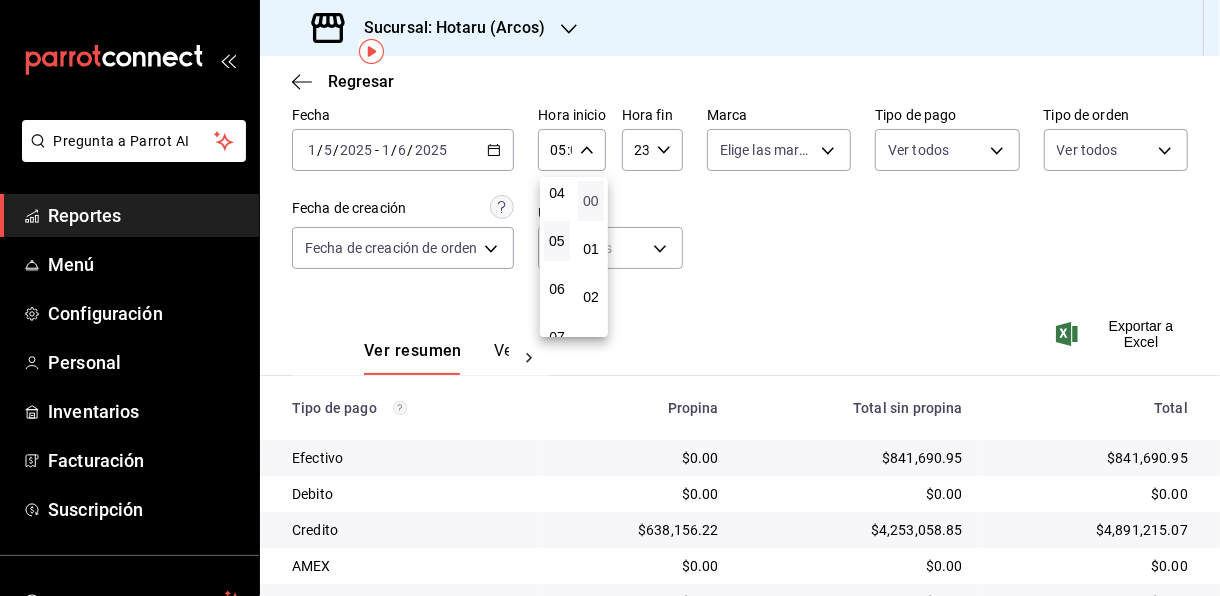click on "00" at bounding box center [591, 201] 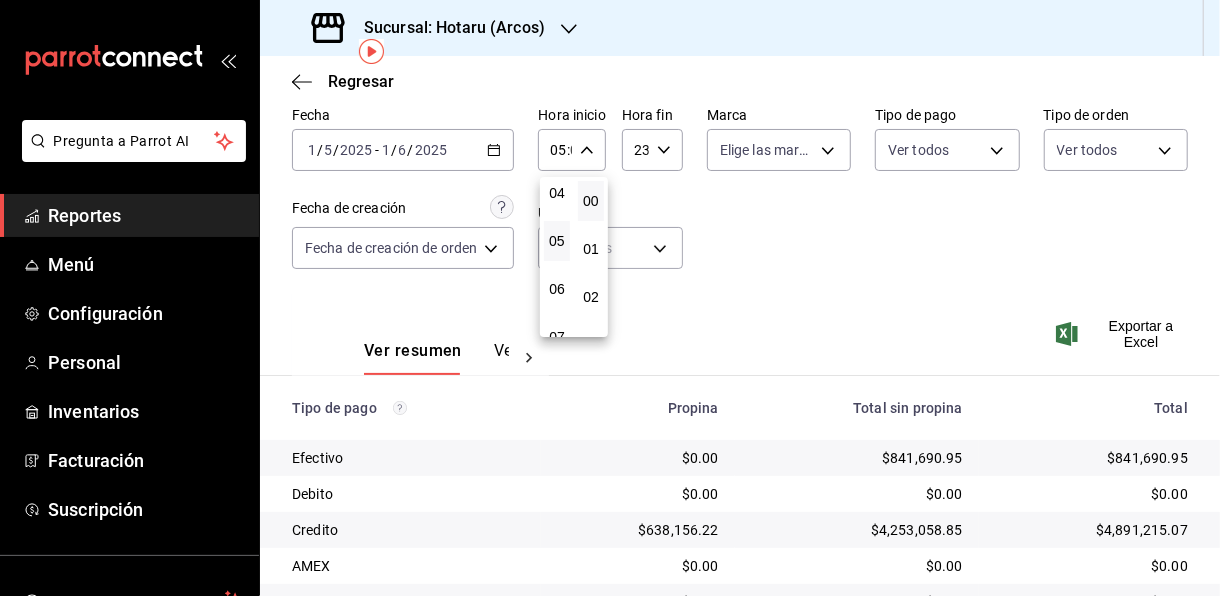 click at bounding box center [610, 298] 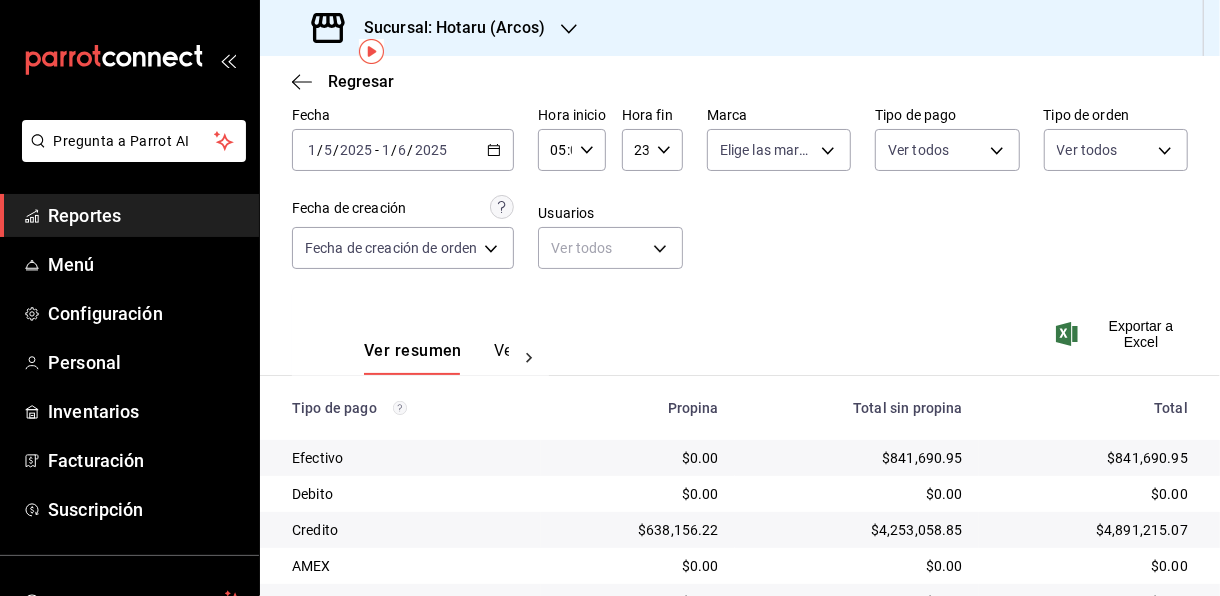 click 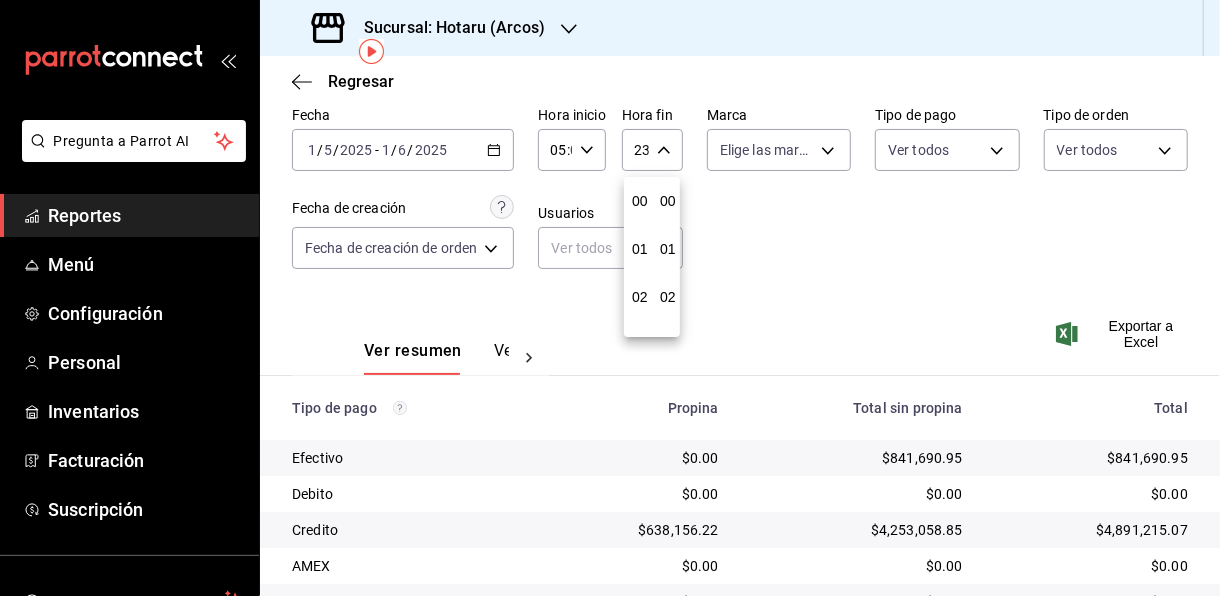 scroll, scrollTop: 1003, scrollLeft: 0, axis: vertical 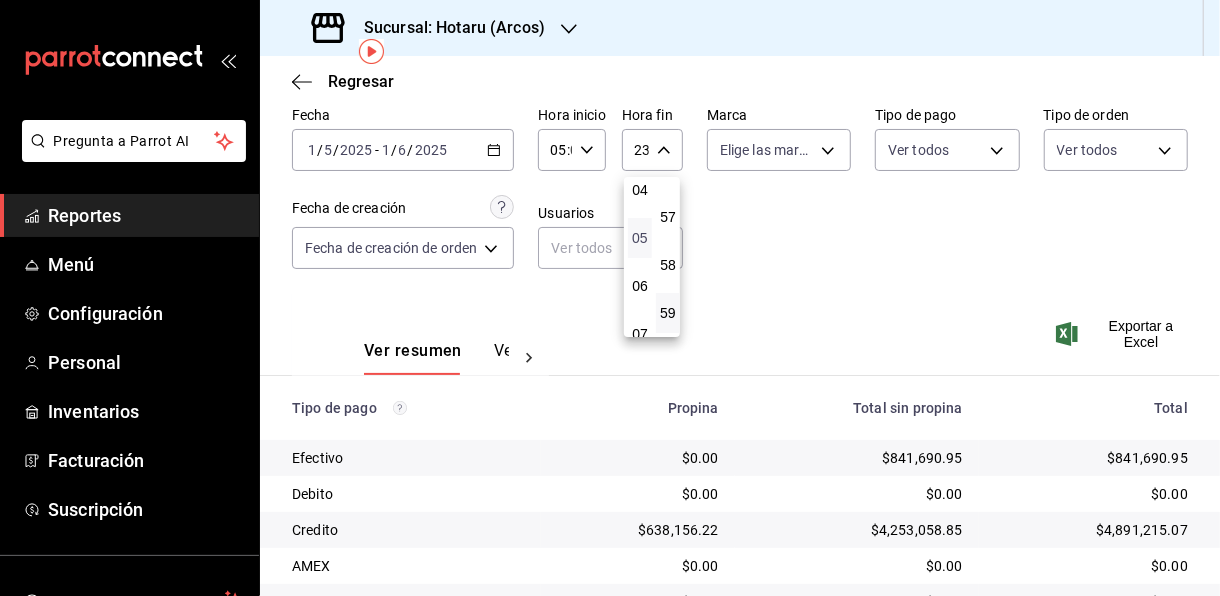 click on "05" at bounding box center [640, 238] 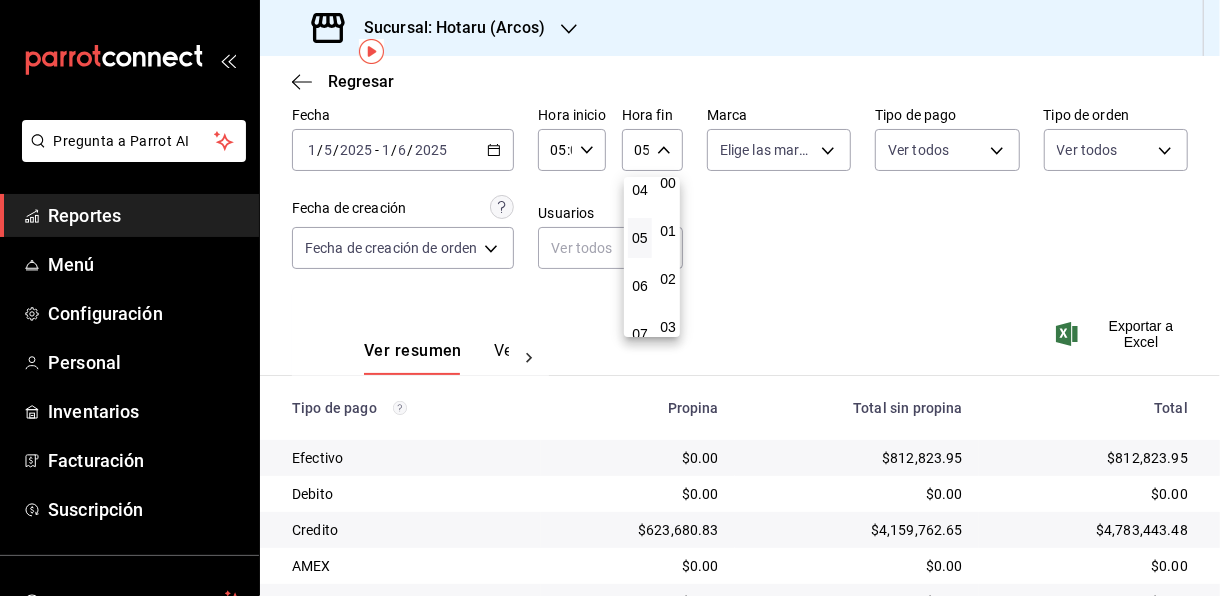 scroll, scrollTop: 0, scrollLeft: 0, axis: both 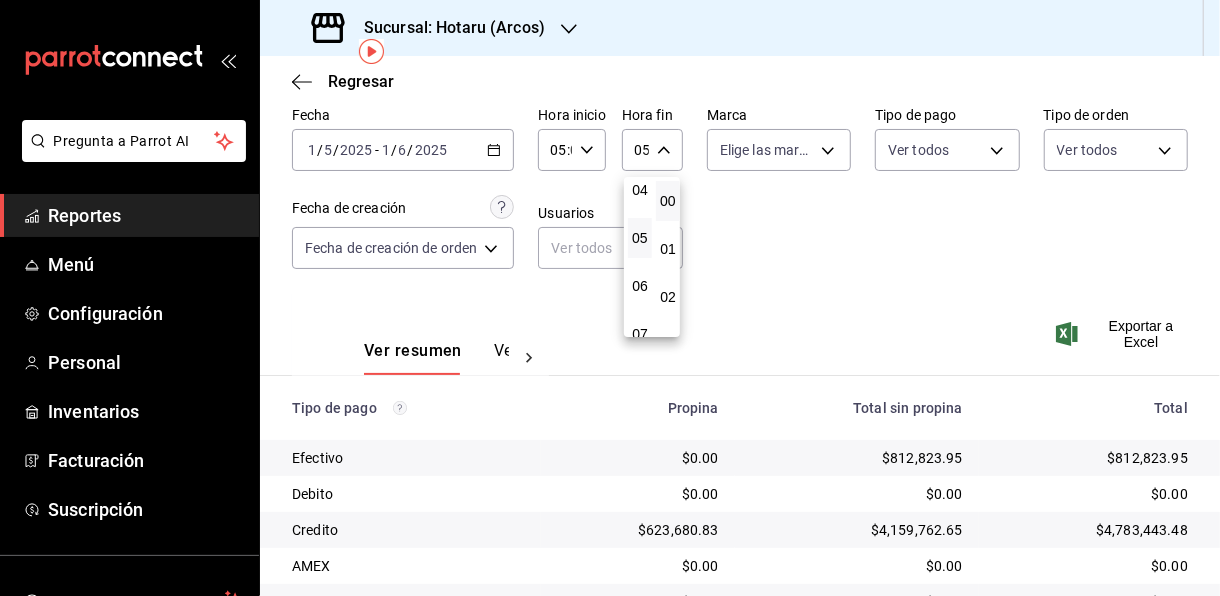 click on "00" at bounding box center (668, 201) 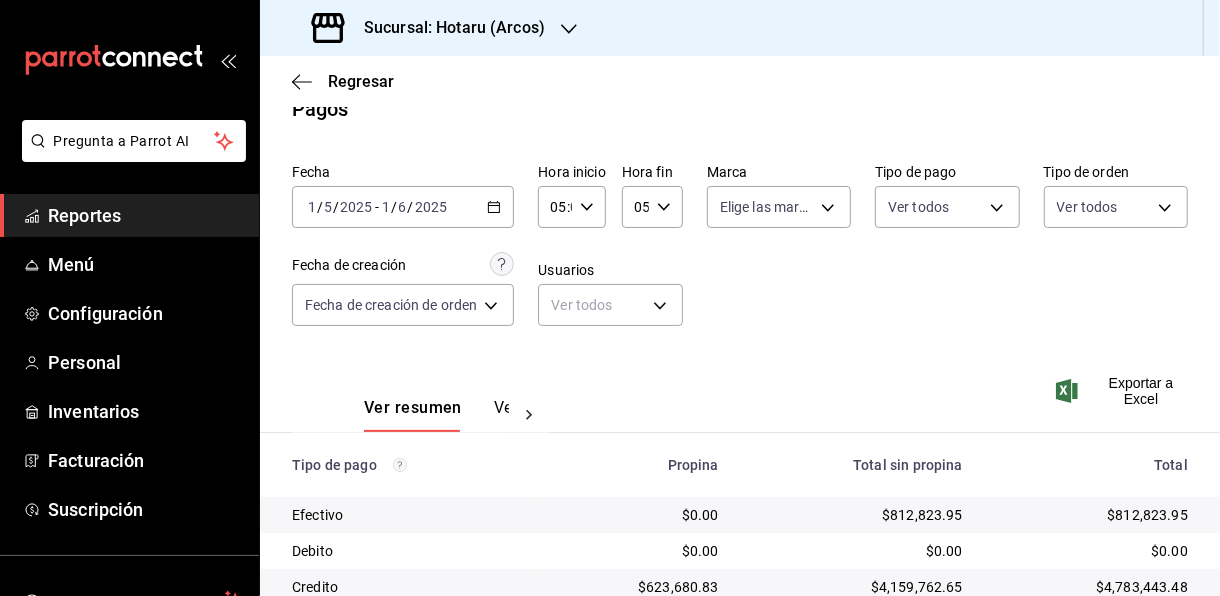scroll, scrollTop: 0, scrollLeft: 0, axis: both 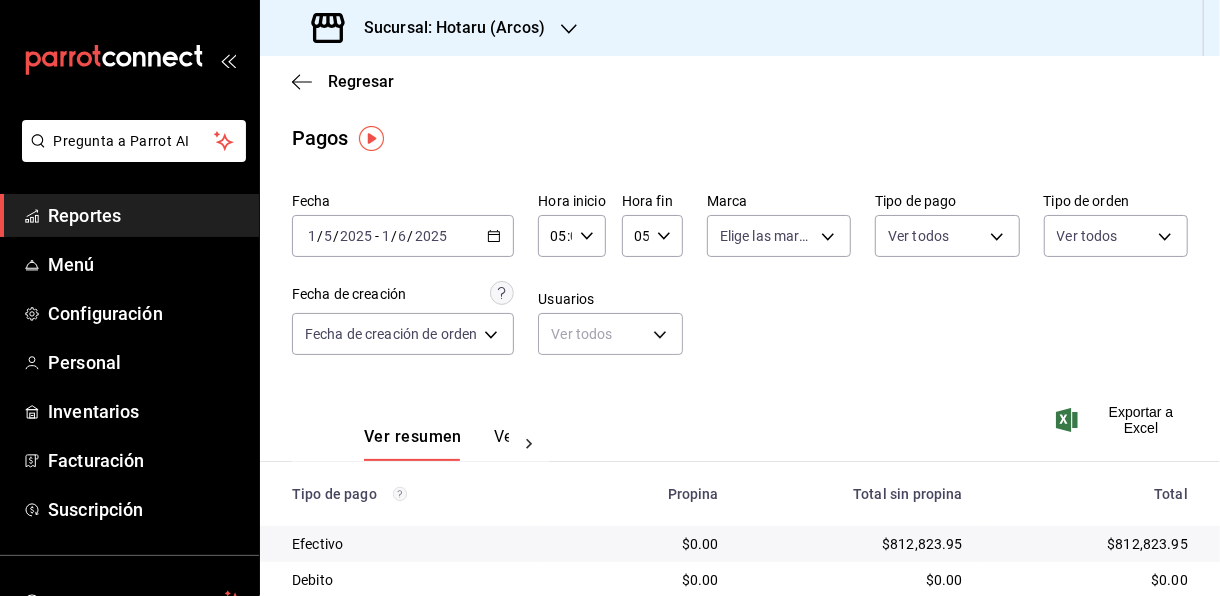 click on "[DATE] [MONTH] / [YEAR] - [DATE] [MONTH] / [YEAR]" at bounding box center [403, 236] 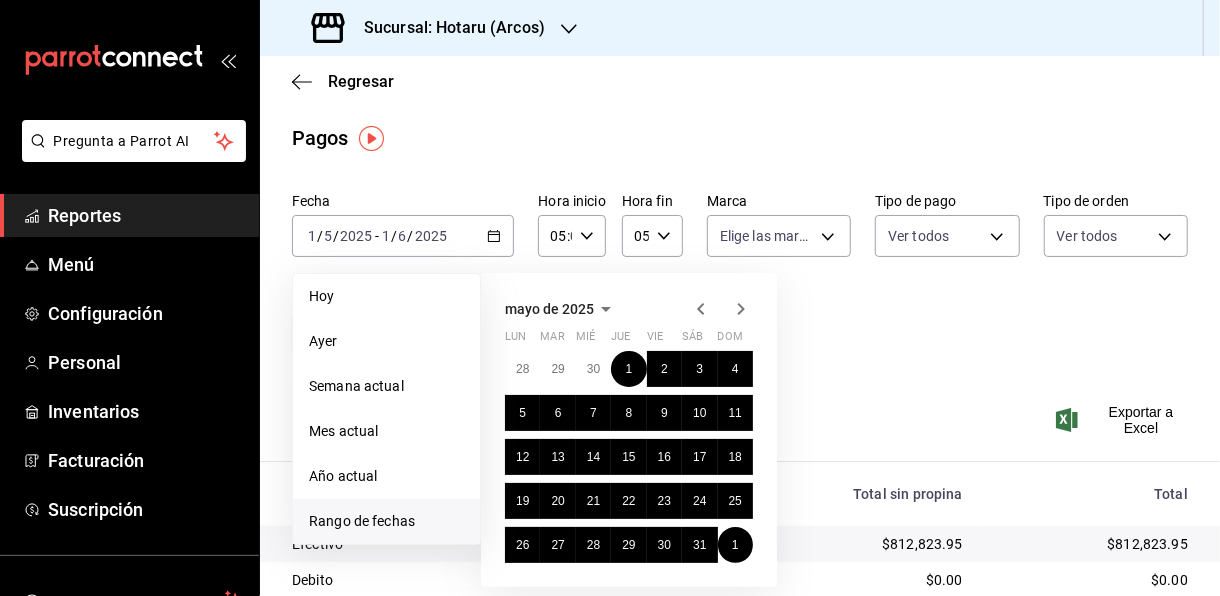 click 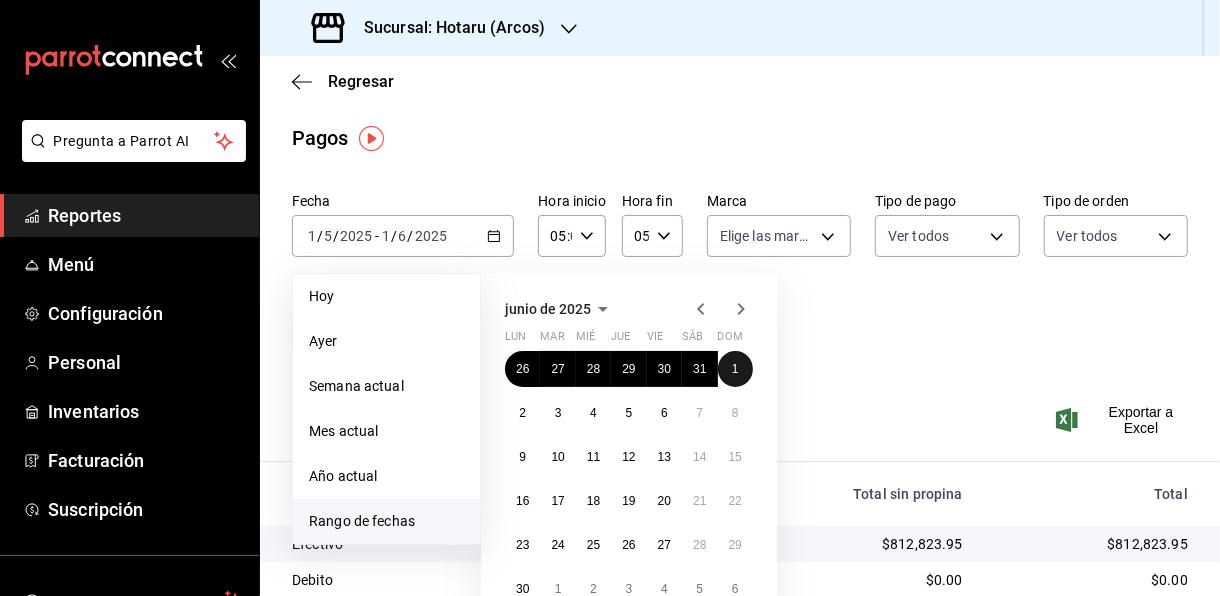click on "1" at bounding box center (735, 369) 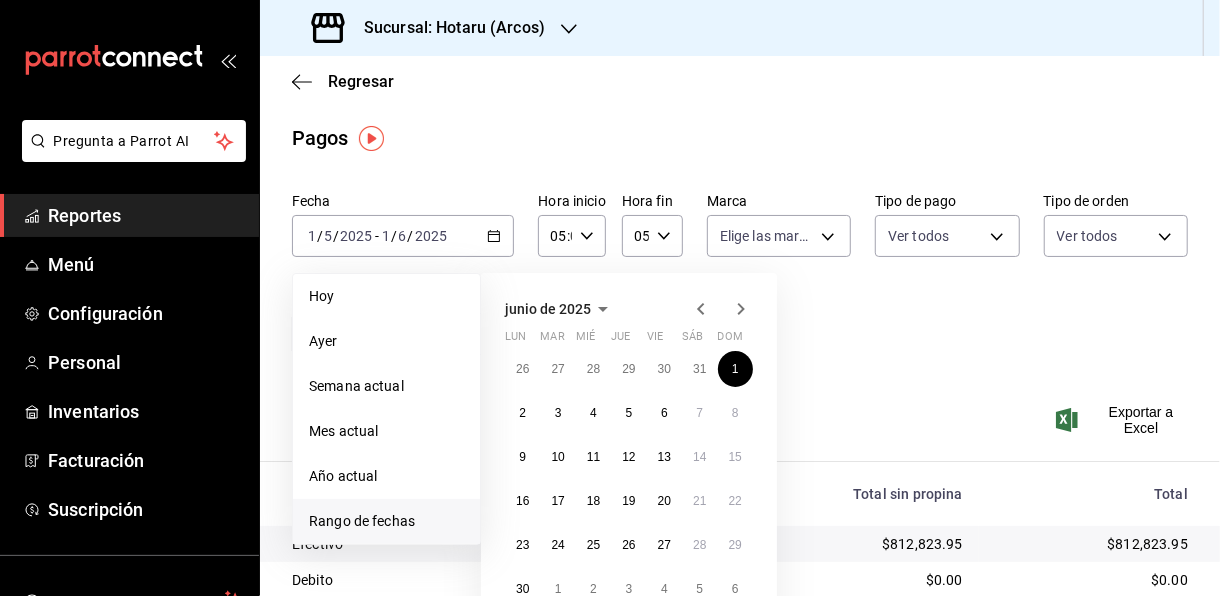 click 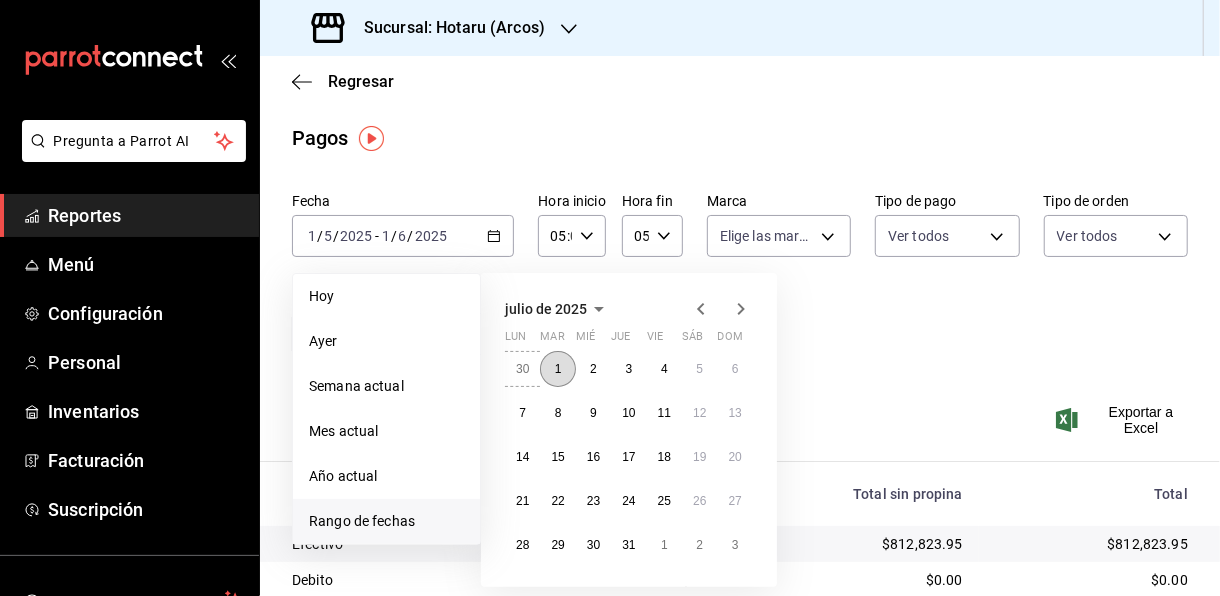 click on "1" at bounding box center (557, 369) 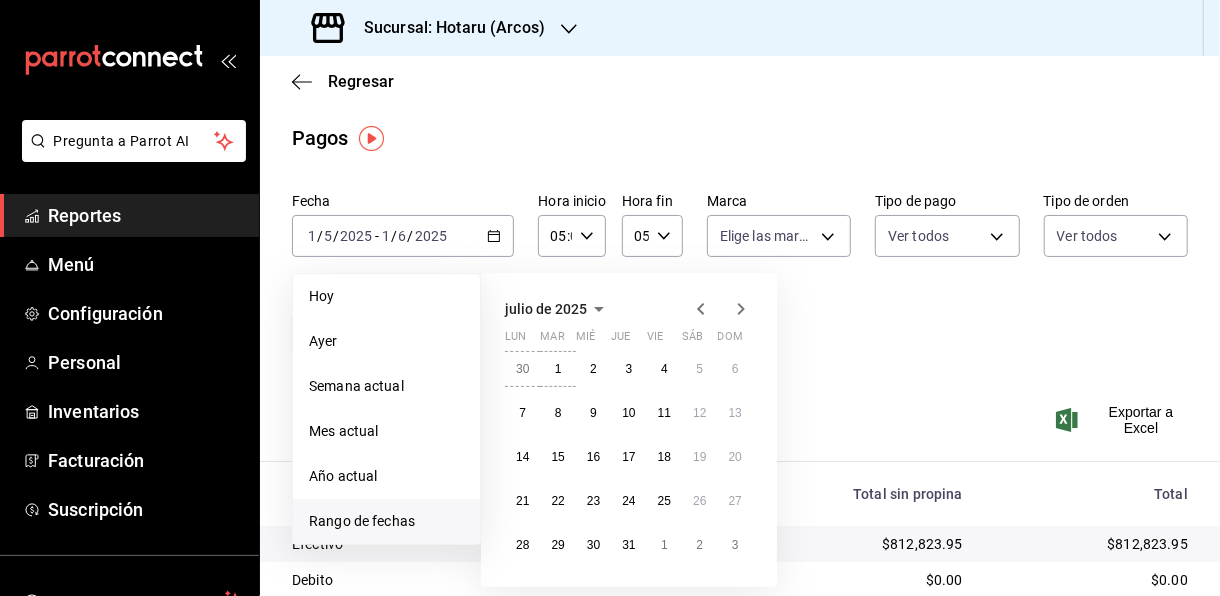 type on "00:00" 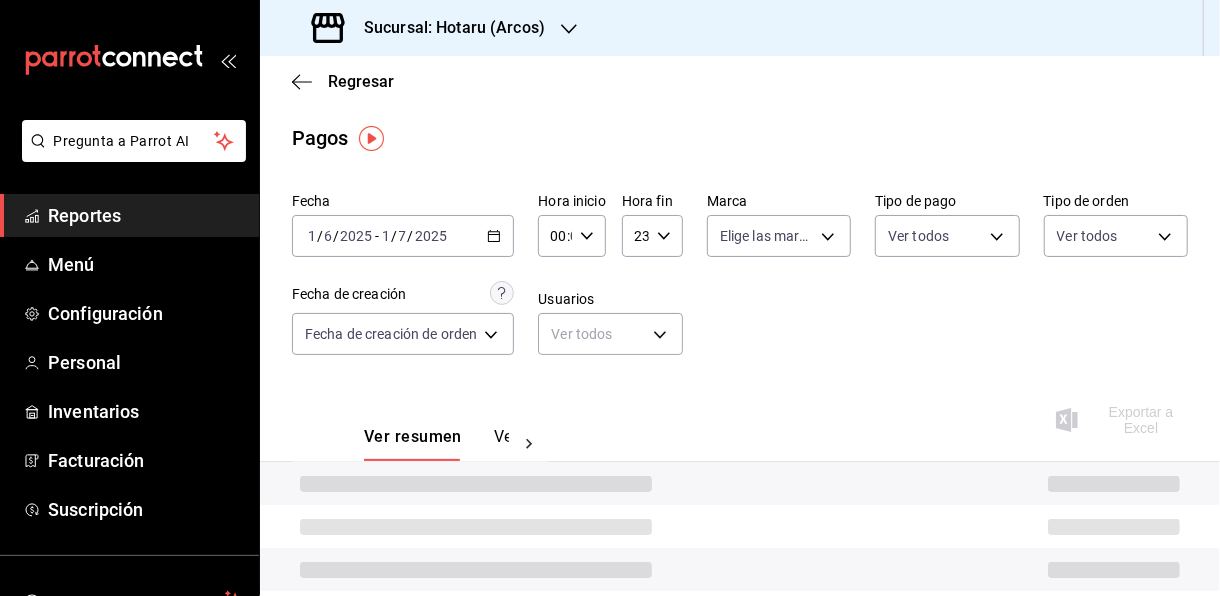 click on "00:00 Hora inicio" at bounding box center (571, 236) 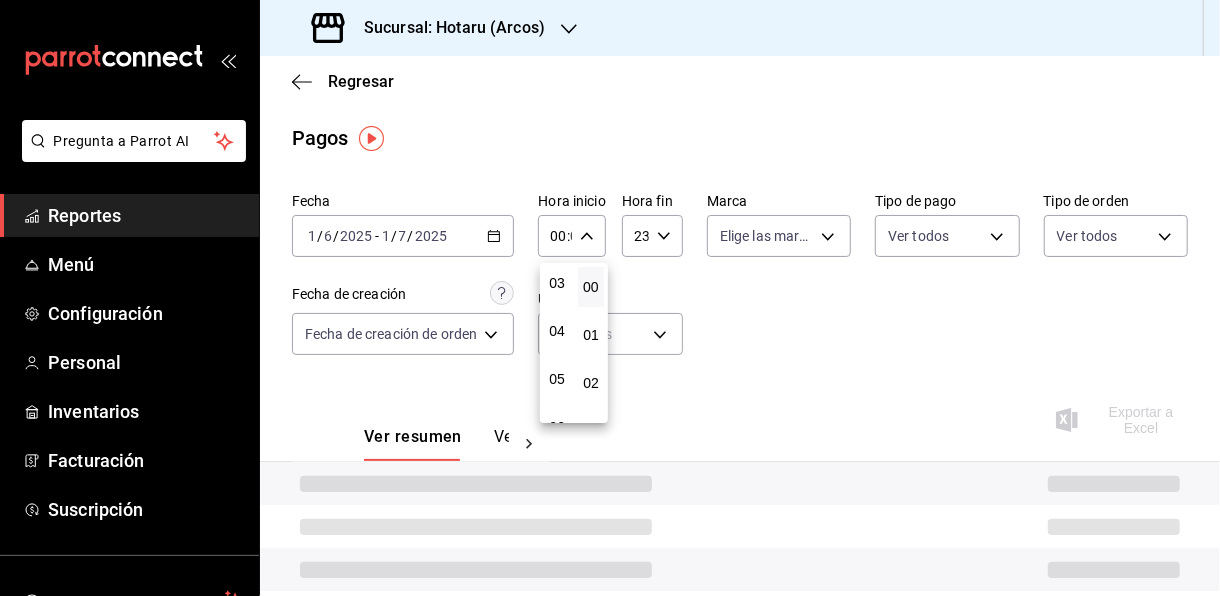 scroll, scrollTop: 200, scrollLeft: 0, axis: vertical 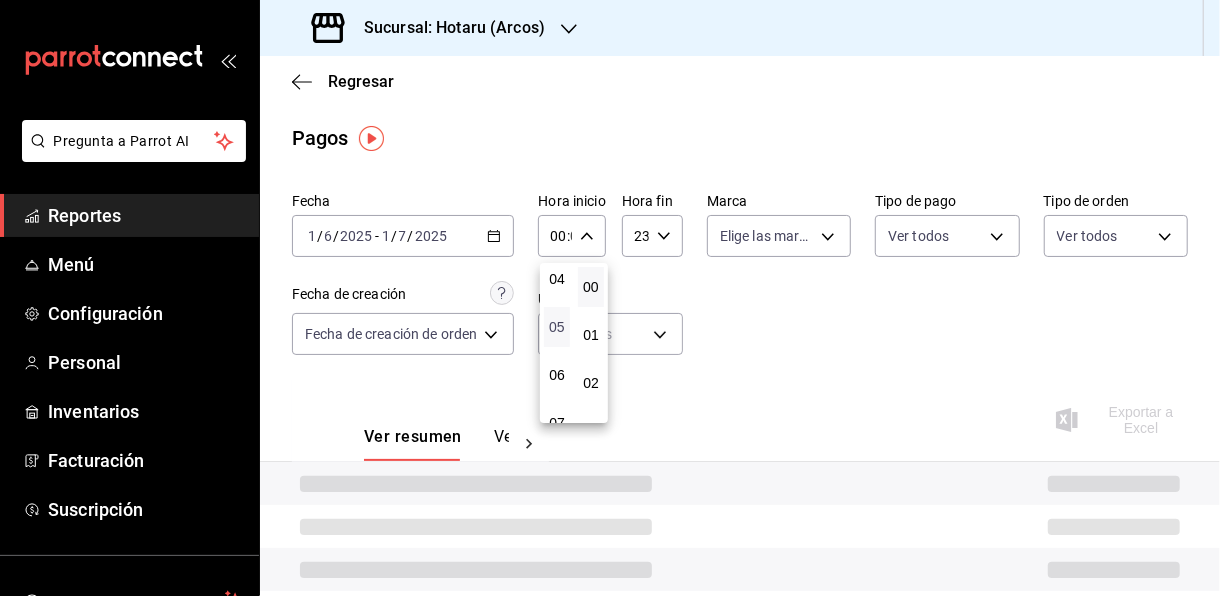 click on "05" at bounding box center (557, 327) 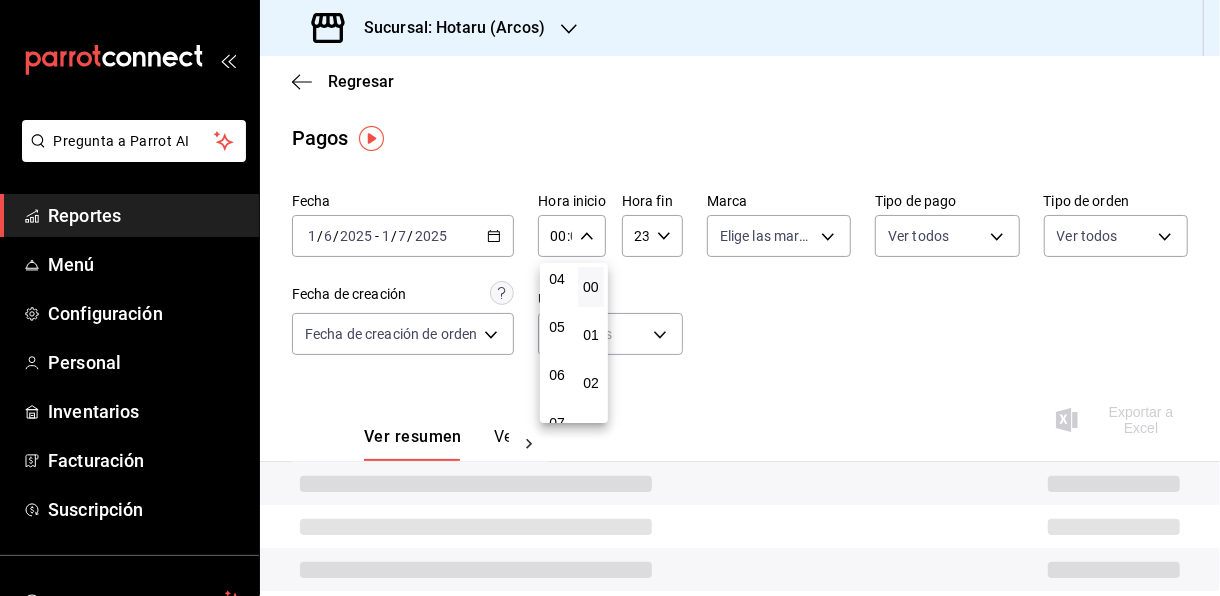type on "05:00" 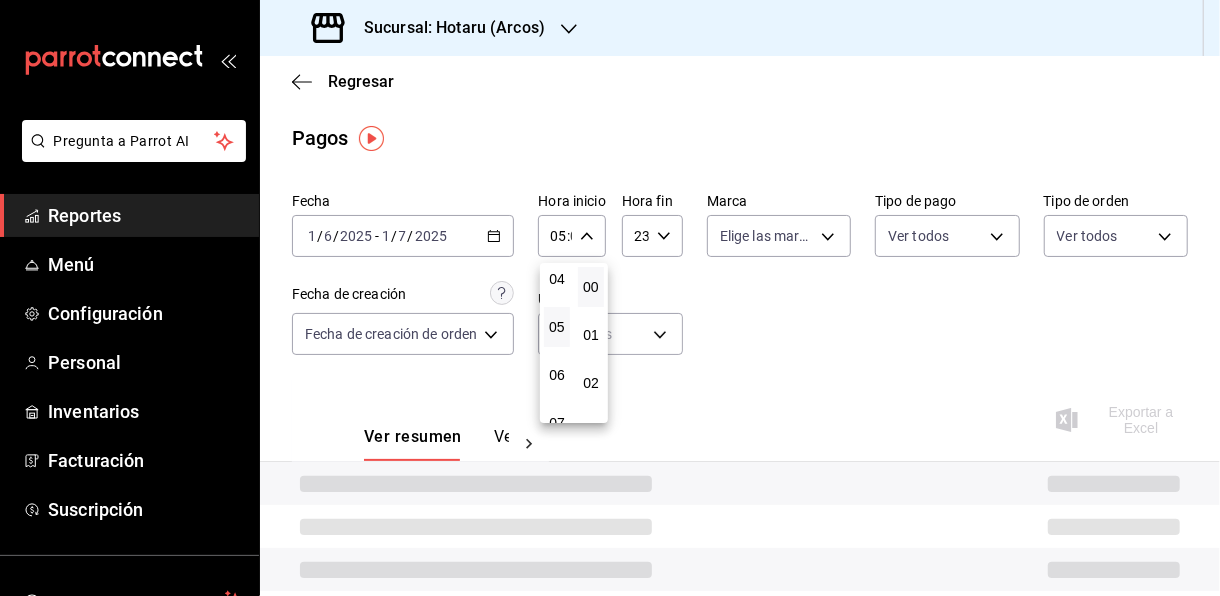 drag, startPoint x: 590, startPoint y: 291, endPoint x: 657, endPoint y: 271, distance: 69.92139 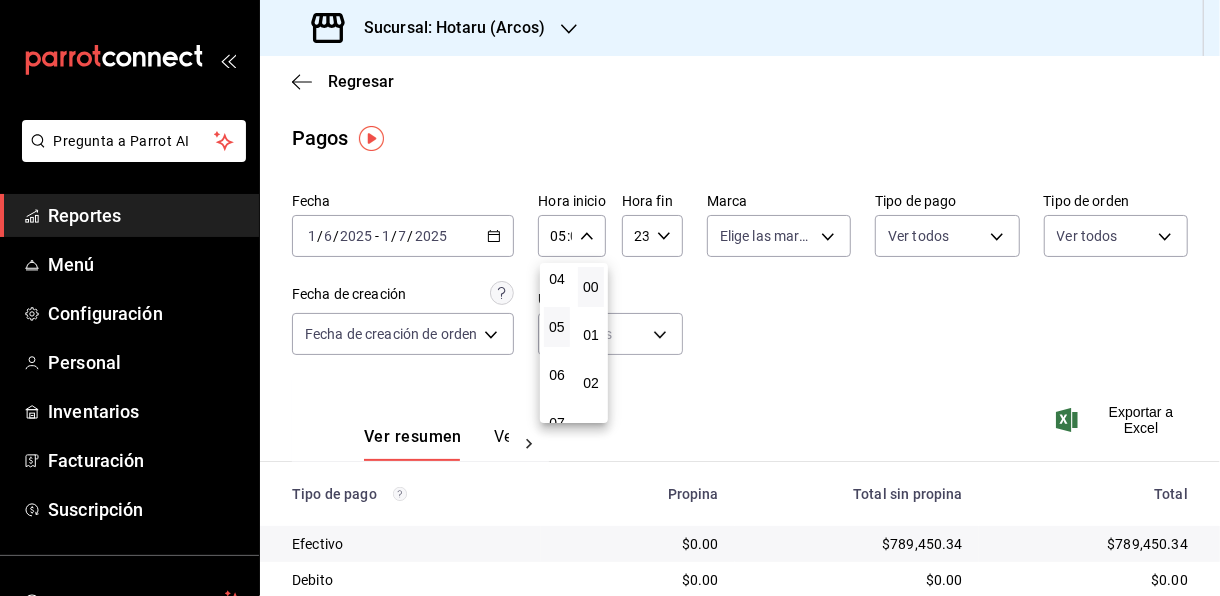 click at bounding box center [610, 298] 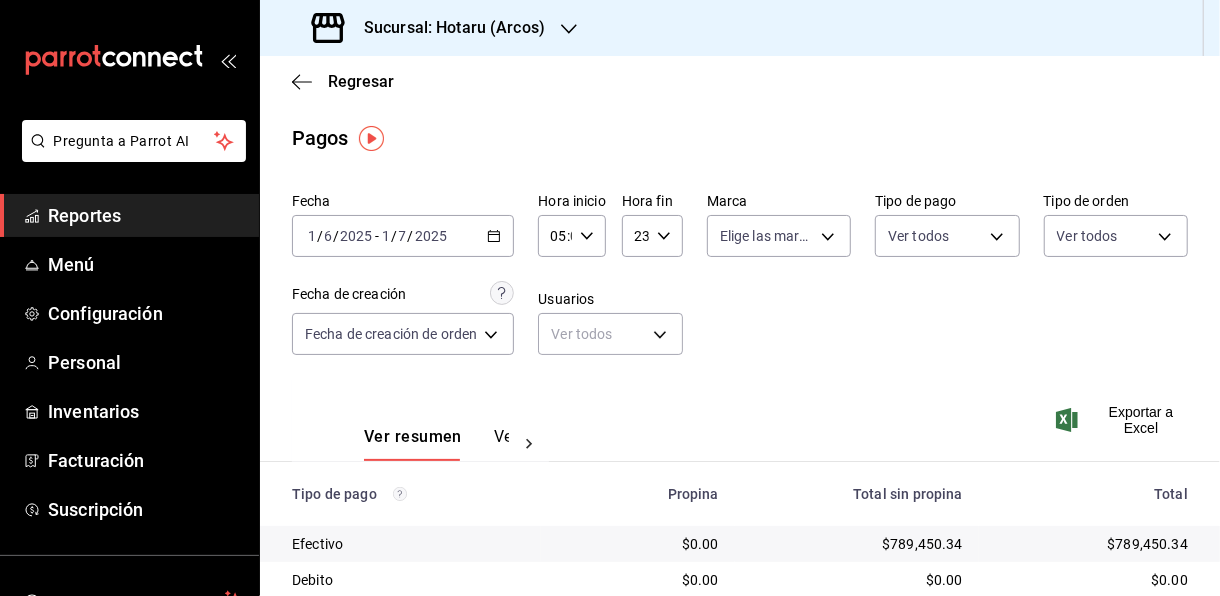 click 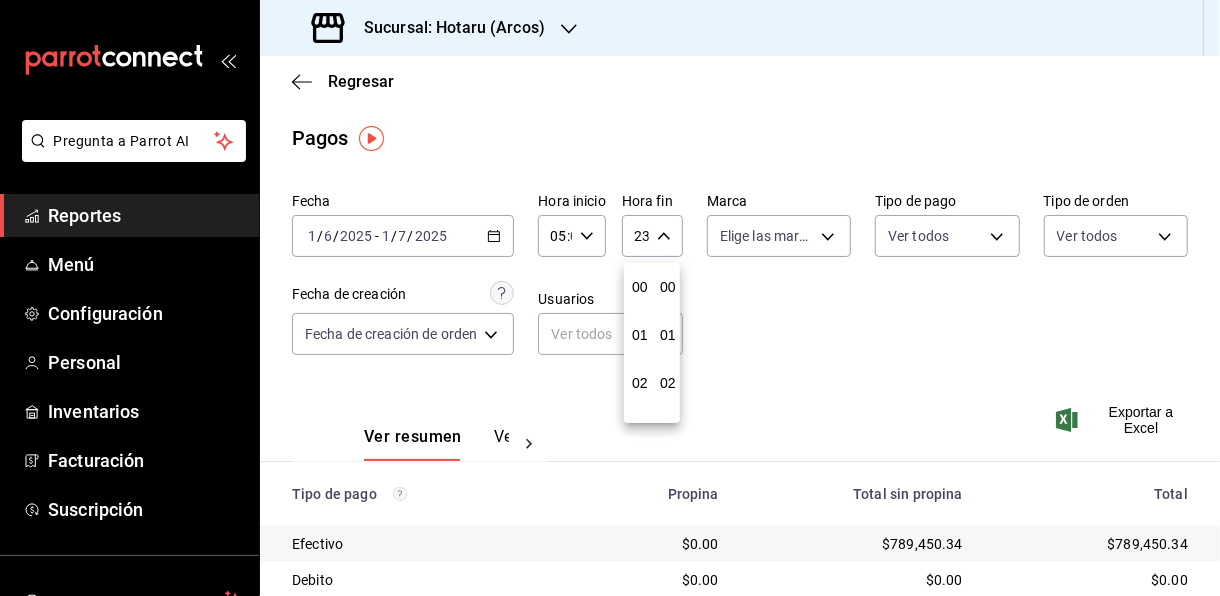 scroll, scrollTop: 1003, scrollLeft: 0, axis: vertical 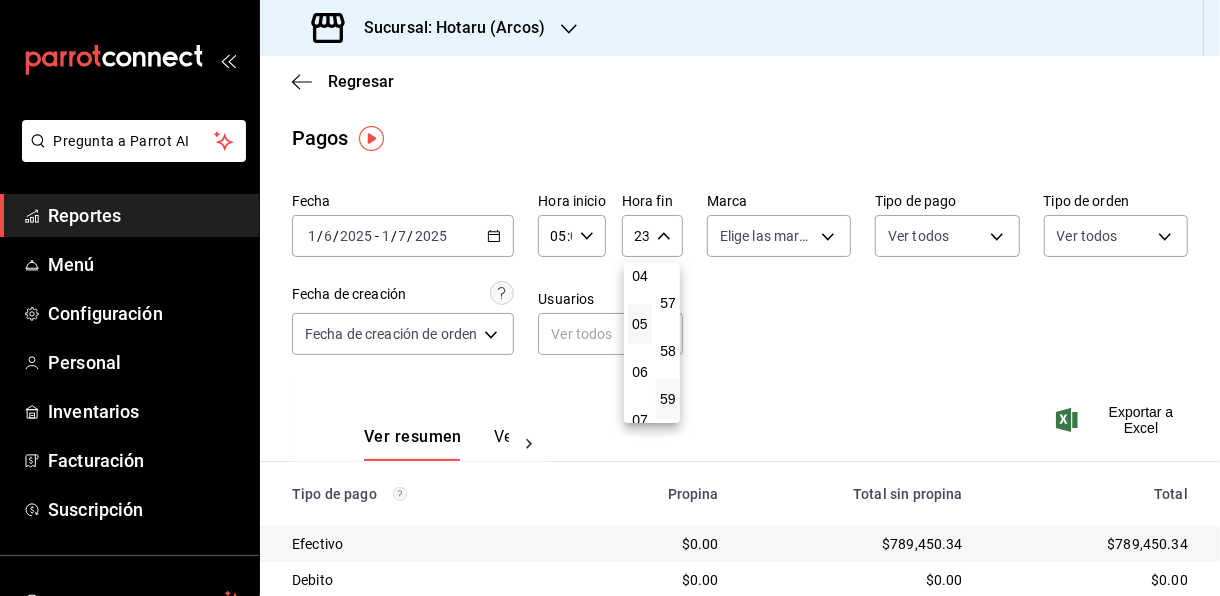 click on "05" at bounding box center [640, 324] 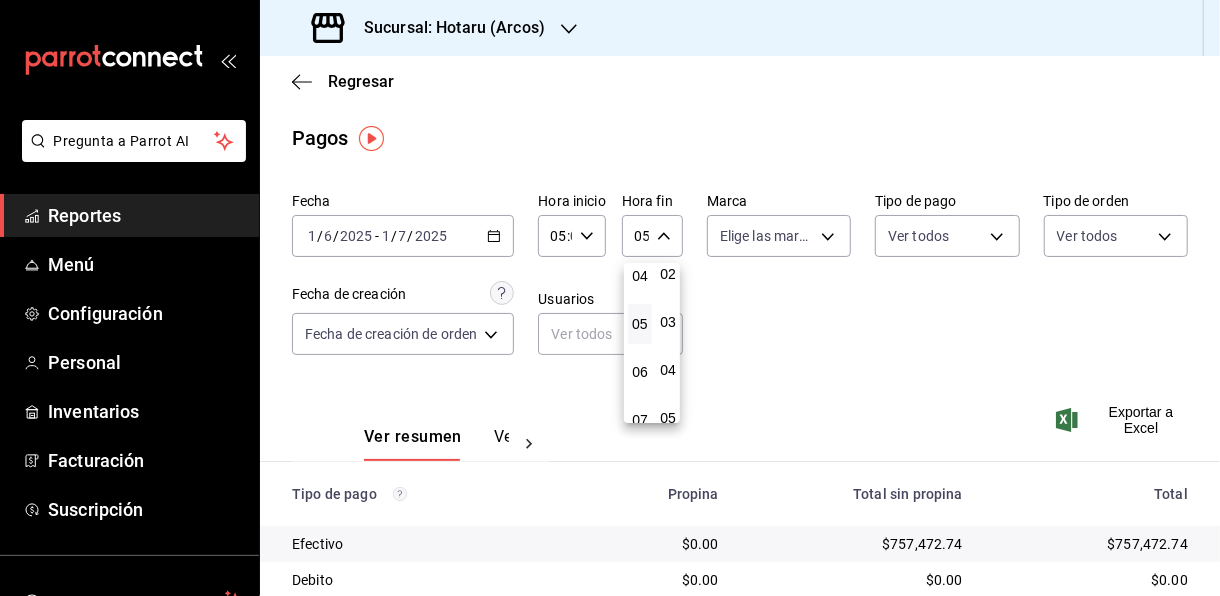 scroll, scrollTop: 0, scrollLeft: 0, axis: both 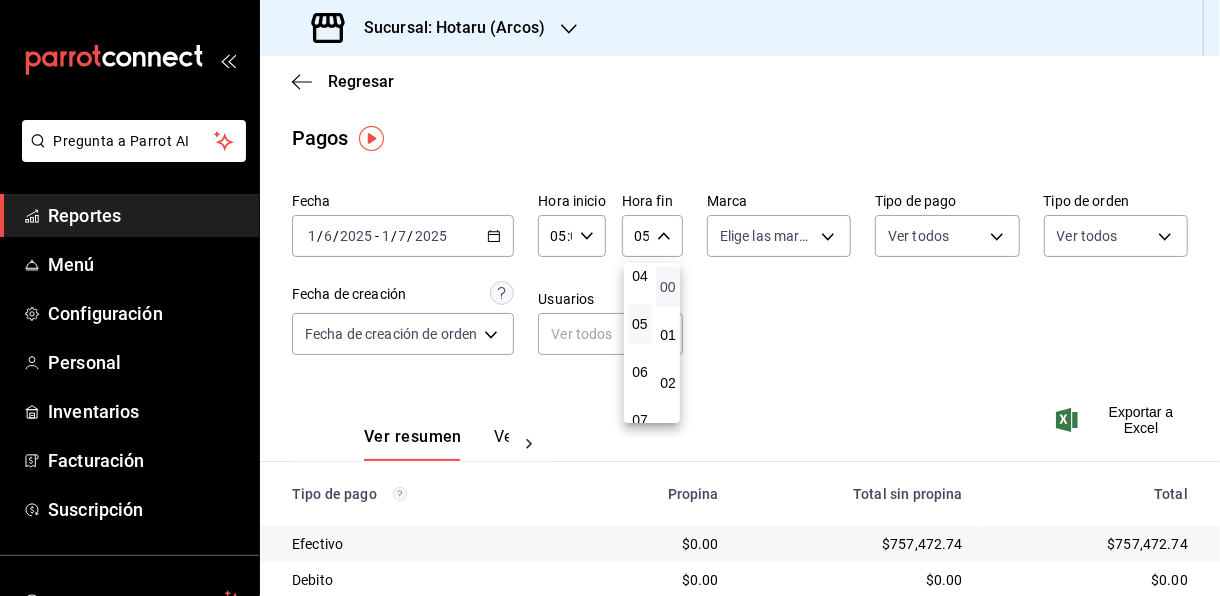 click on "00" at bounding box center (668, 287) 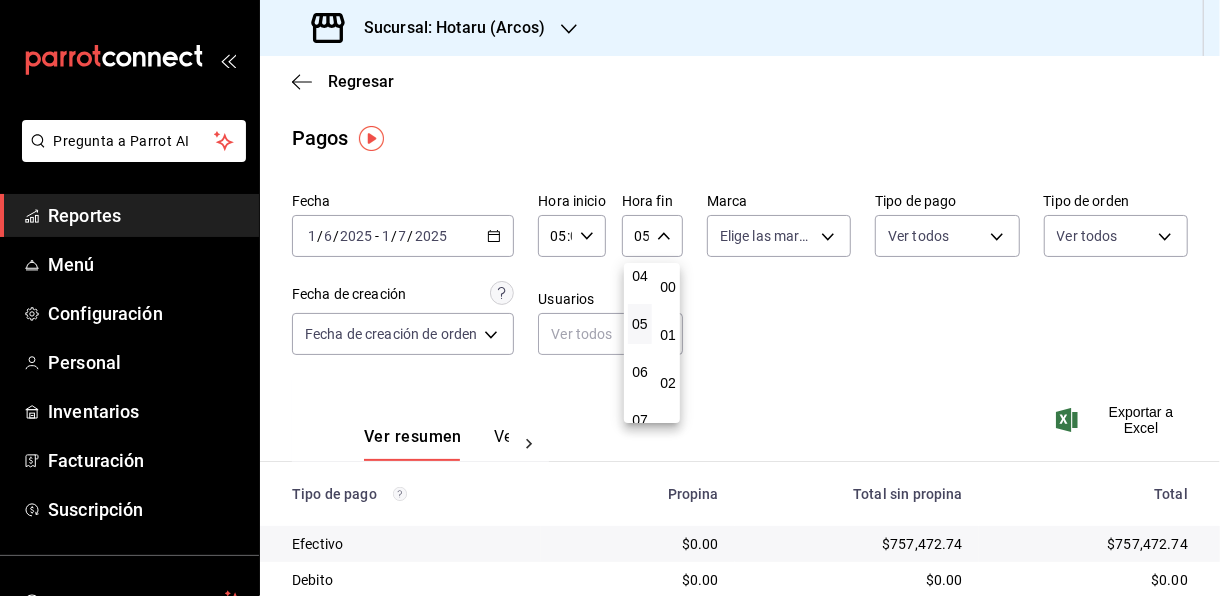 type on "05:00" 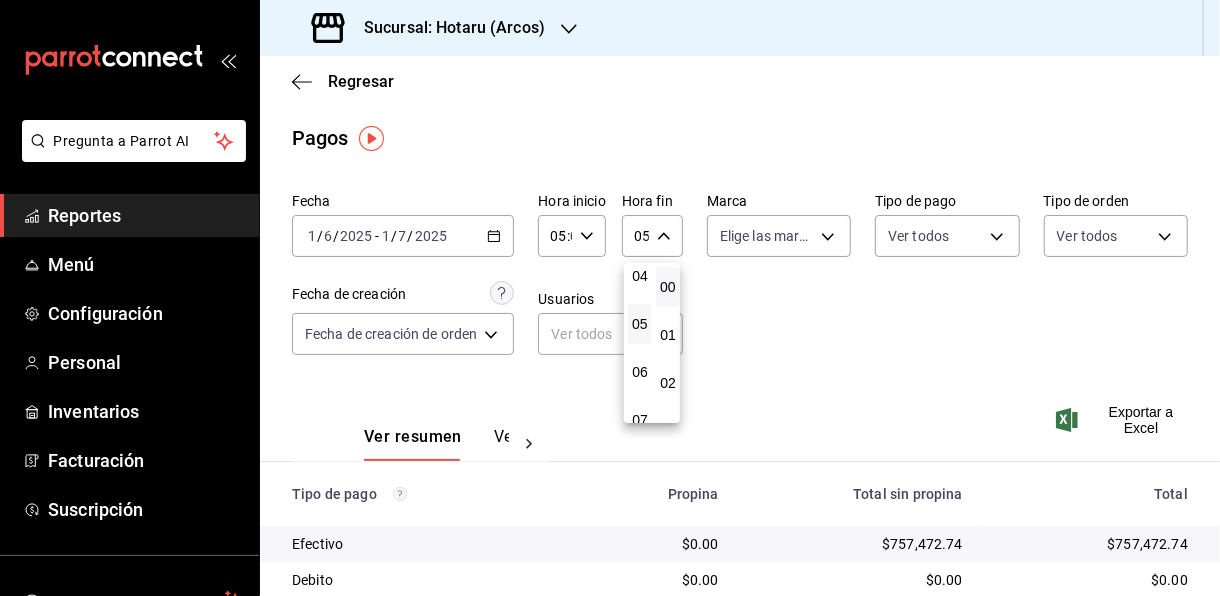 click at bounding box center (610, 298) 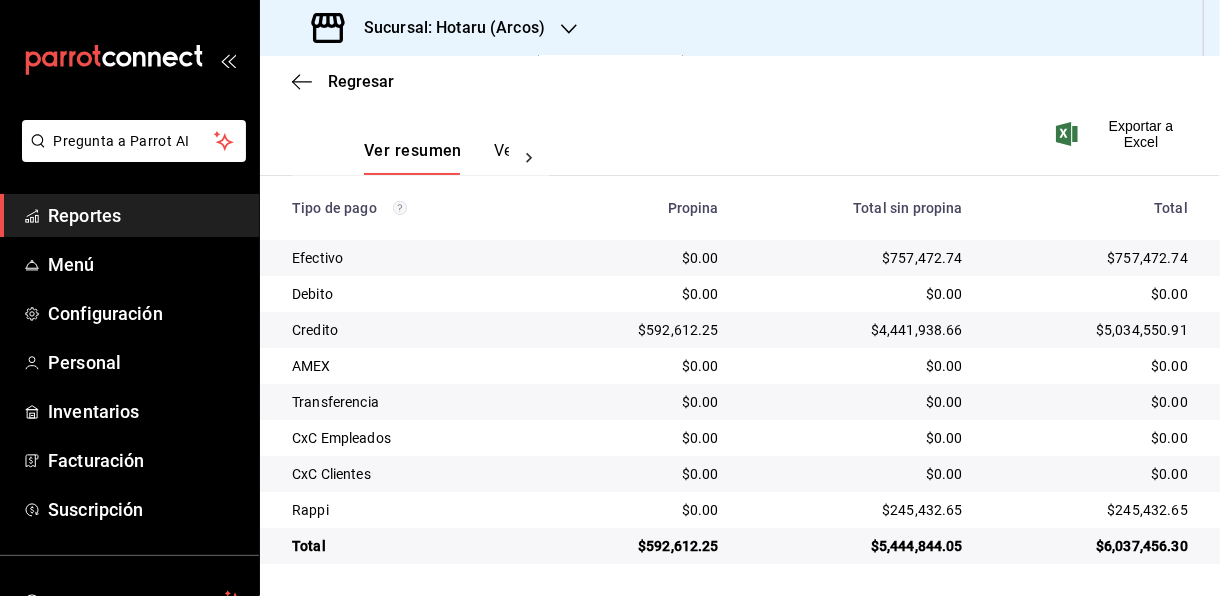 scroll, scrollTop: 0, scrollLeft: 0, axis: both 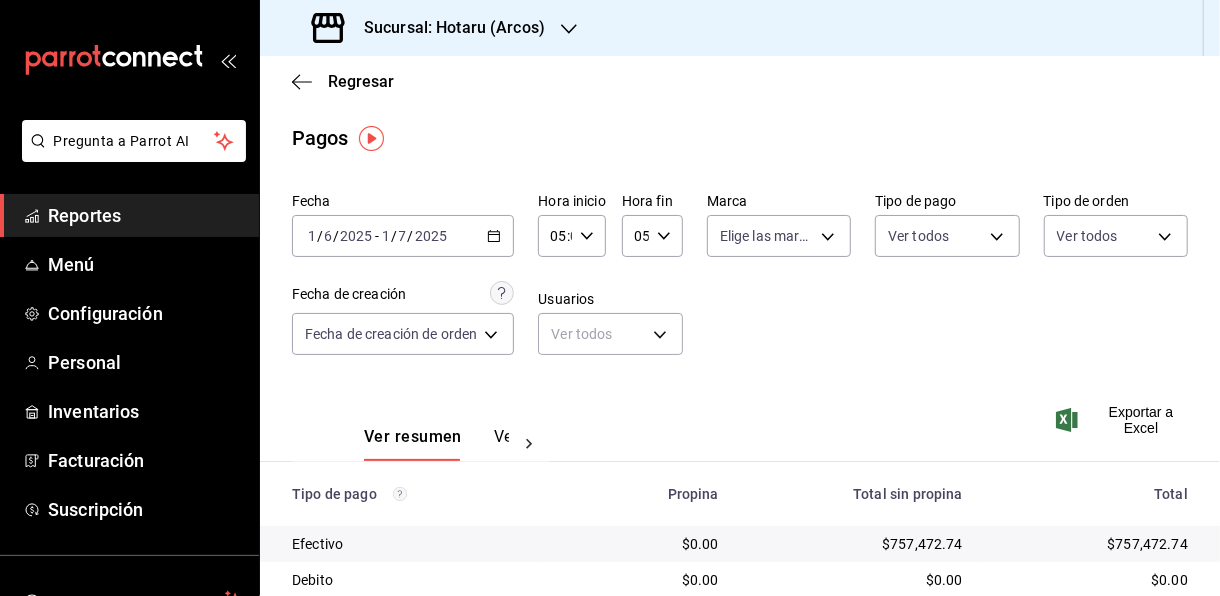 click on "2025" at bounding box center (431, 236) 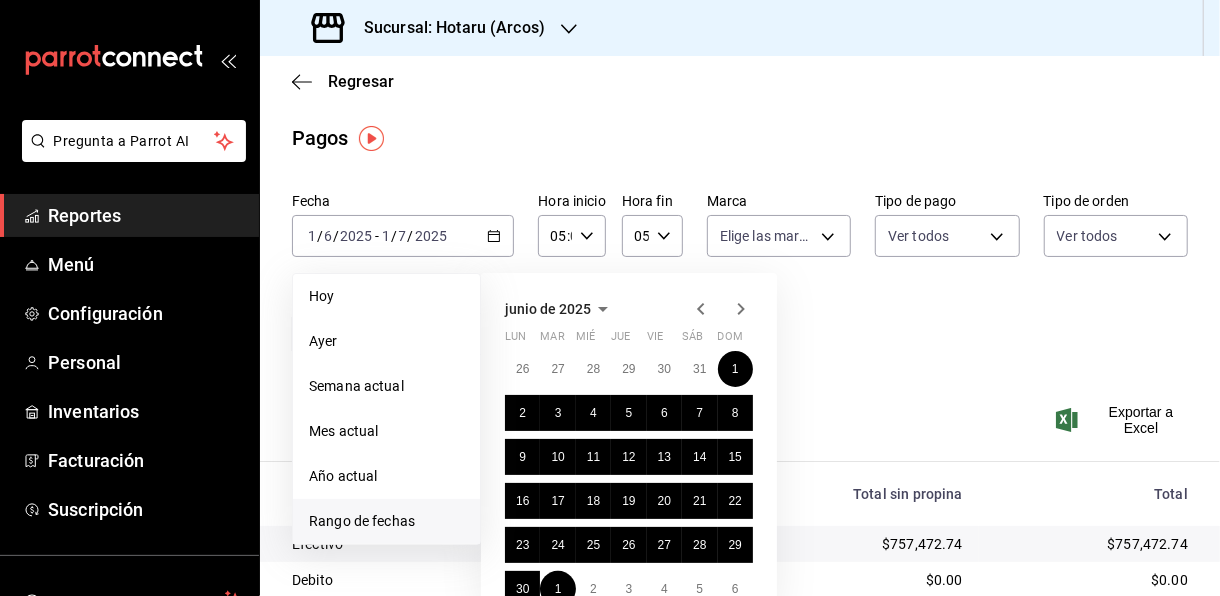 click 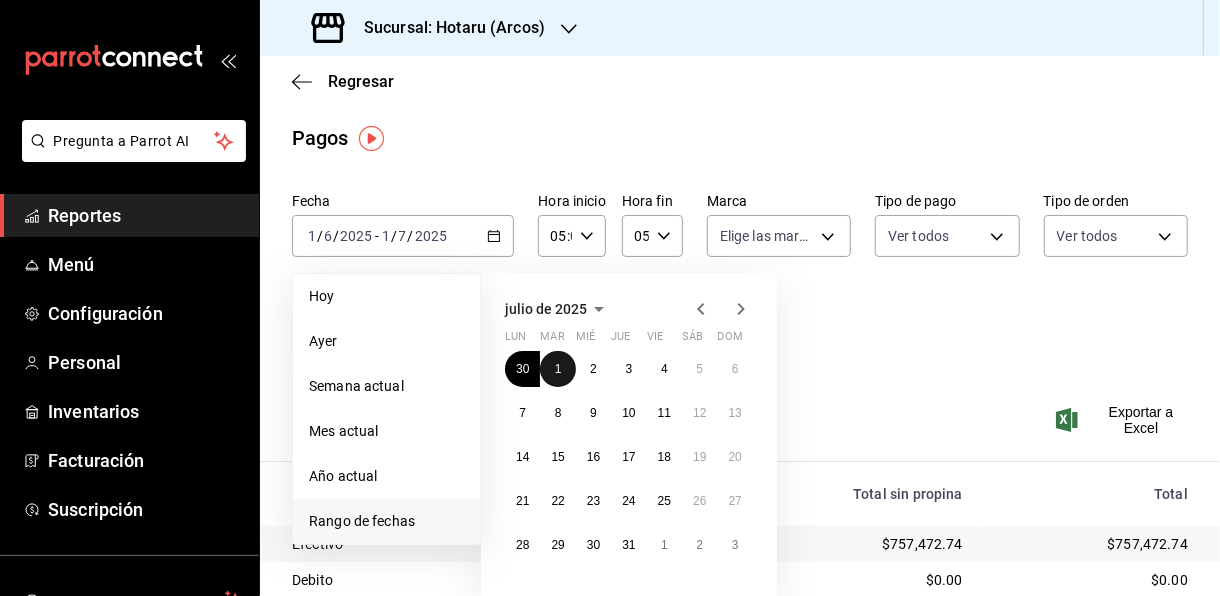 click on "1" at bounding box center (557, 369) 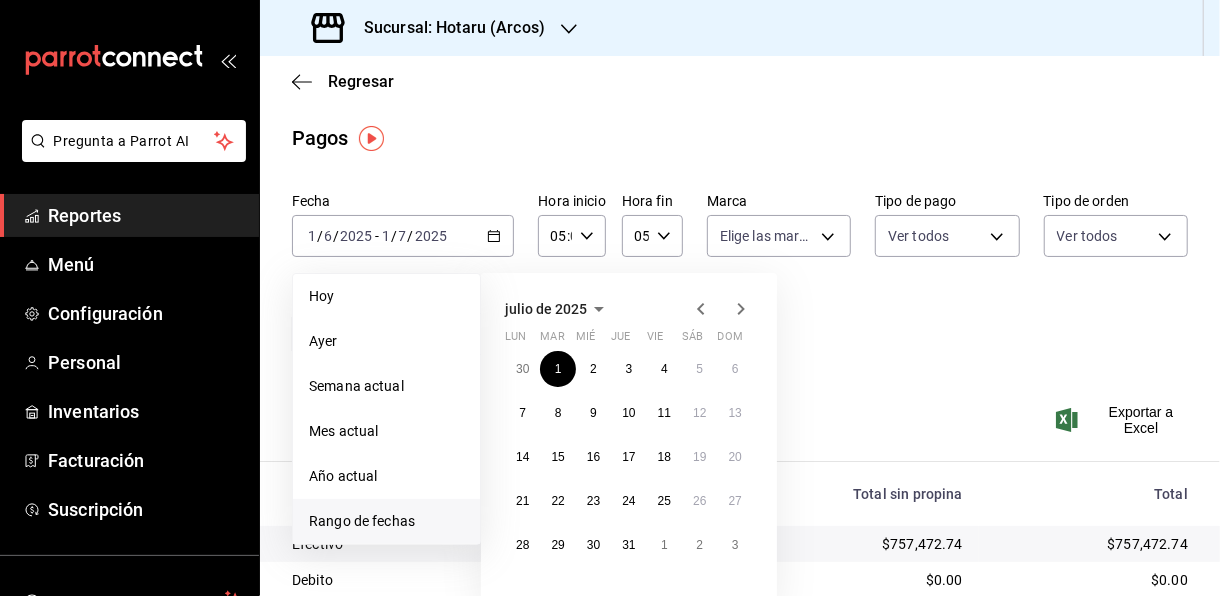 click 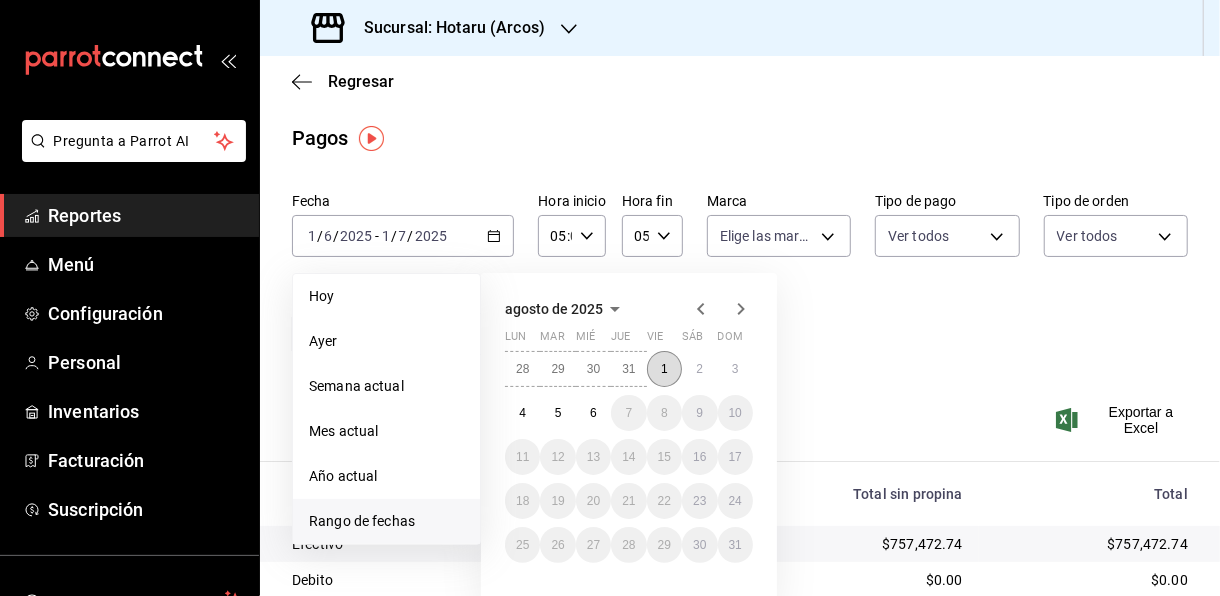 click on "1" at bounding box center [664, 369] 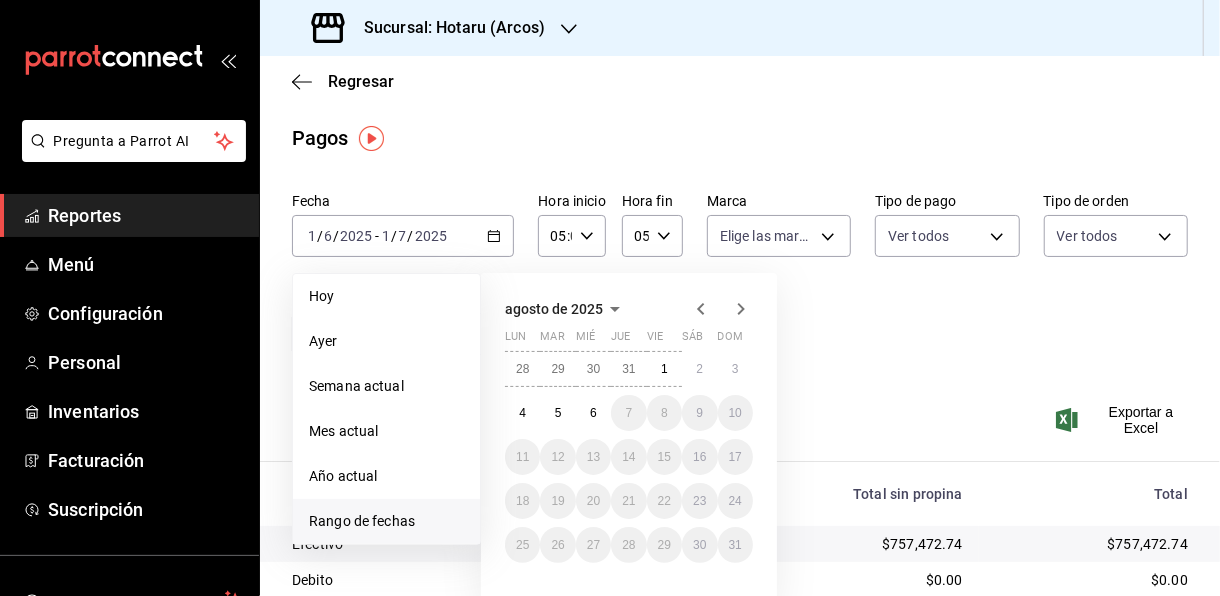 type on "00:00" 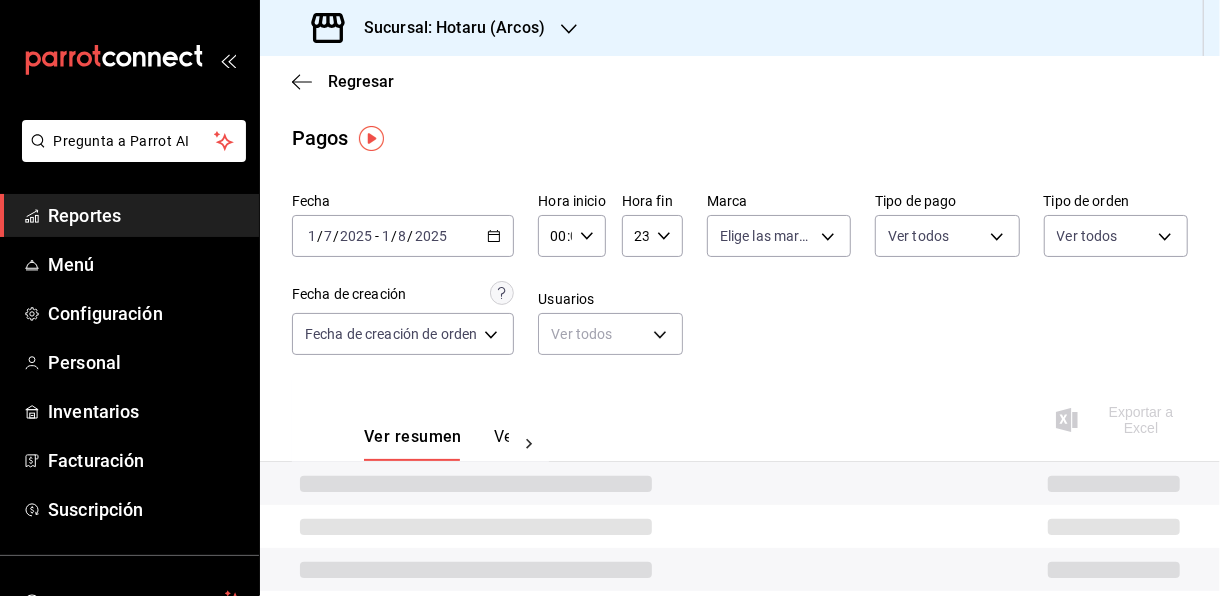 click 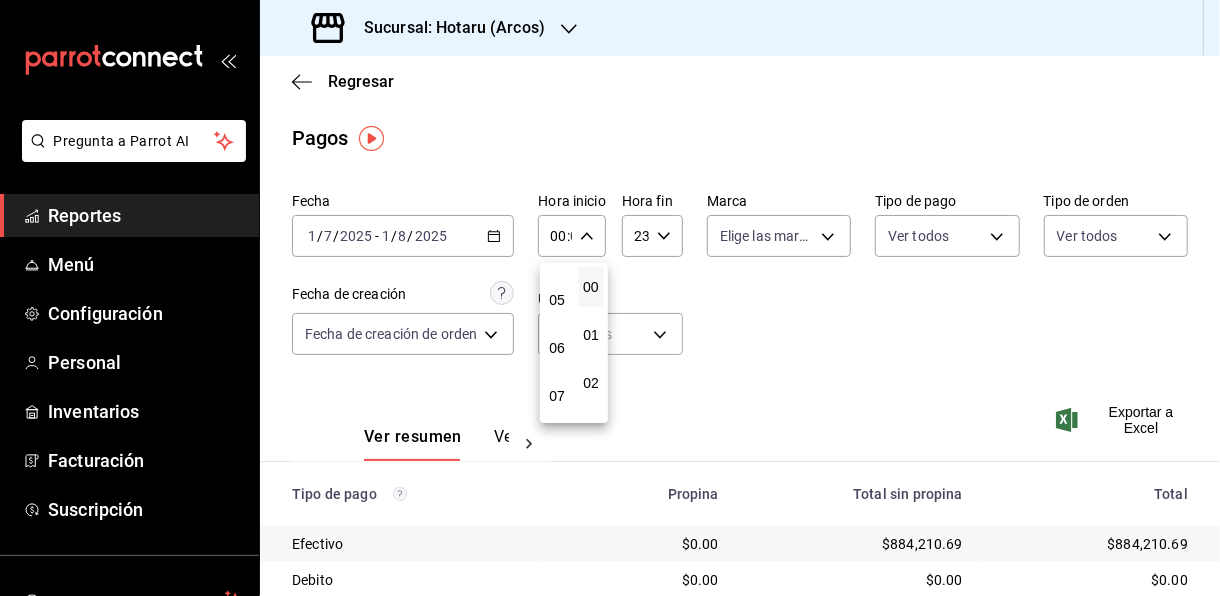 scroll, scrollTop: 200, scrollLeft: 0, axis: vertical 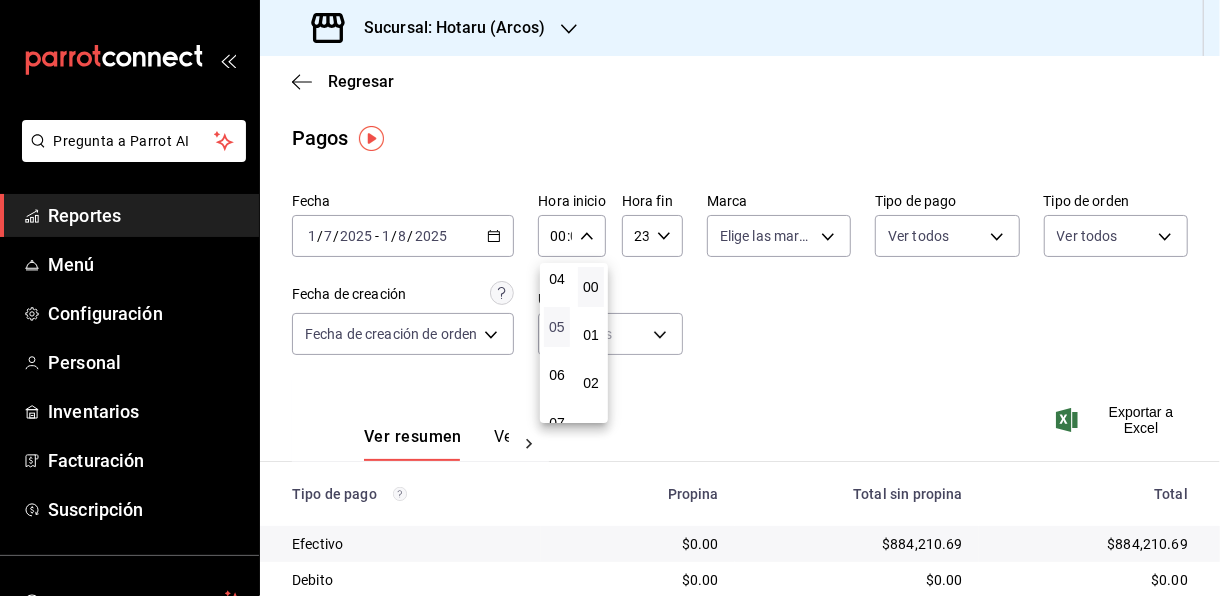 click on "05" at bounding box center (557, 327) 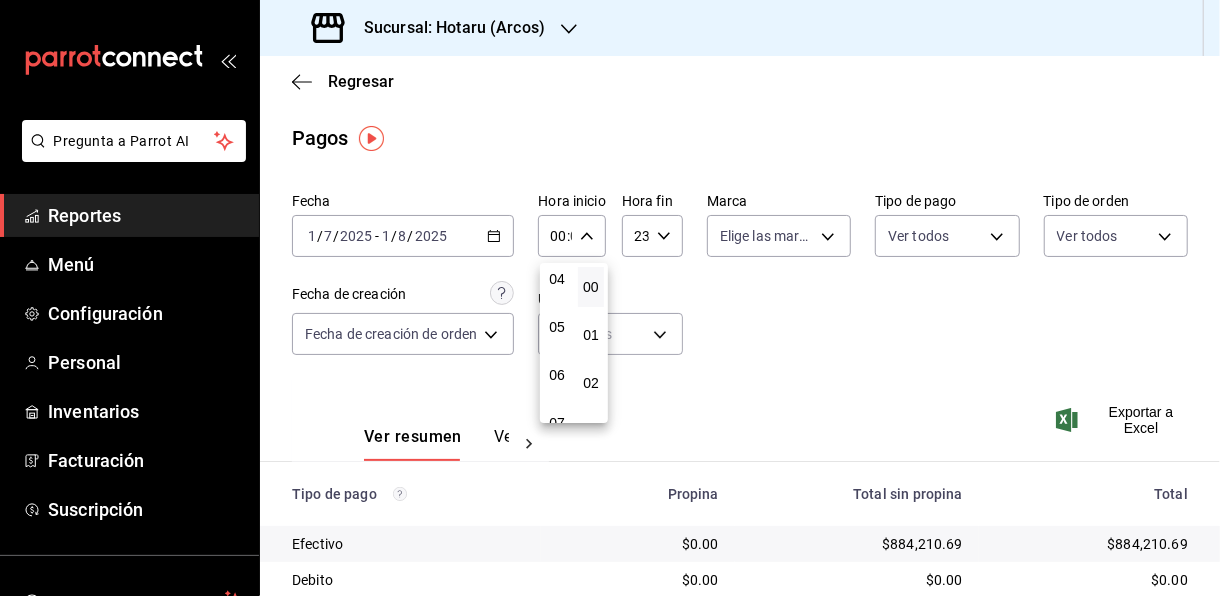 type on "05:00" 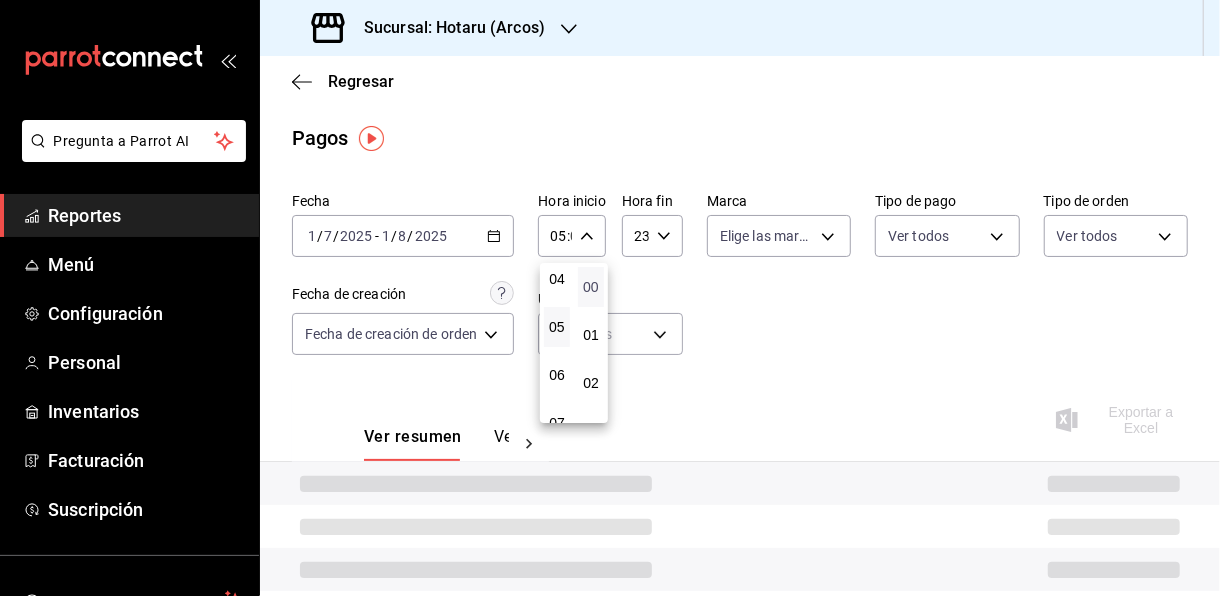 click on "00" at bounding box center [591, 287] 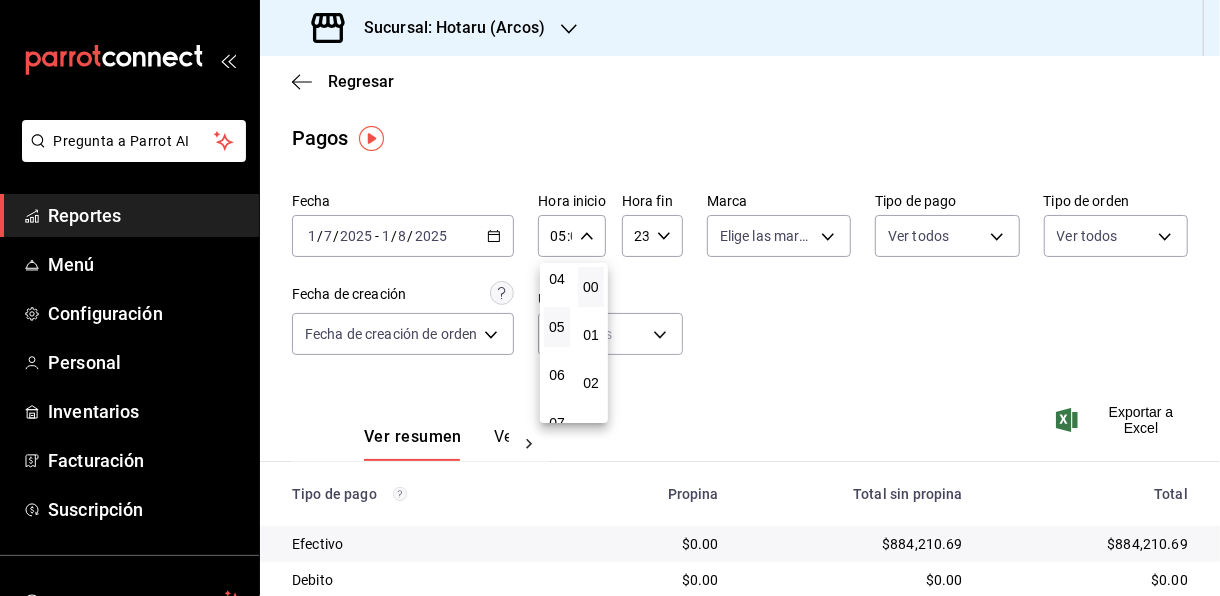 click at bounding box center (610, 298) 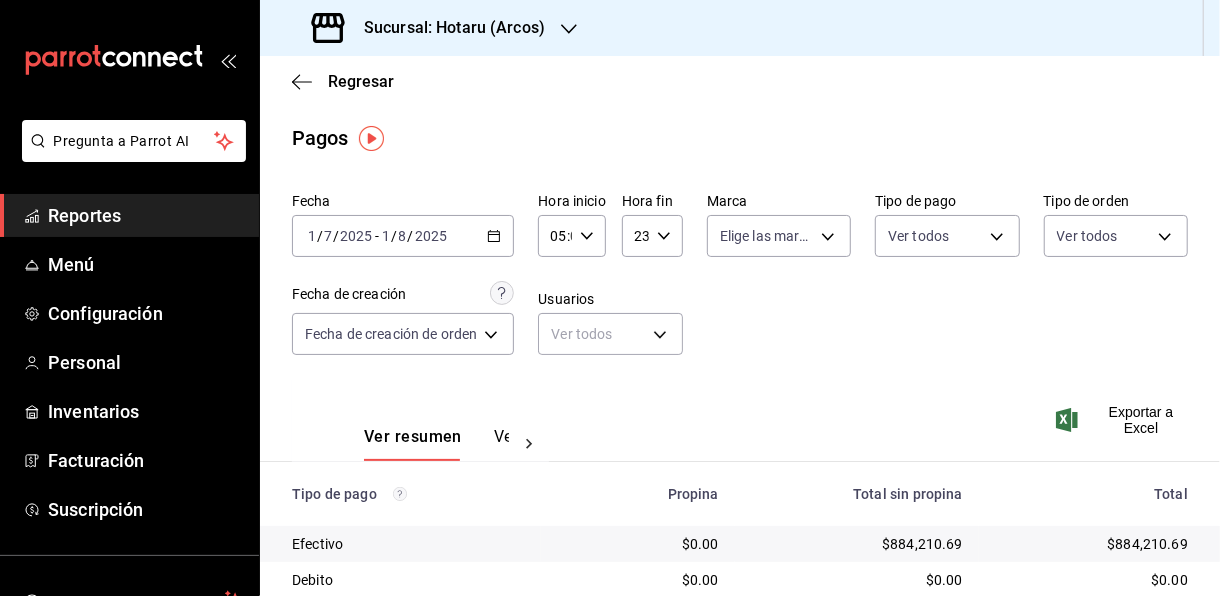 click 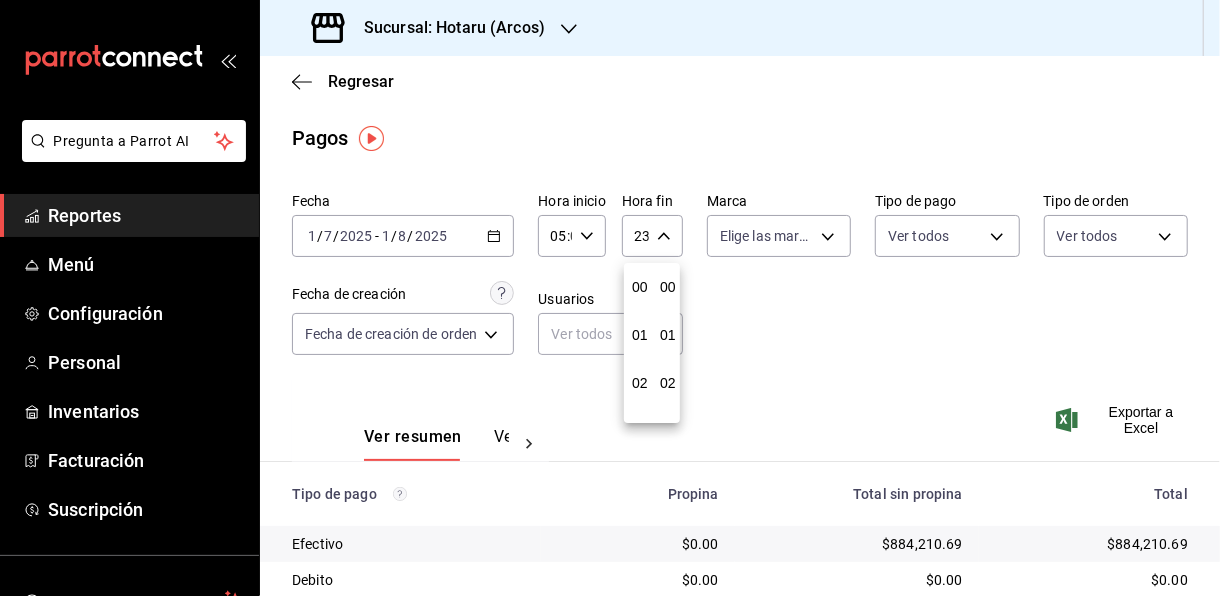 scroll, scrollTop: 1003, scrollLeft: 0, axis: vertical 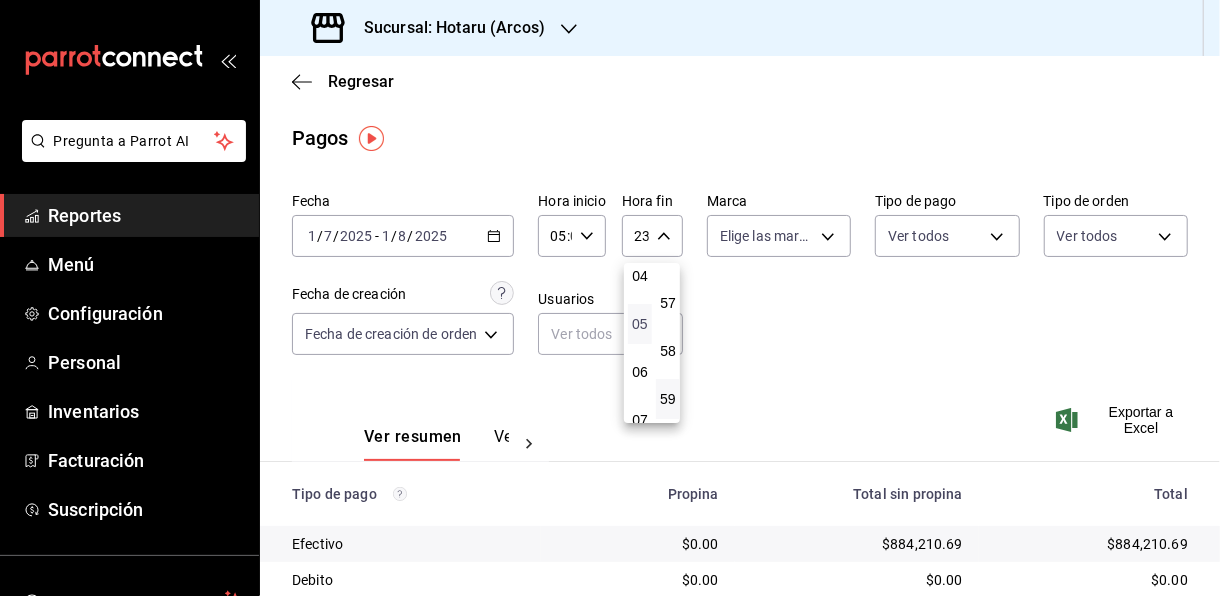 click on "05" at bounding box center (640, 324) 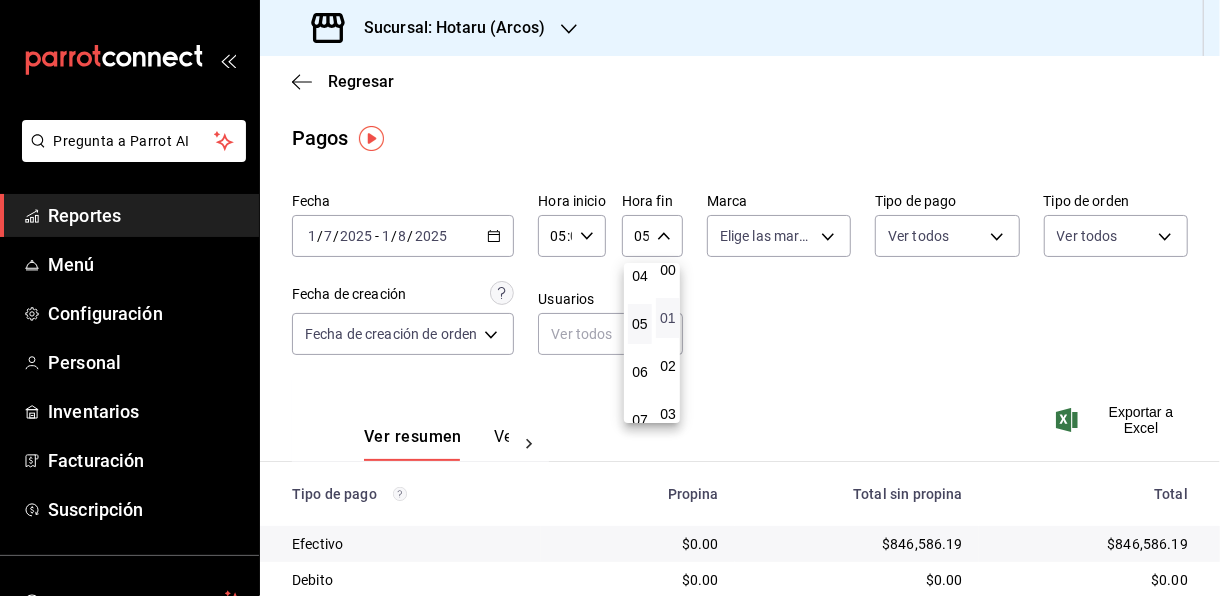 scroll, scrollTop: 0, scrollLeft: 0, axis: both 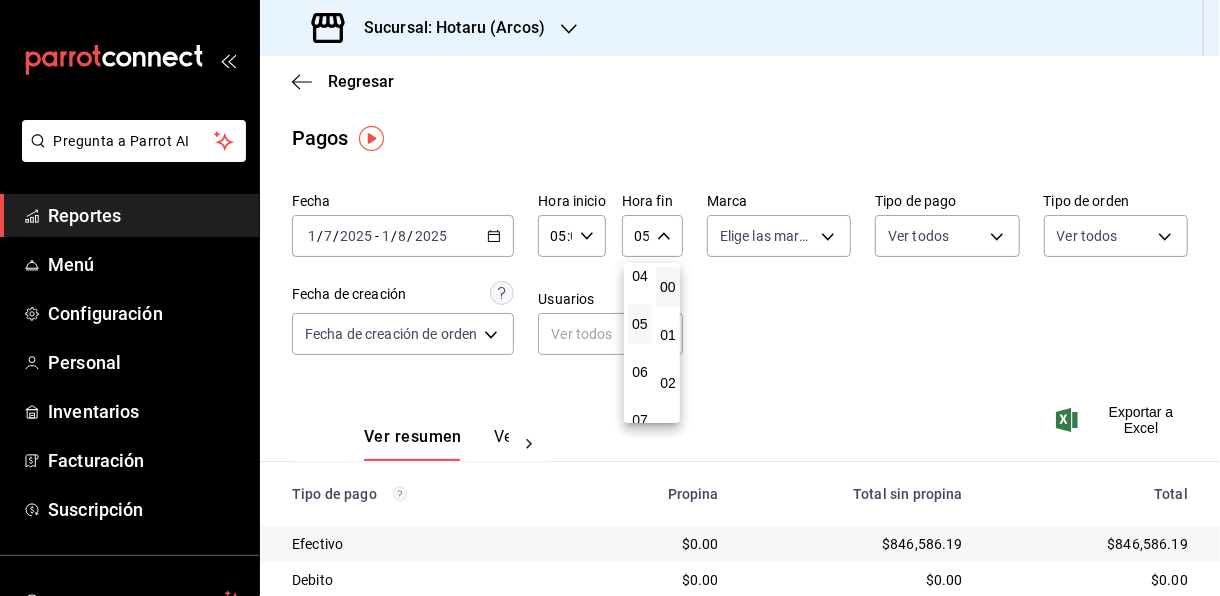 click on "00" at bounding box center (668, 287) 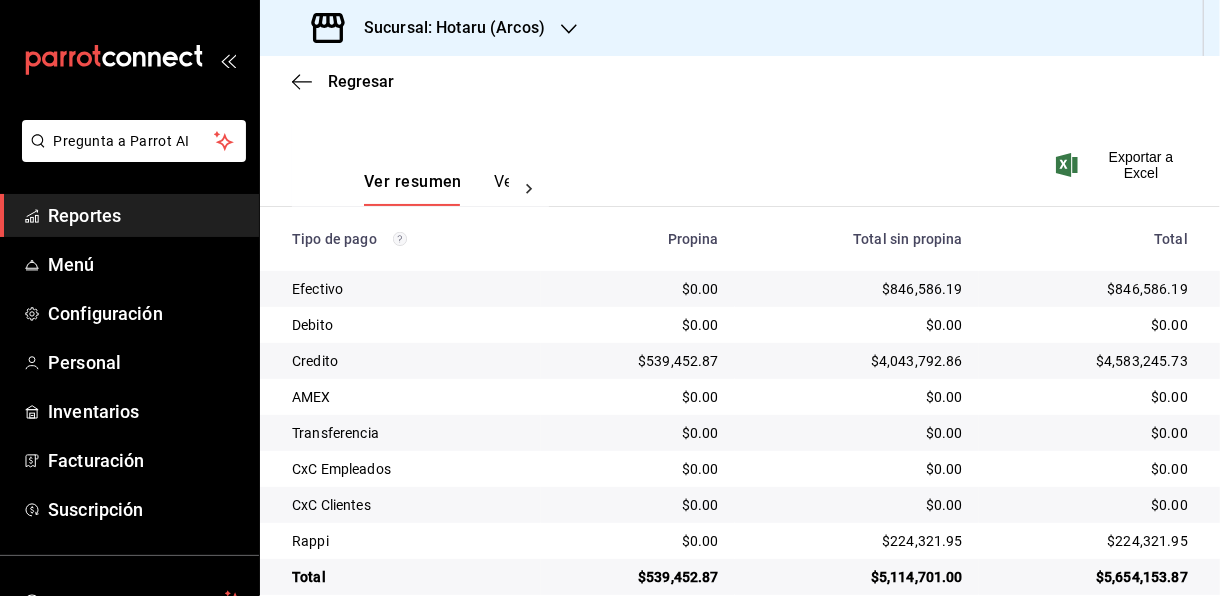 scroll, scrollTop: 286, scrollLeft: 0, axis: vertical 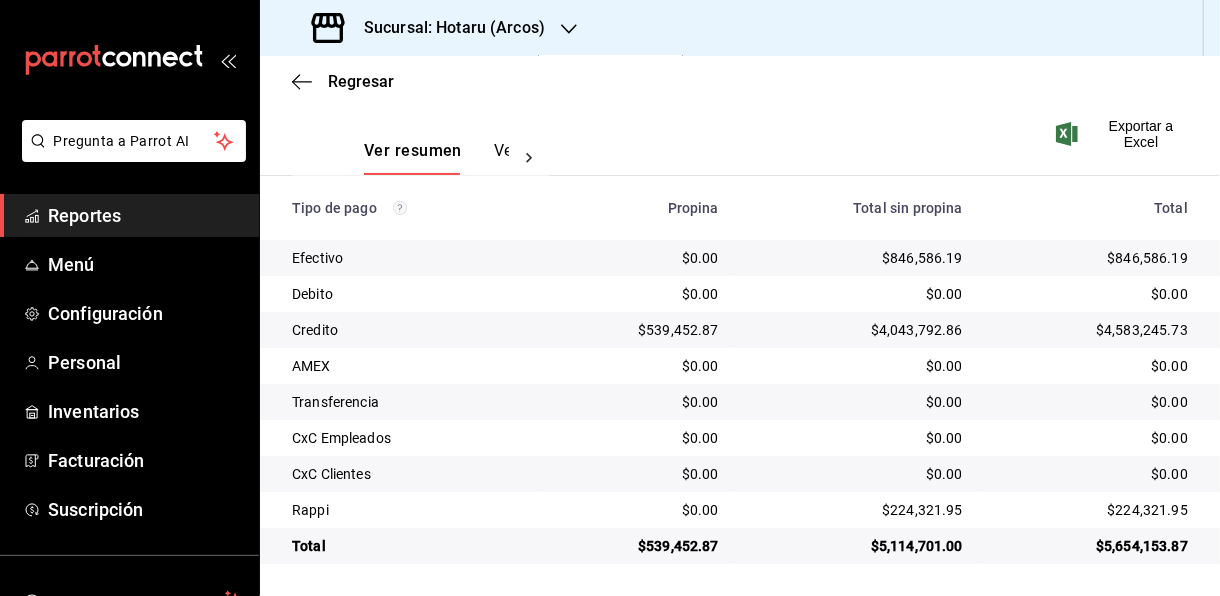 drag, startPoint x: 915, startPoint y: 470, endPoint x: 953, endPoint y: 132, distance: 340.1294 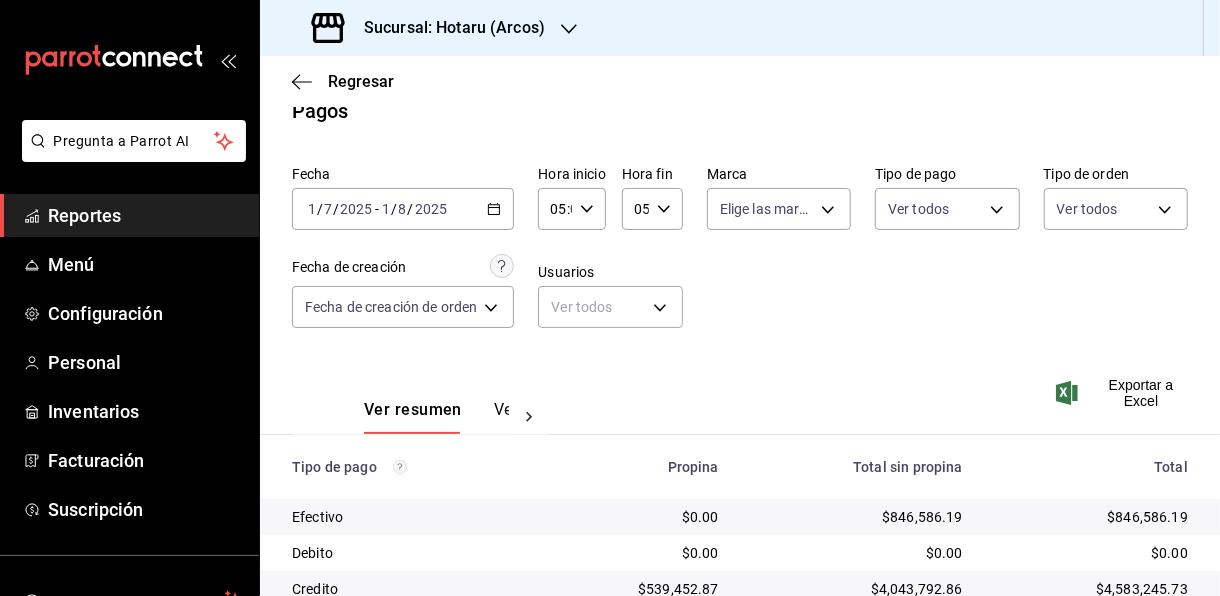 scroll, scrollTop: 0, scrollLeft: 0, axis: both 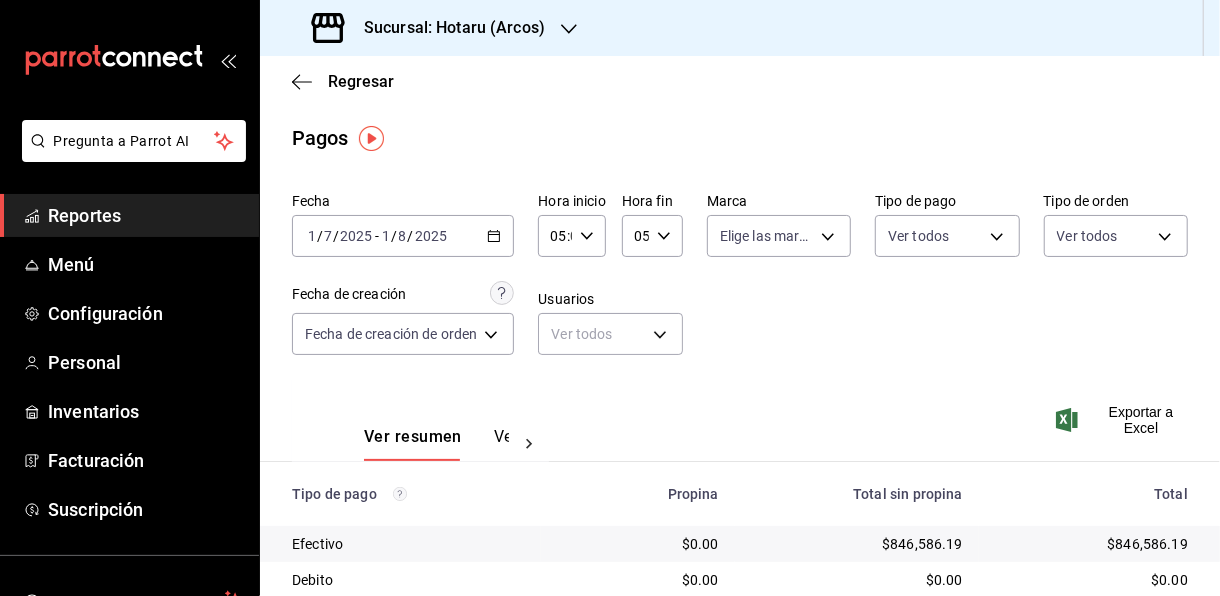 click 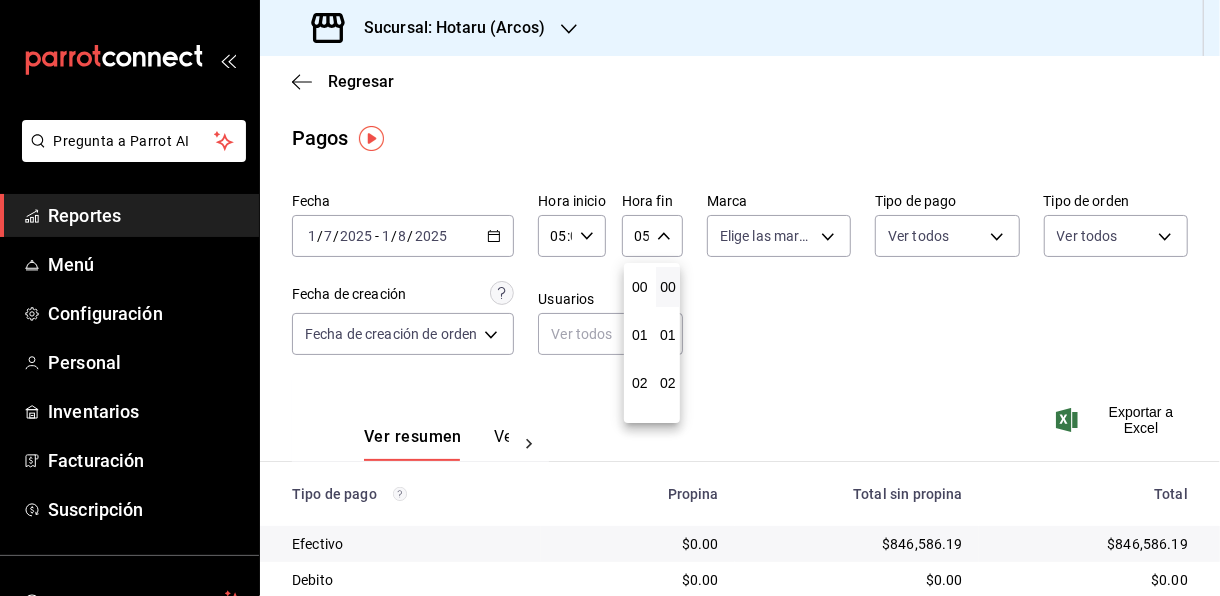 scroll, scrollTop: 242, scrollLeft: 0, axis: vertical 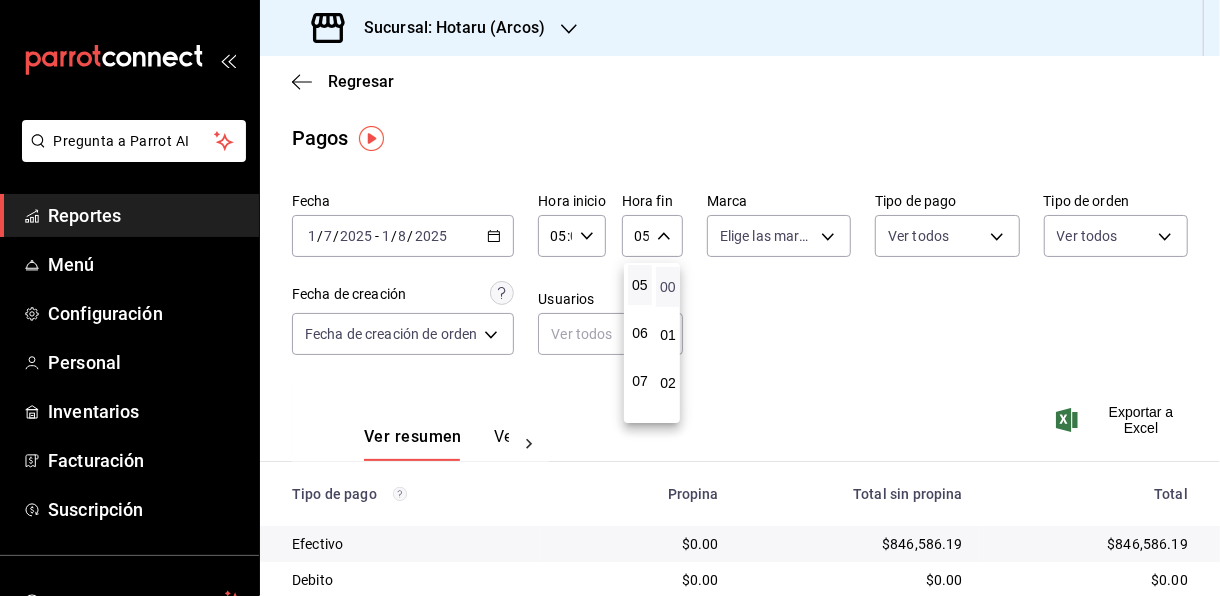 click on "00" at bounding box center [668, 287] 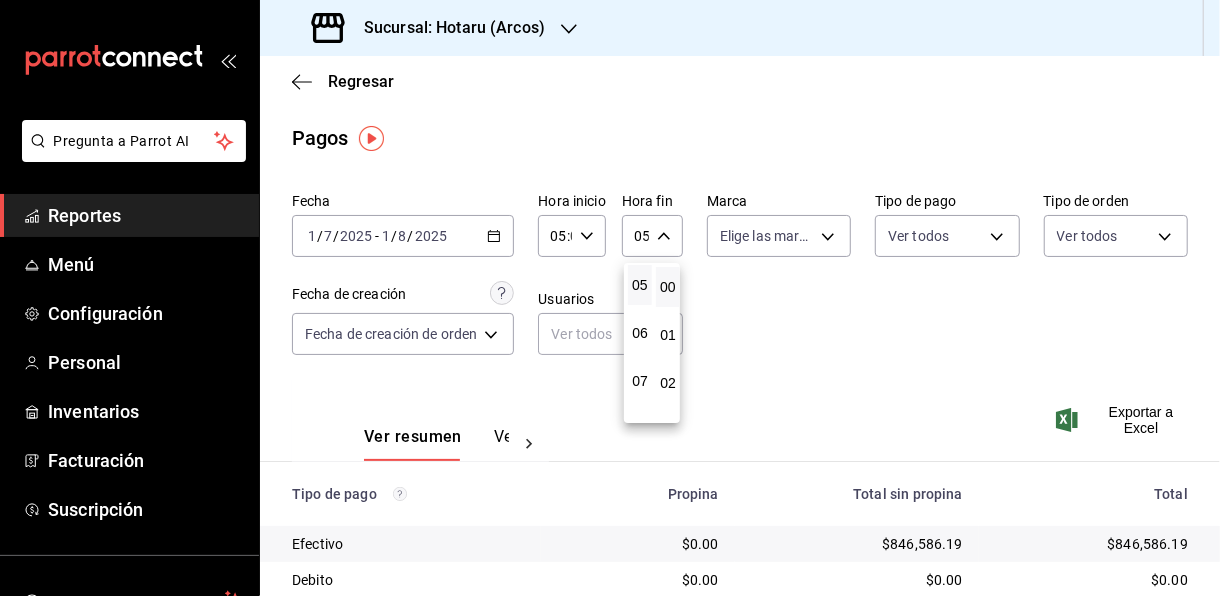 click at bounding box center [610, 298] 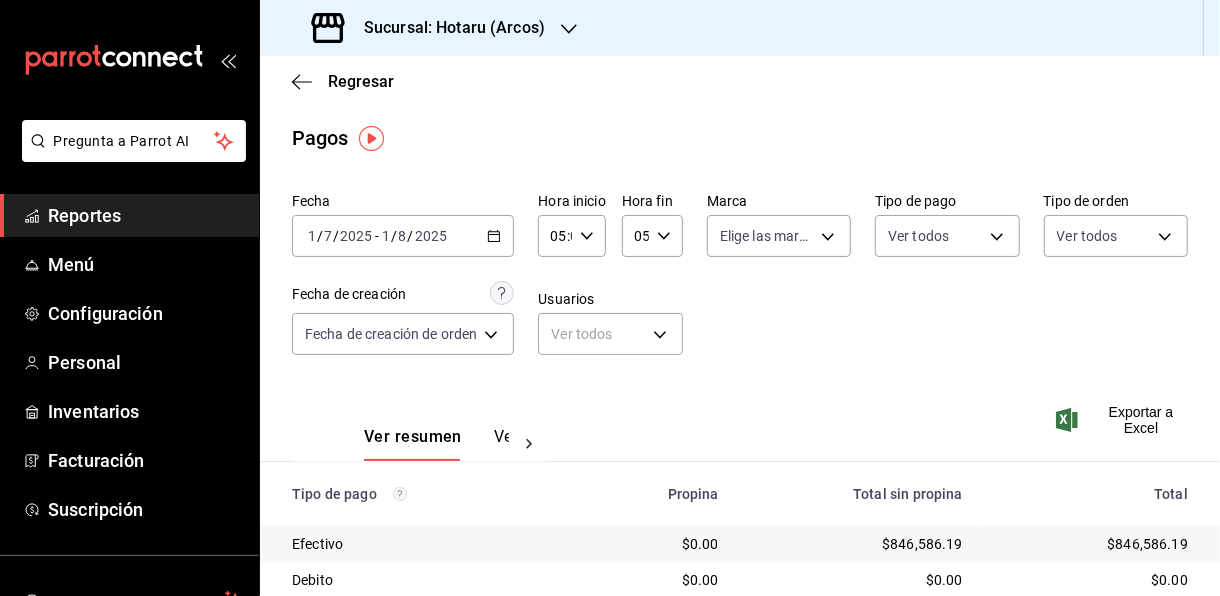 scroll, scrollTop: 286, scrollLeft: 0, axis: vertical 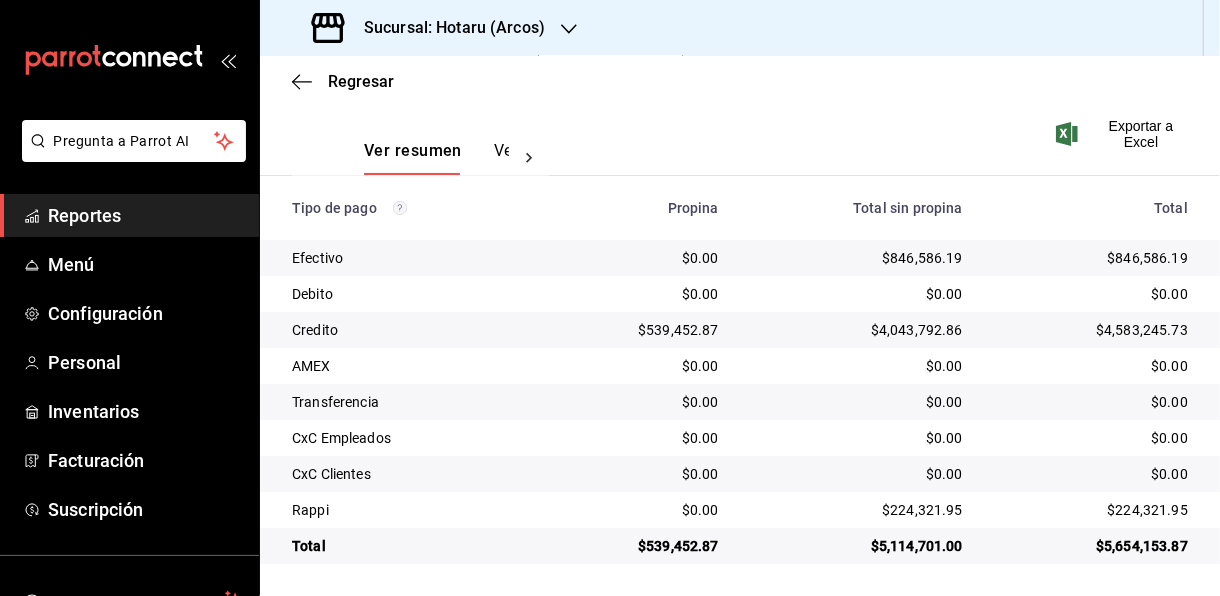 type 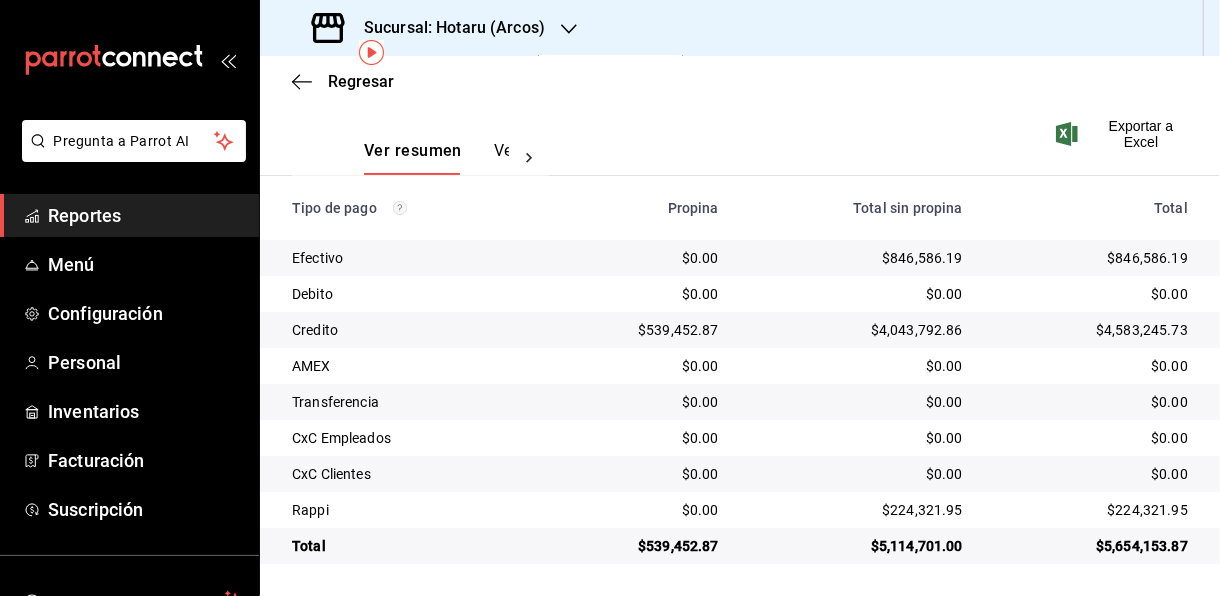scroll, scrollTop: 0, scrollLeft: 0, axis: both 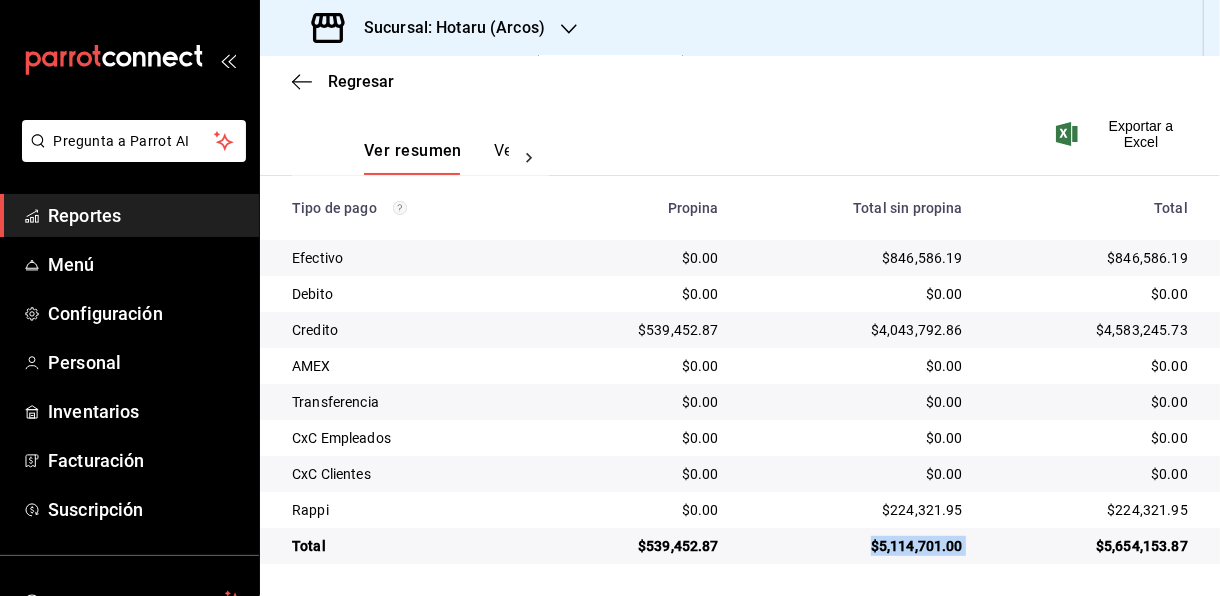 drag, startPoint x: 862, startPoint y: 553, endPoint x: 972, endPoint y: 564, distance: 110.54863 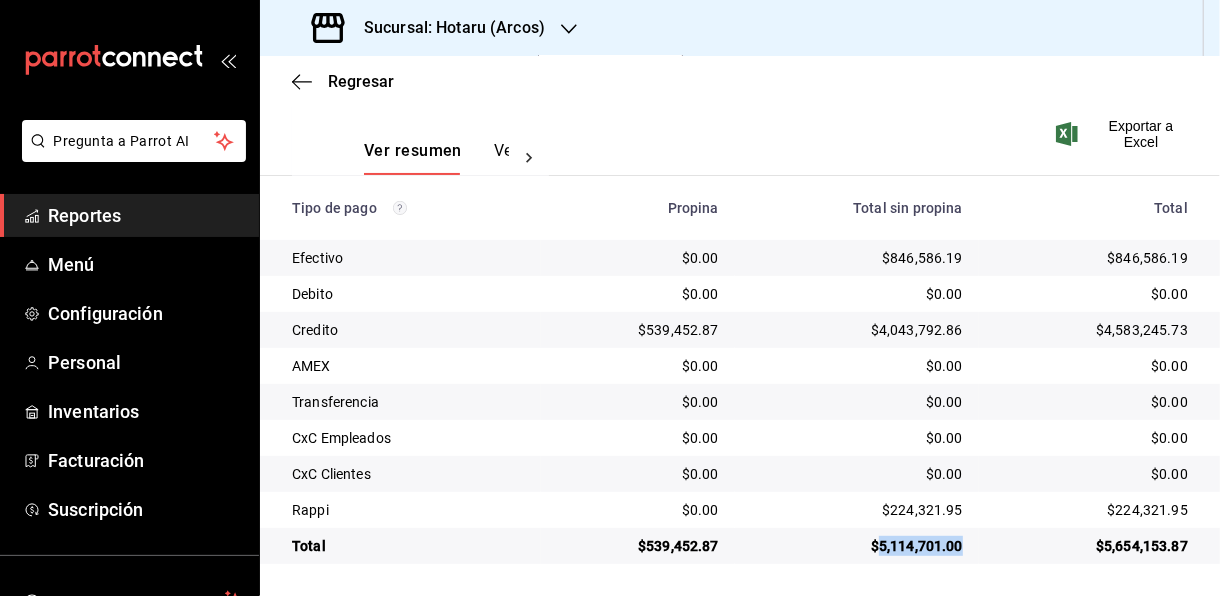 drag, startPoint x: 867, startPoint y: 546, endPoint x: 961, endPoint y: 536, distance: 94.53042 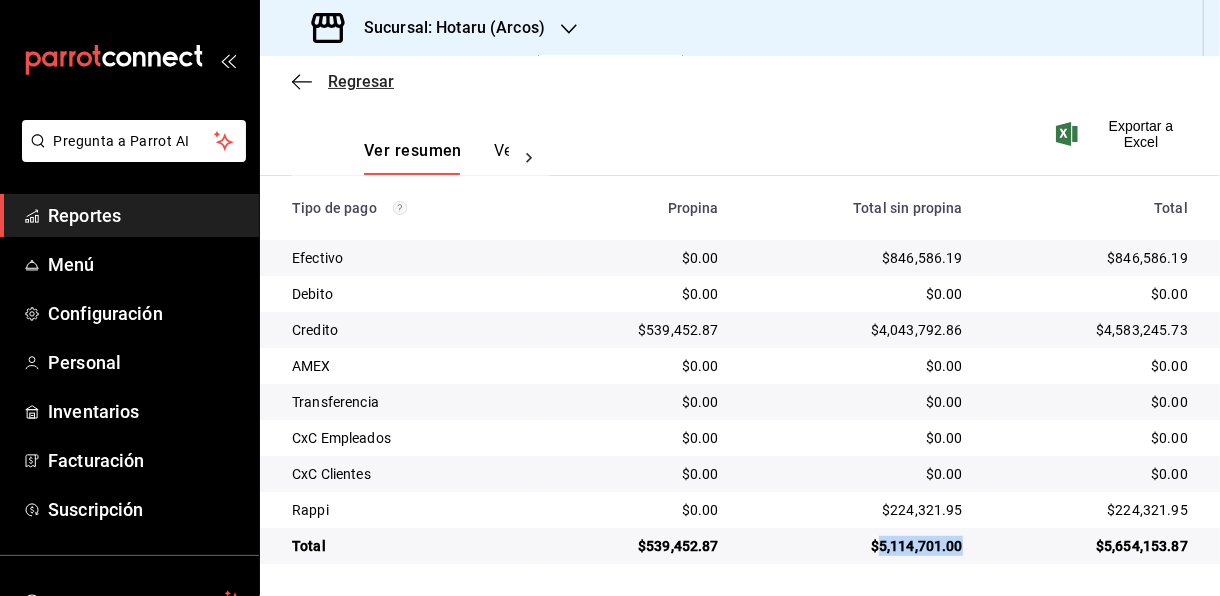 click 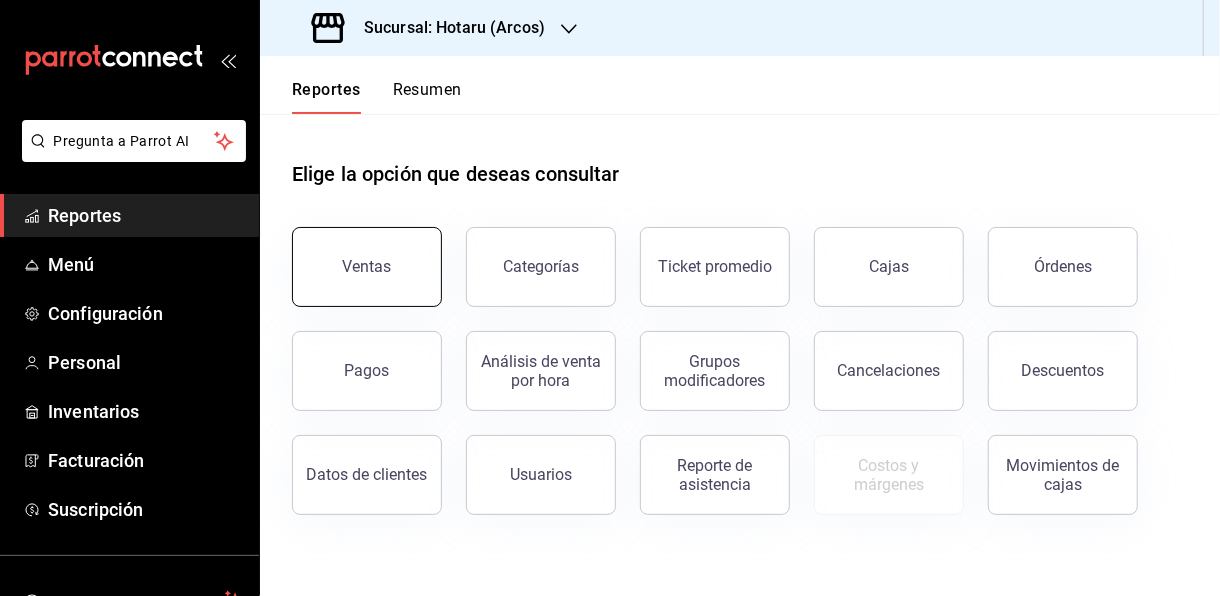 click on "Ventas" at bounding box center (367, 267) 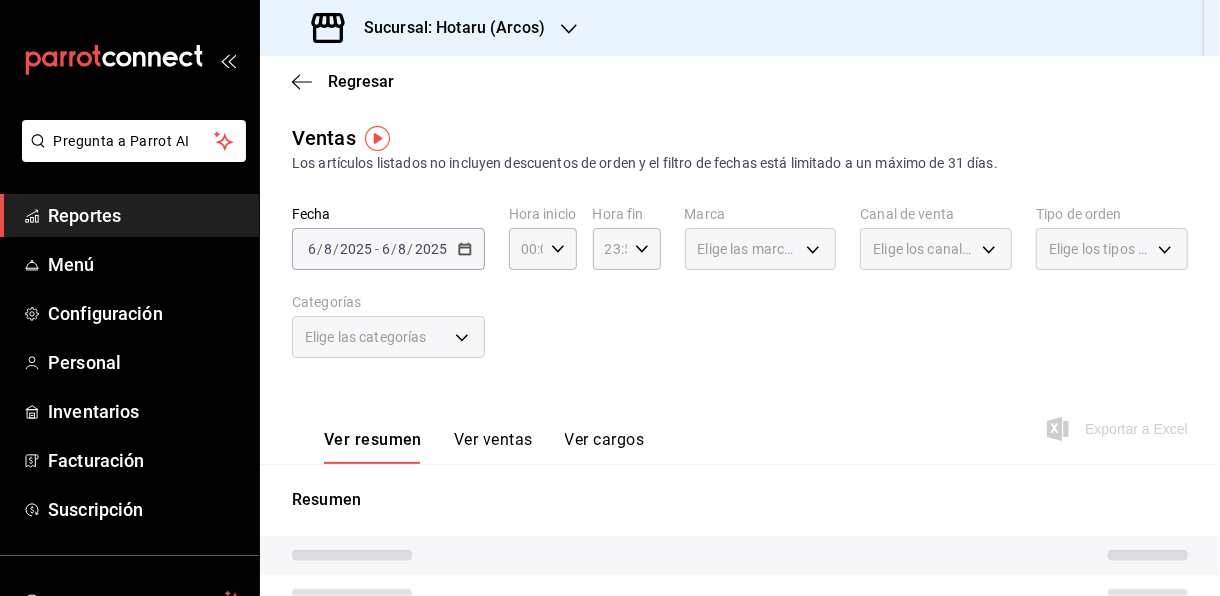 click on "2025-08-06 6 / 8 / 2025 - 2025-08-06 6 / 8 / 2025" at bounding box center [388, 249] 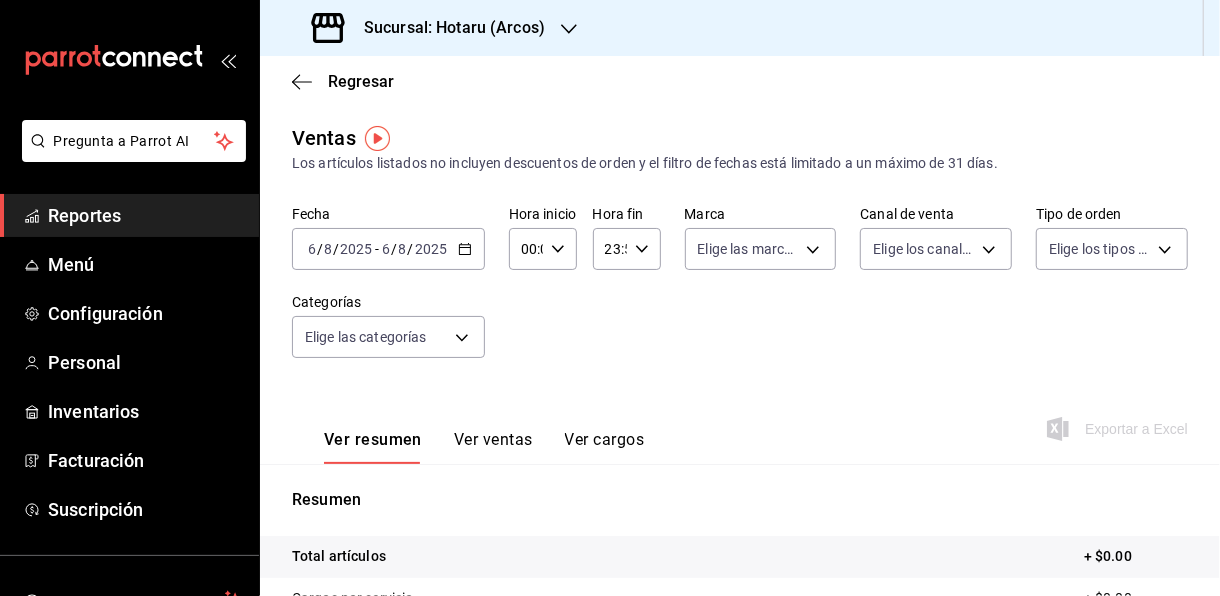 click on "2025-08-06 6 / 8 / 2025 - 2025-08-06 6 / 8 / 2025" at bounding box center [388, 249] 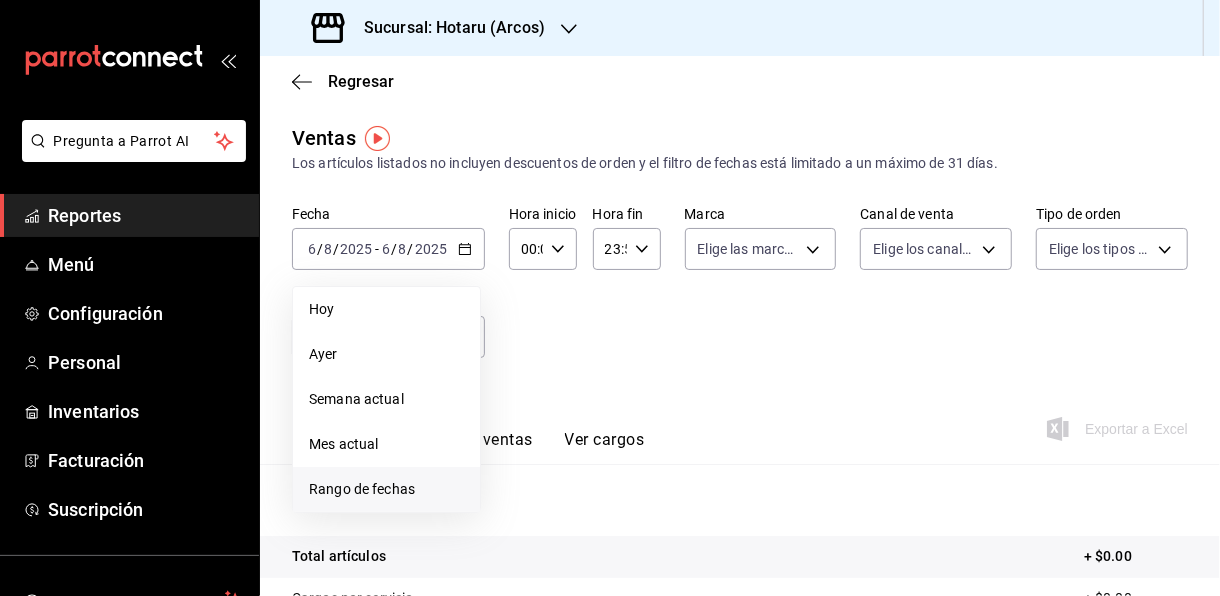 click on "Rango de fechas" at bounding box center [386, 489] 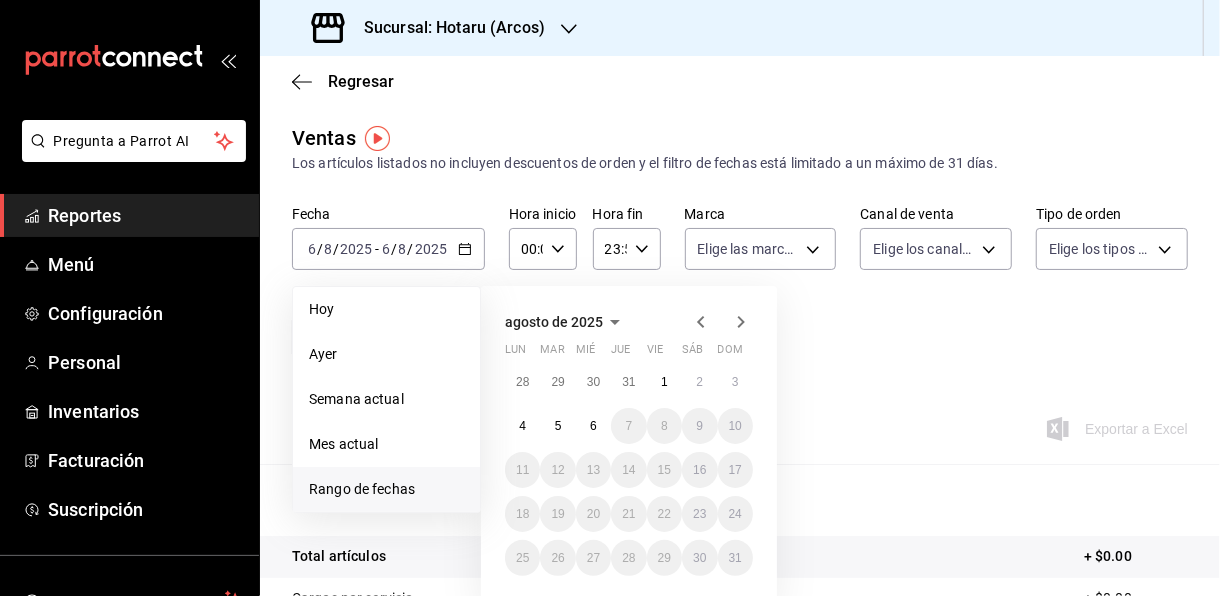 click on "agosto de 2025" at bounding box center (629, 322) 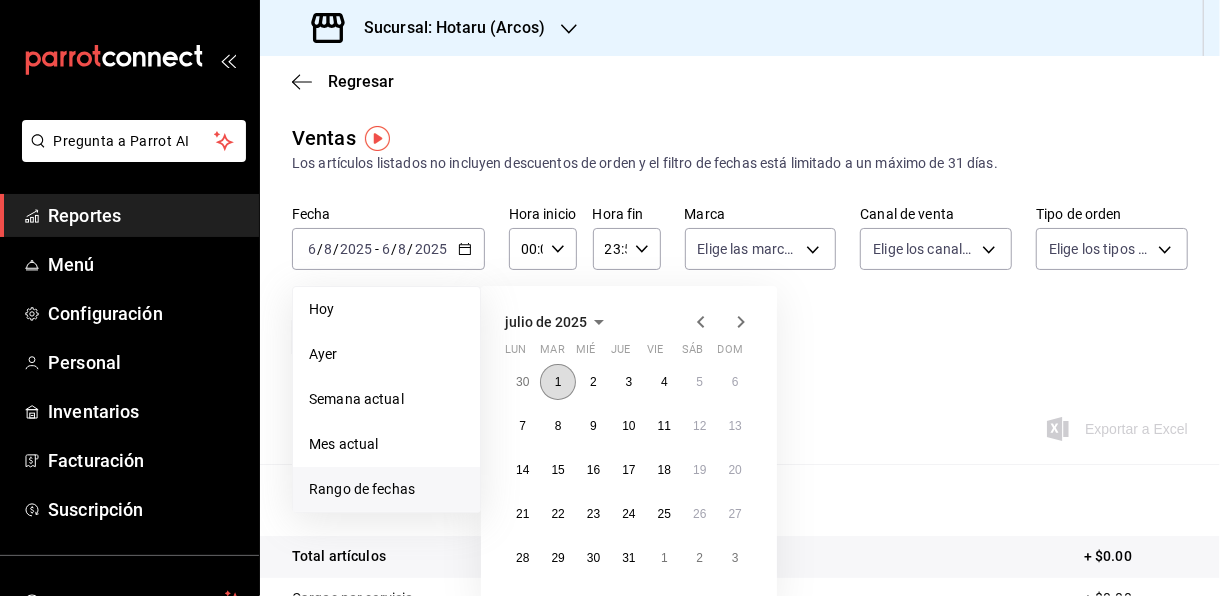 click on "1" at bounding box center (557, 382) 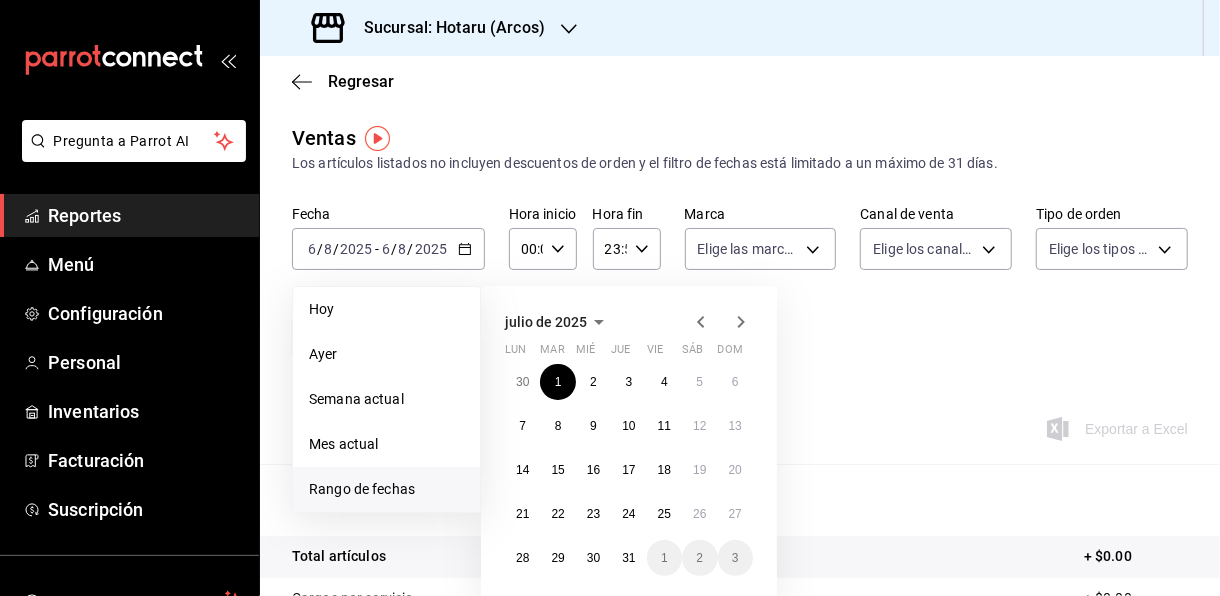 click 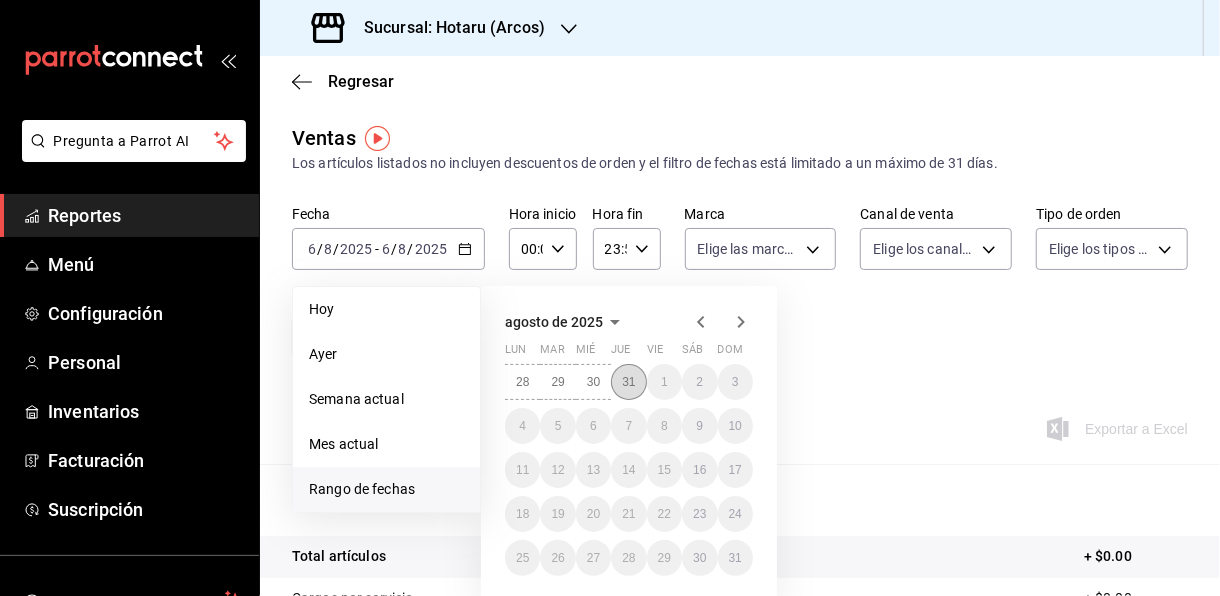 click on "31" at bounding box center [628, 382] 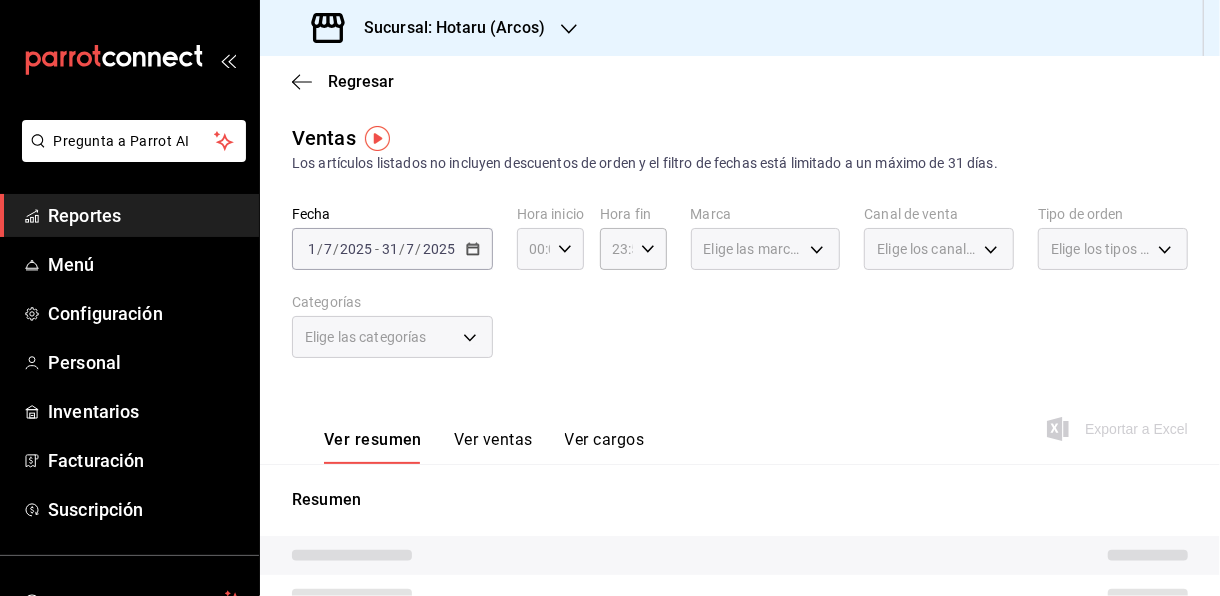 click 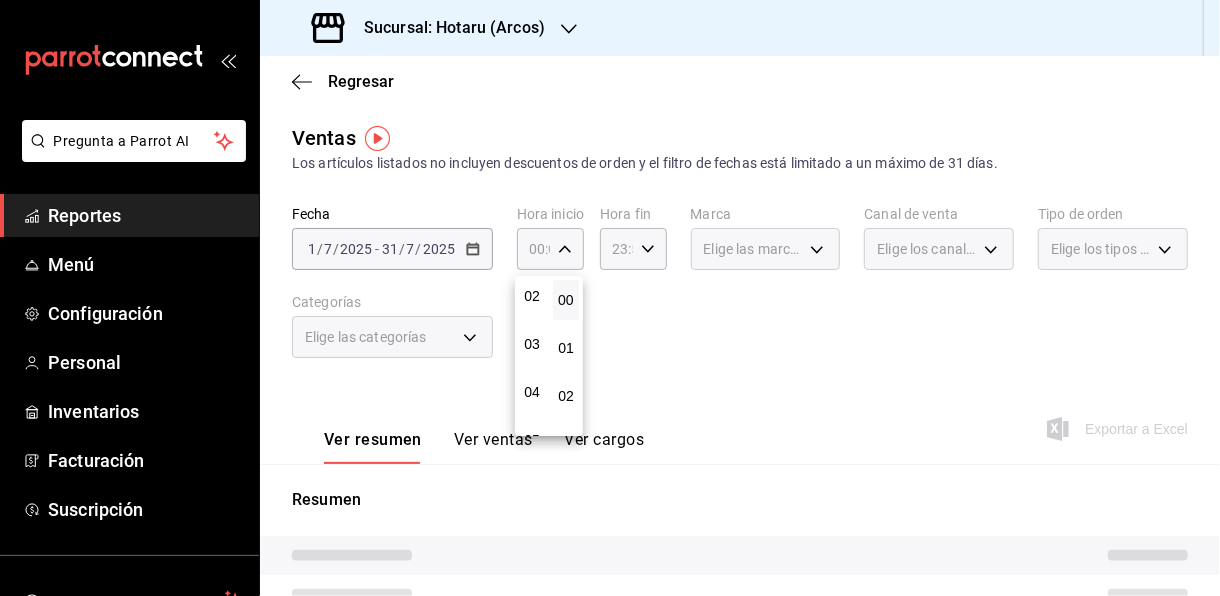 scroll, scrollTop: 200, scrollLeft: 0, axis: vertical 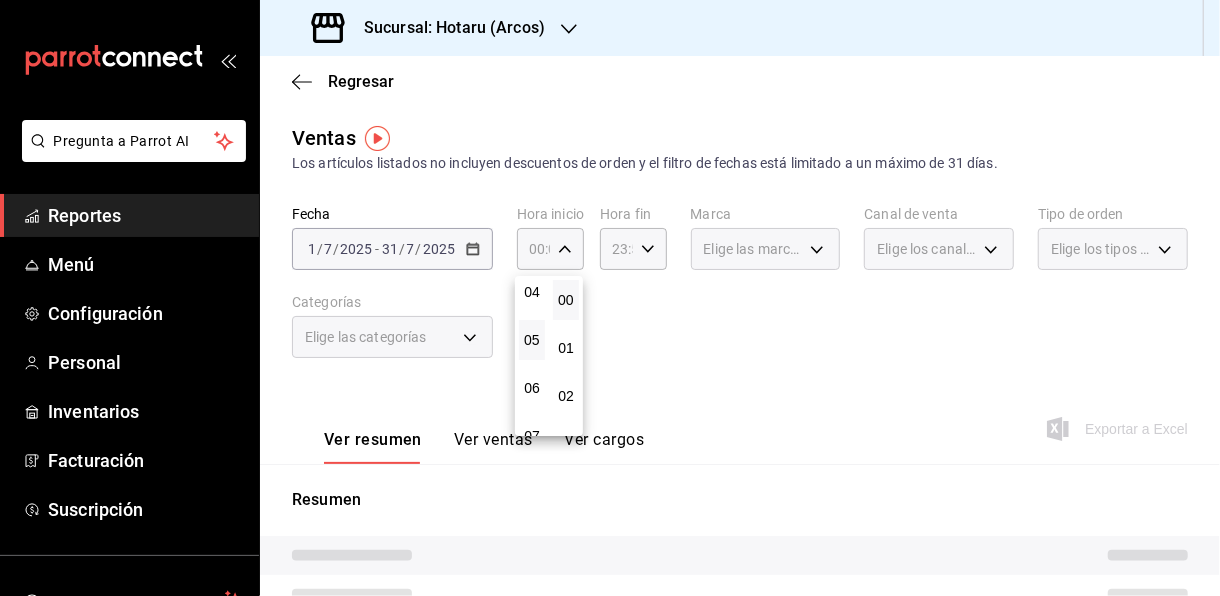 click on "05" at bounding box center [532, 340] 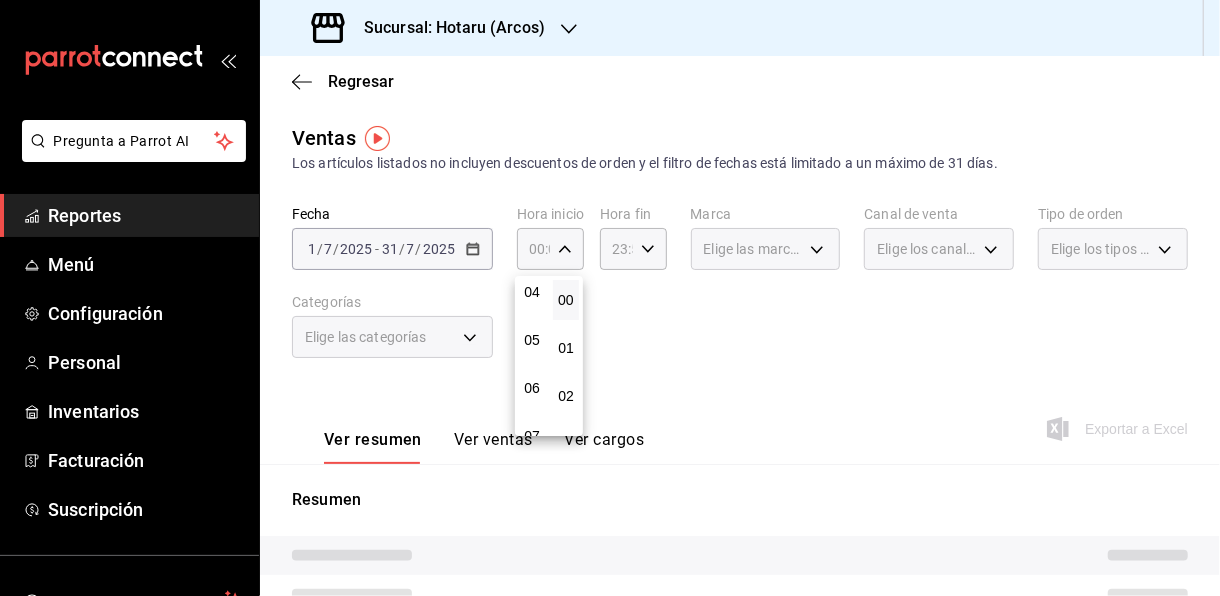 type on "05:00" 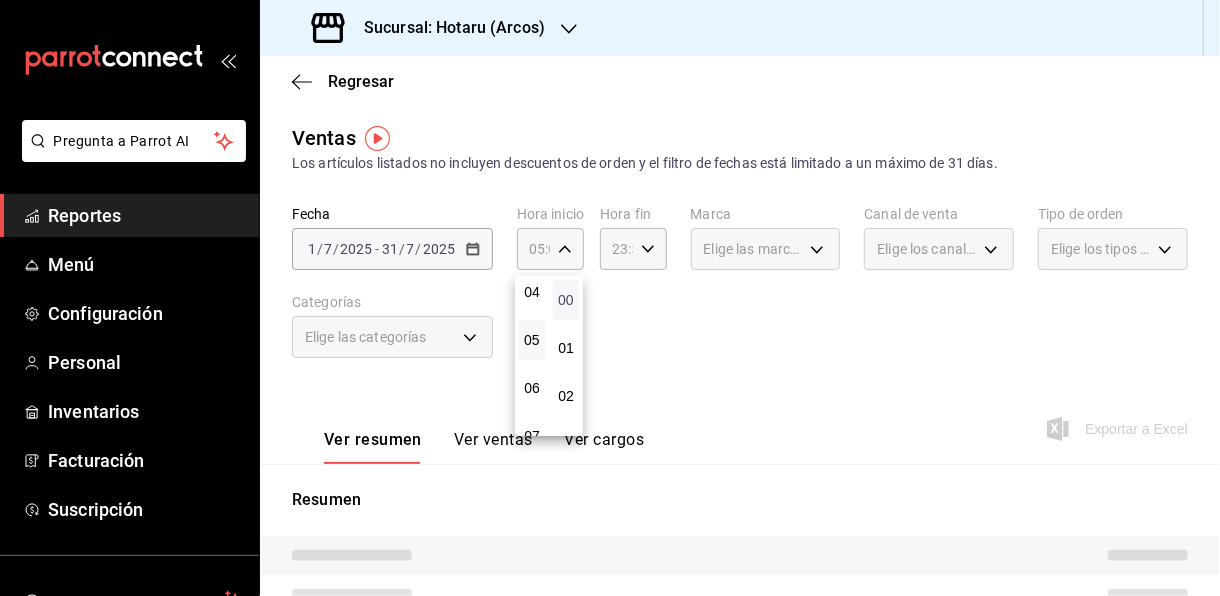 click on "00" at bounding box center (566, 300) 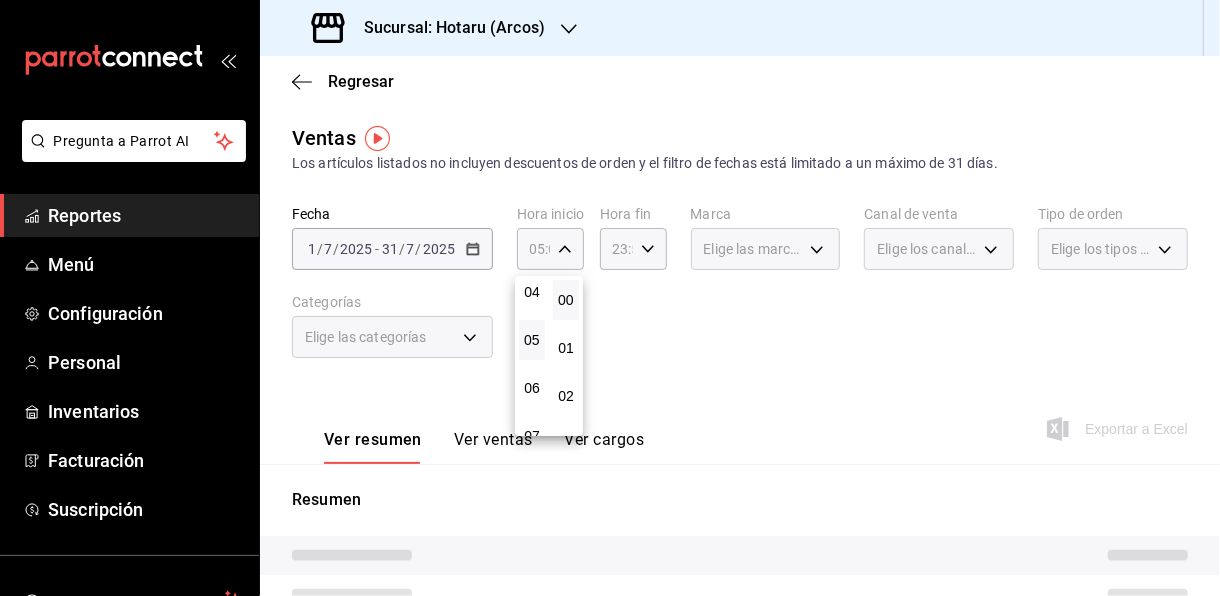 click at bounding box center [610, 298] 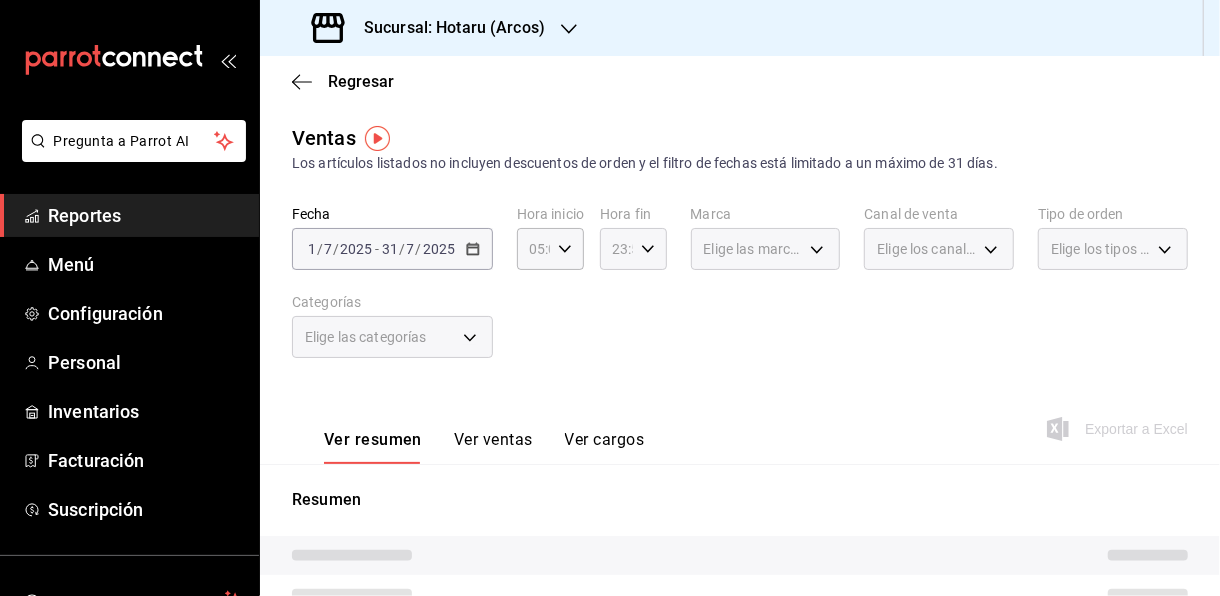 click 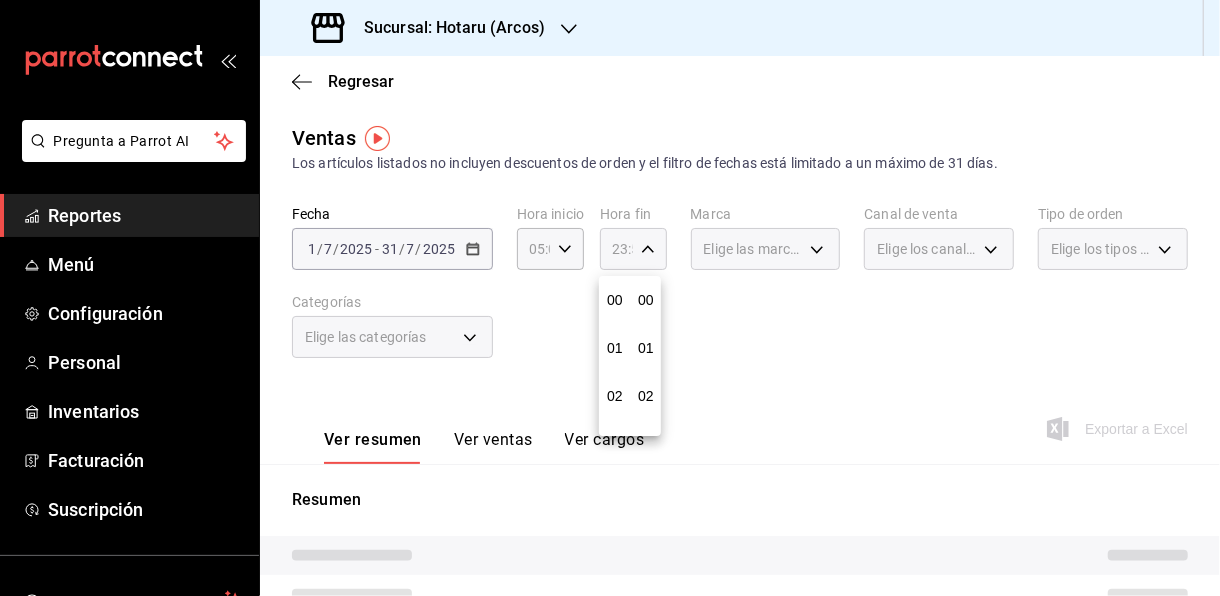 scroll, scrollTop: 1003, scrollLeft: 0, axis: vertical 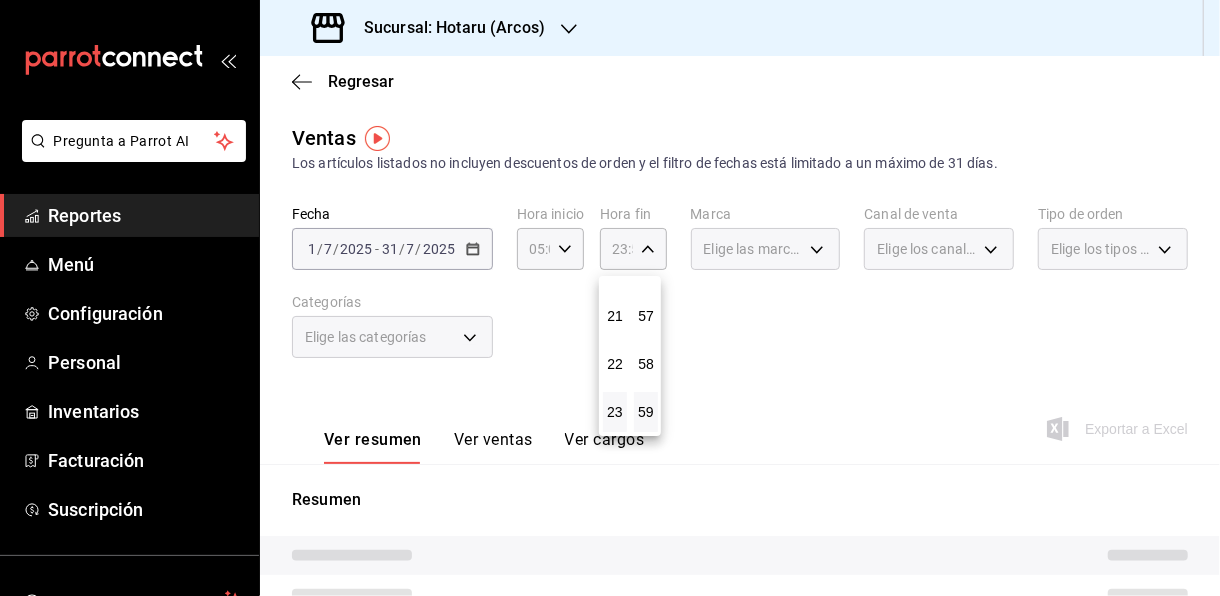 click at bounding box center [610, 298] 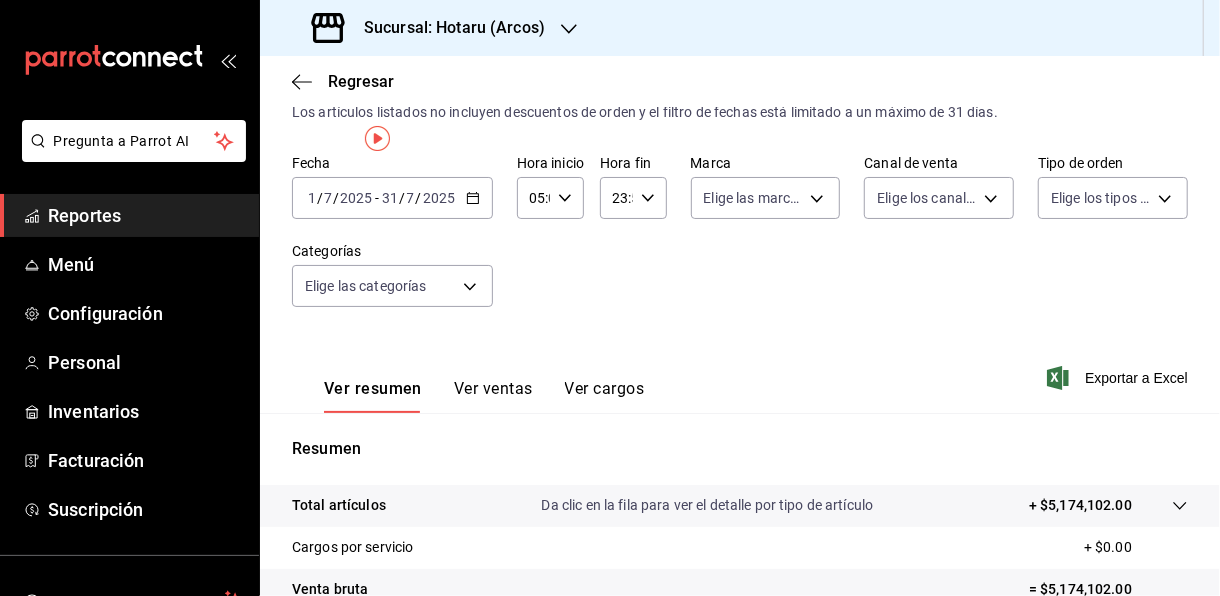 scroll, scrollTop: 0, scrollLeft: 0, axis: both 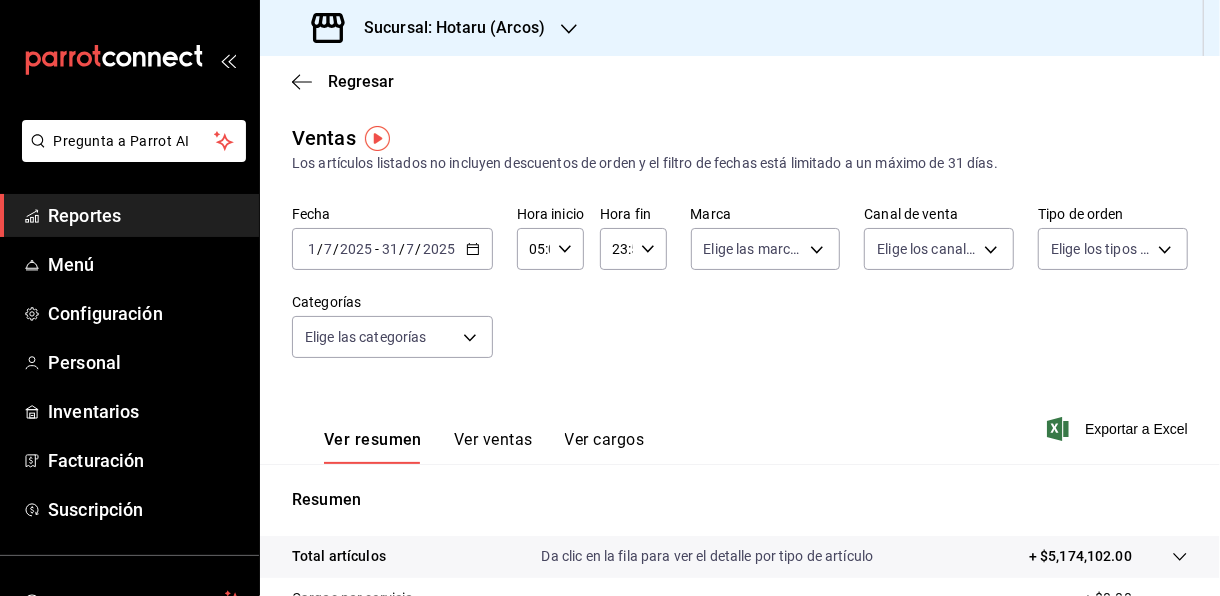 click on "23:59 Hora fin" at bounding box center (633, 249) 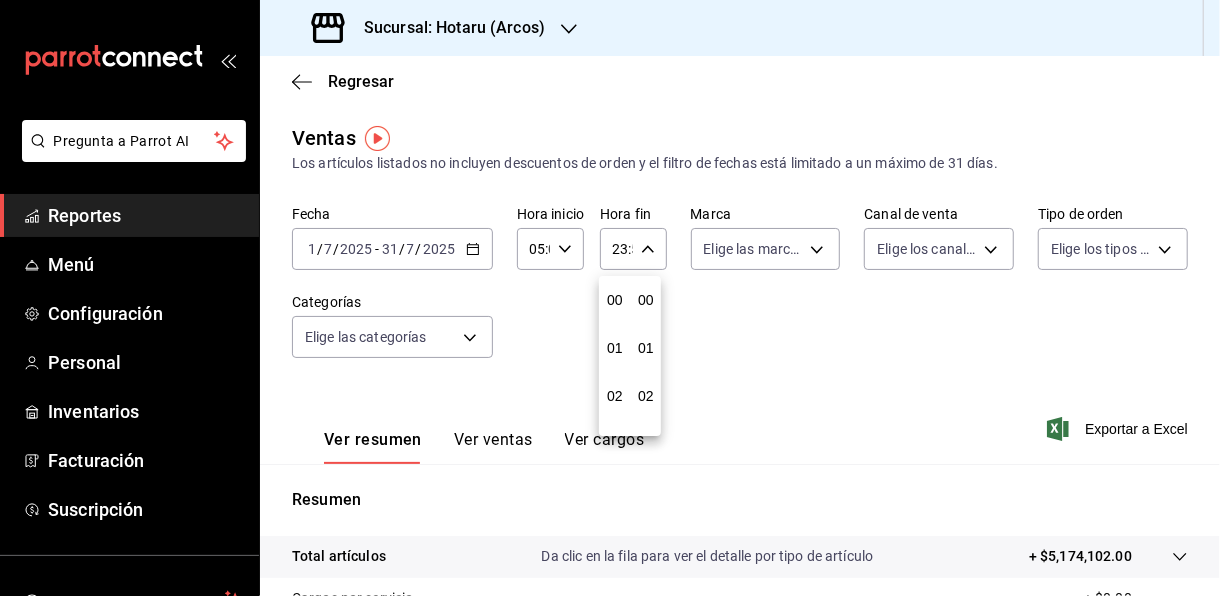 scroll, scrollTop: 1003, scrollLeft: 0, axis: vertical 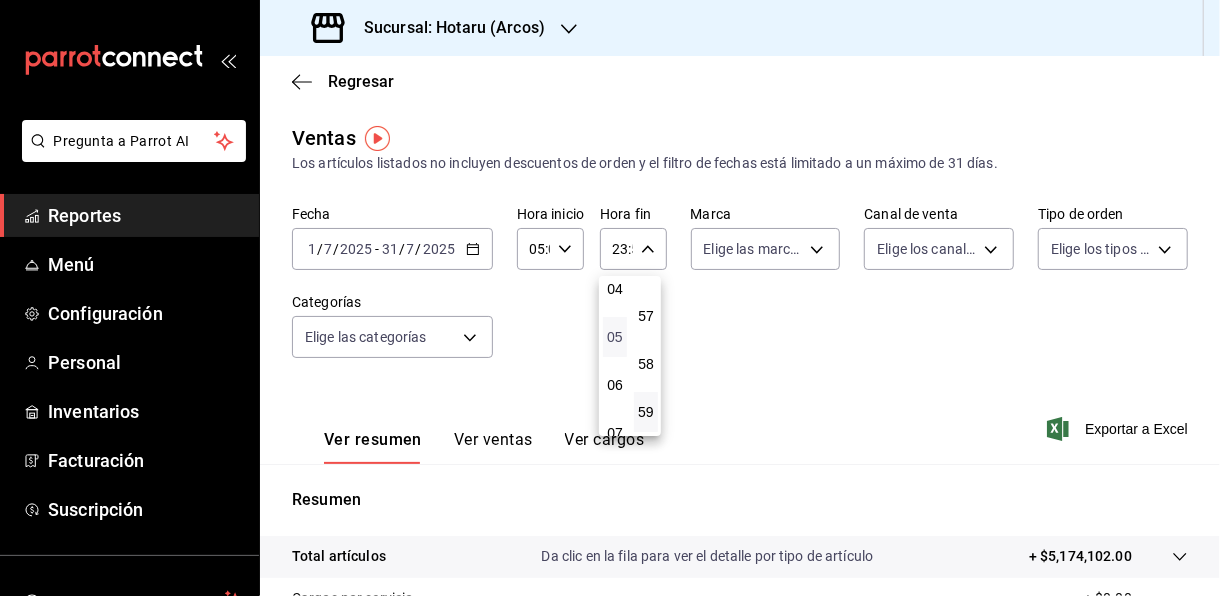 click on "05" at bounding box center [615, 337] 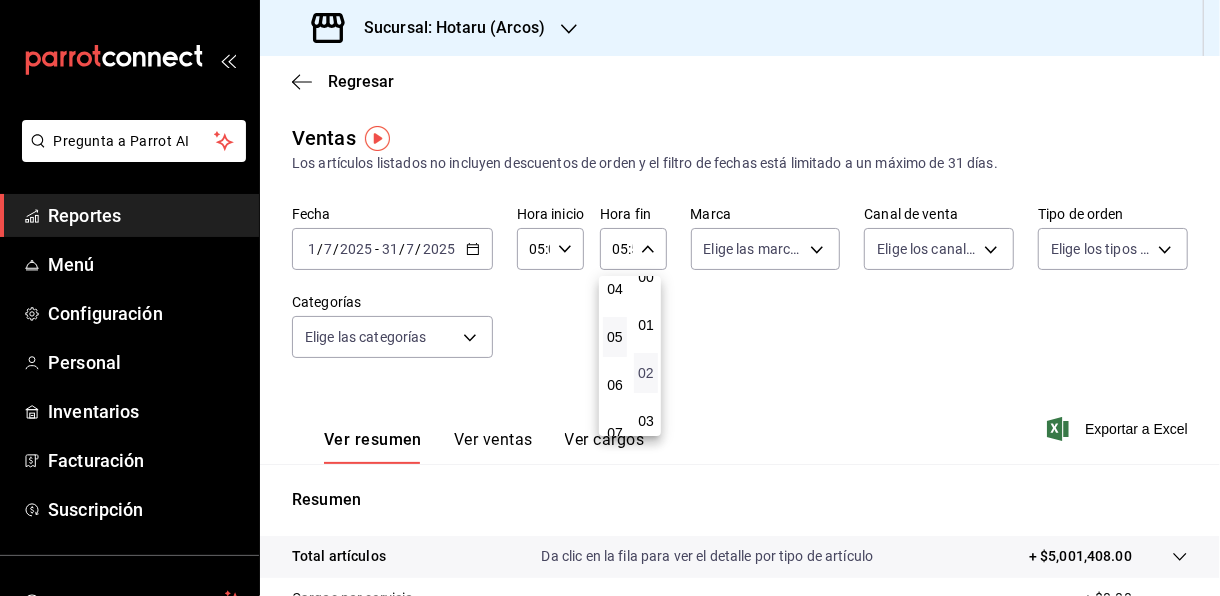 scroll, scrollTop: 0, scrollLeft: 0, axis: both 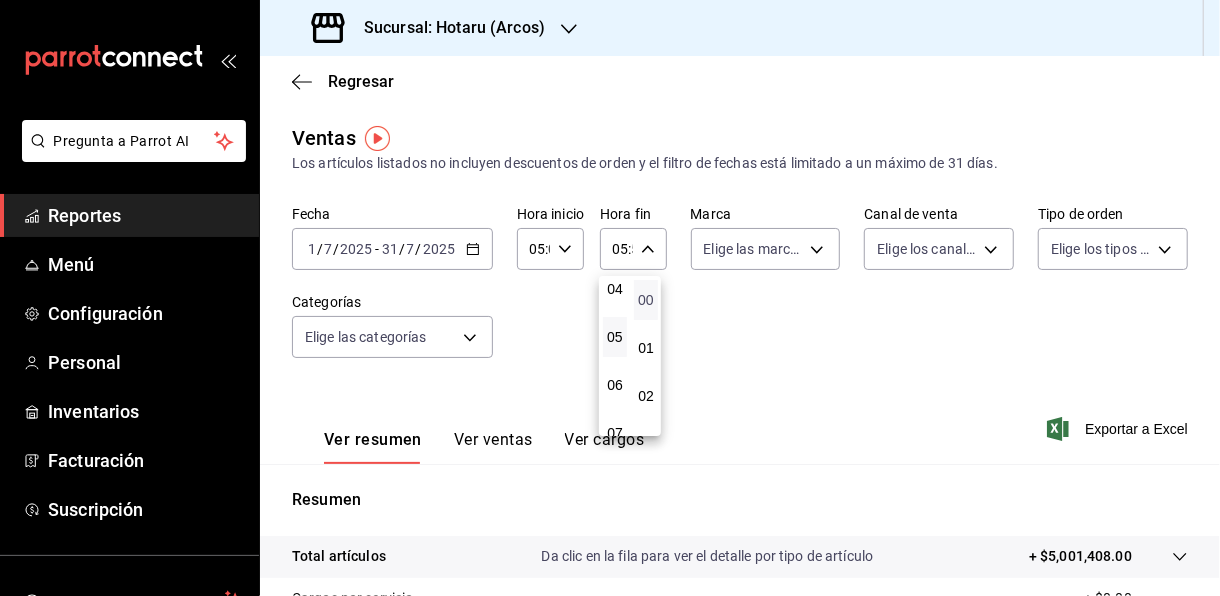 click on "00" at bounding box center [646, 300] 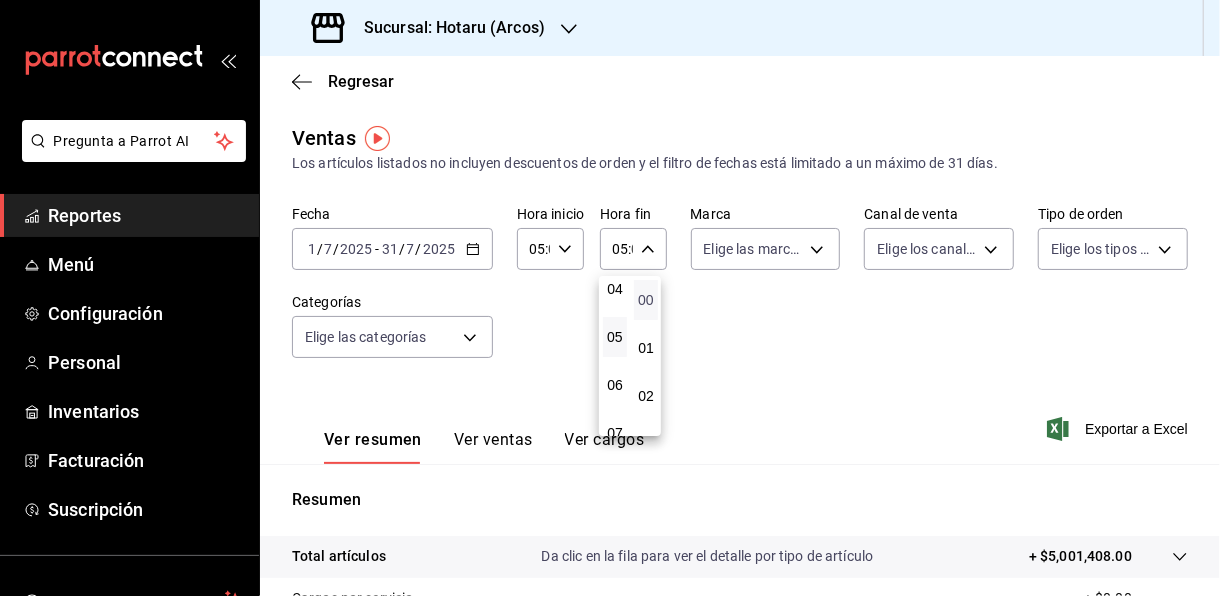 click on "00" at bounding box center [646, 300] 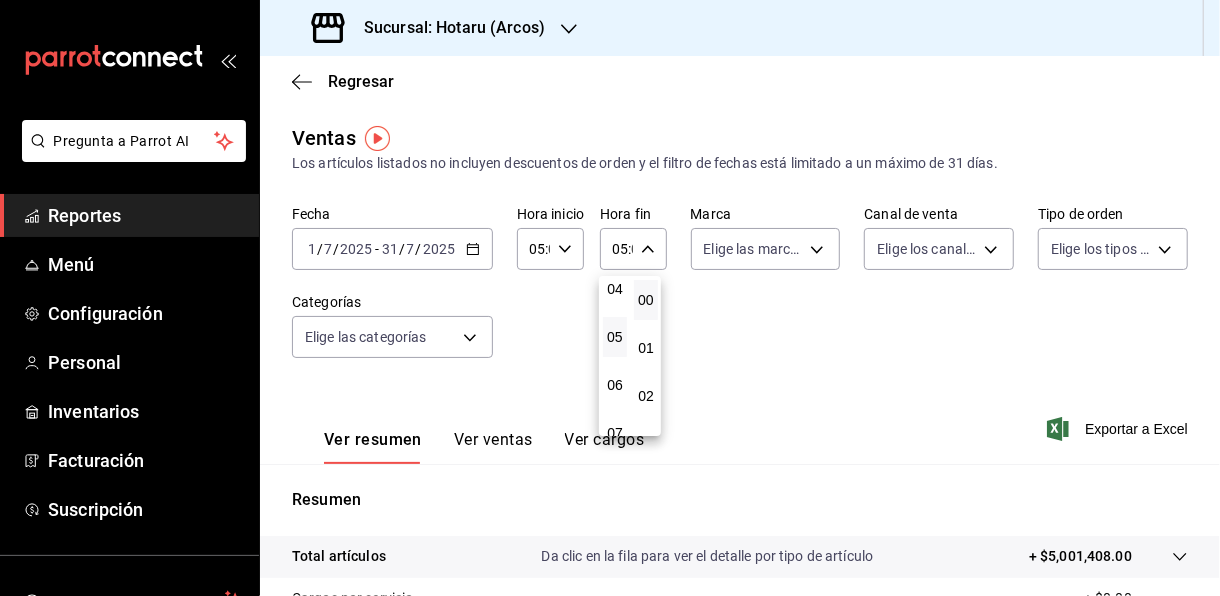 click at bounding box center [610, 298] 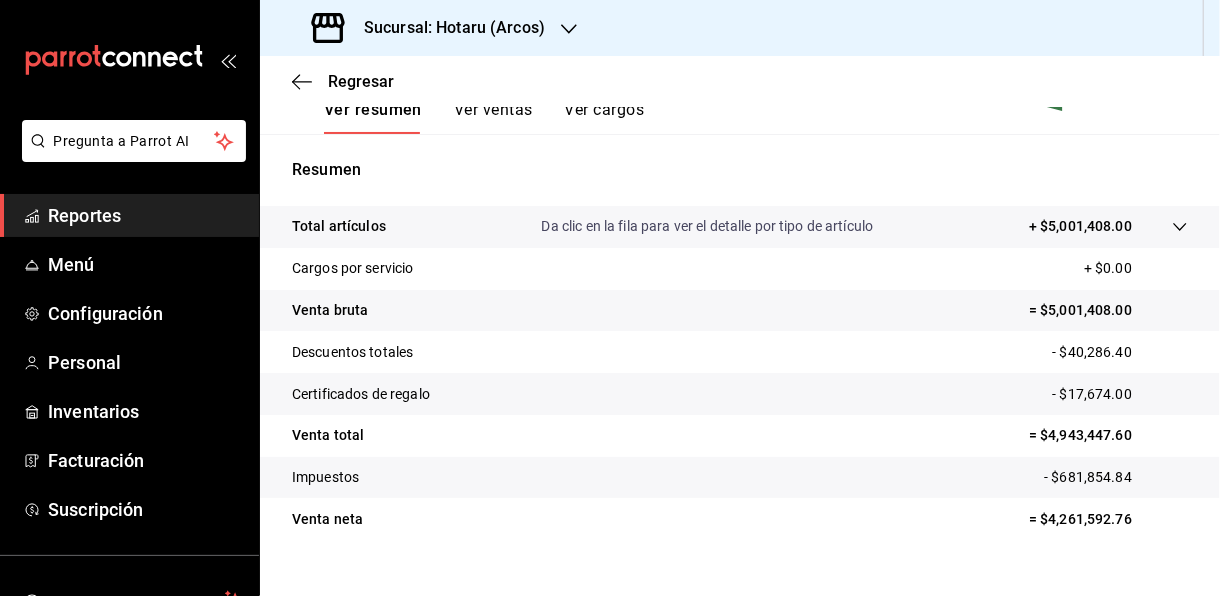 scroll, scrollTop: 361, scrollLeft: 0, axis: vertical 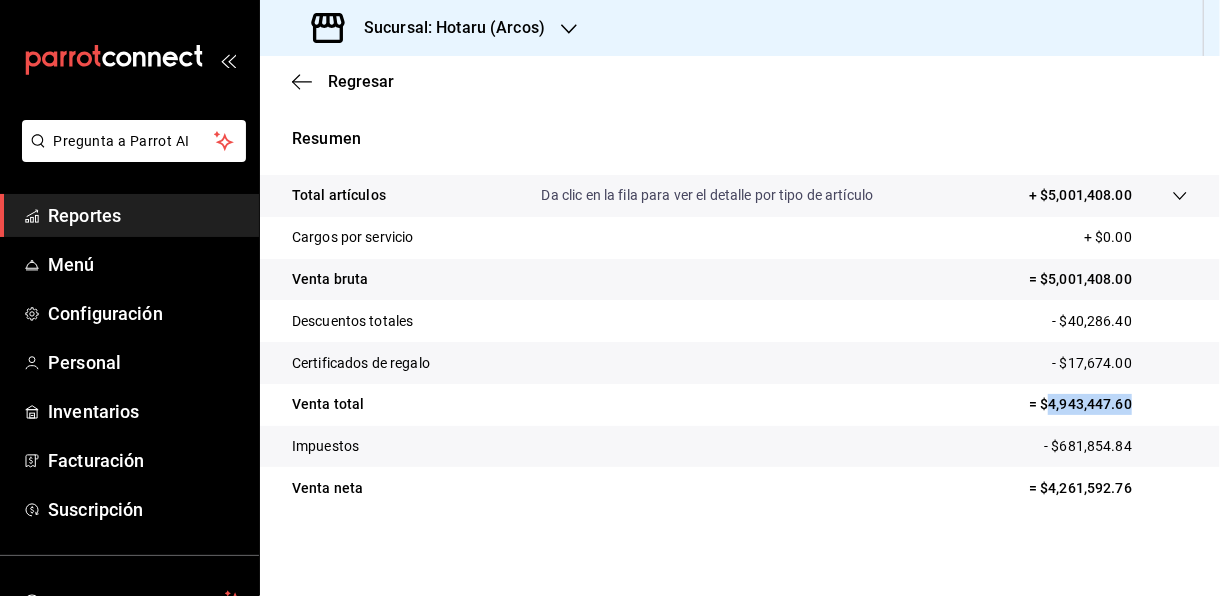 drag, startPoint x: 1034, startPoint y: 404, endPoint x: 1128, endPoint y: 397, distance: 94.26028 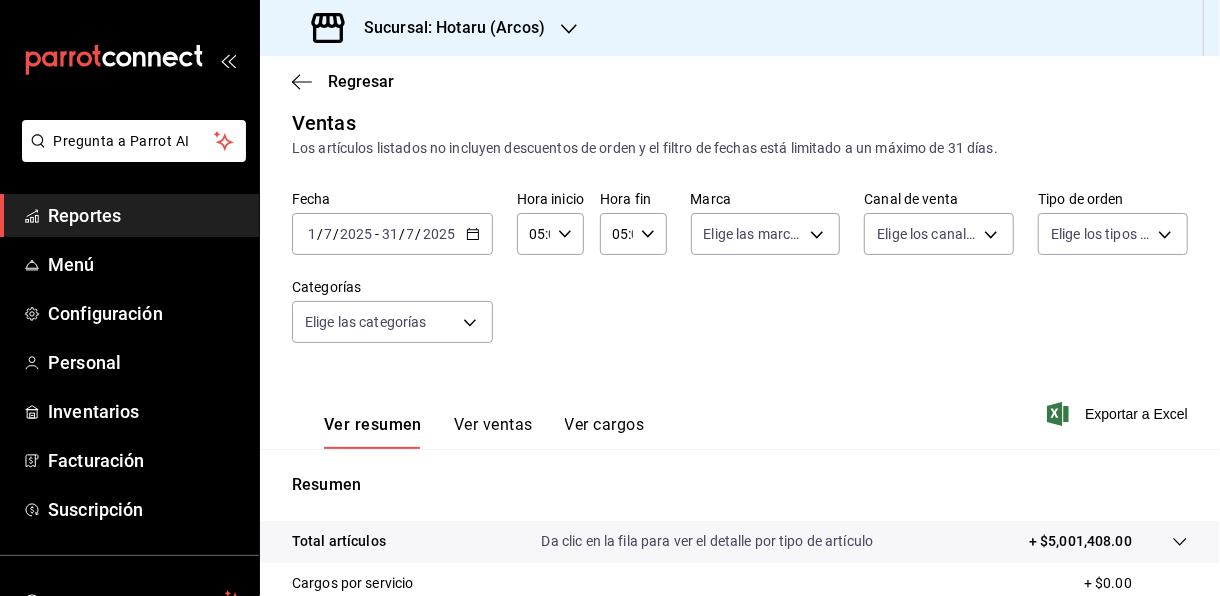 scroll, scrollTop: 0, scrollLeft: 0, axis: both 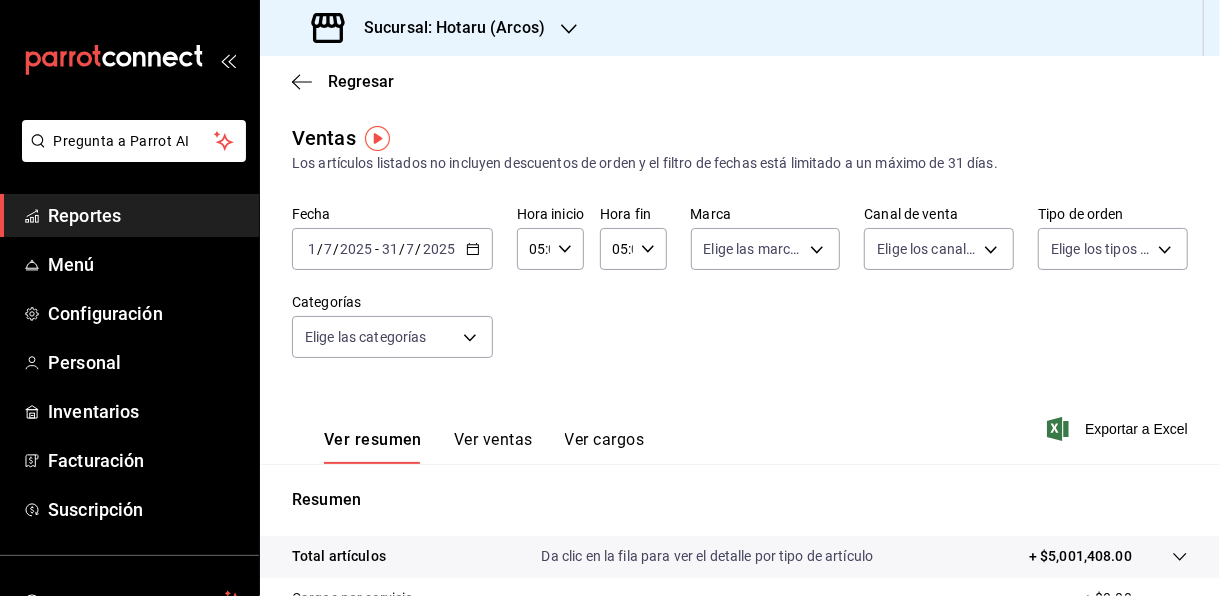 click 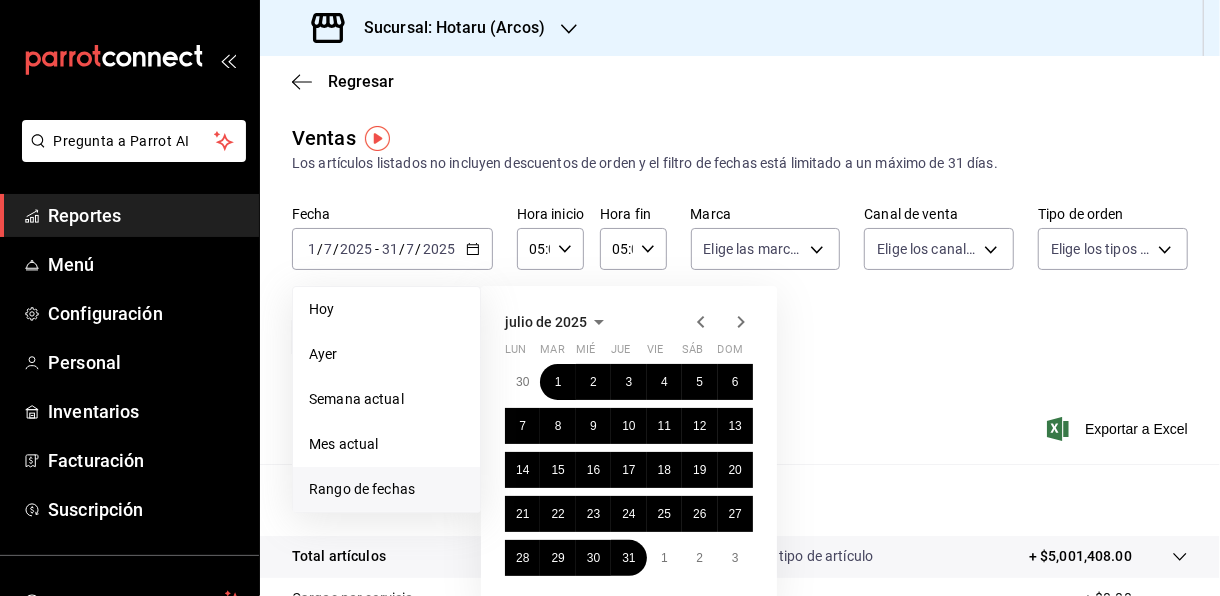 click 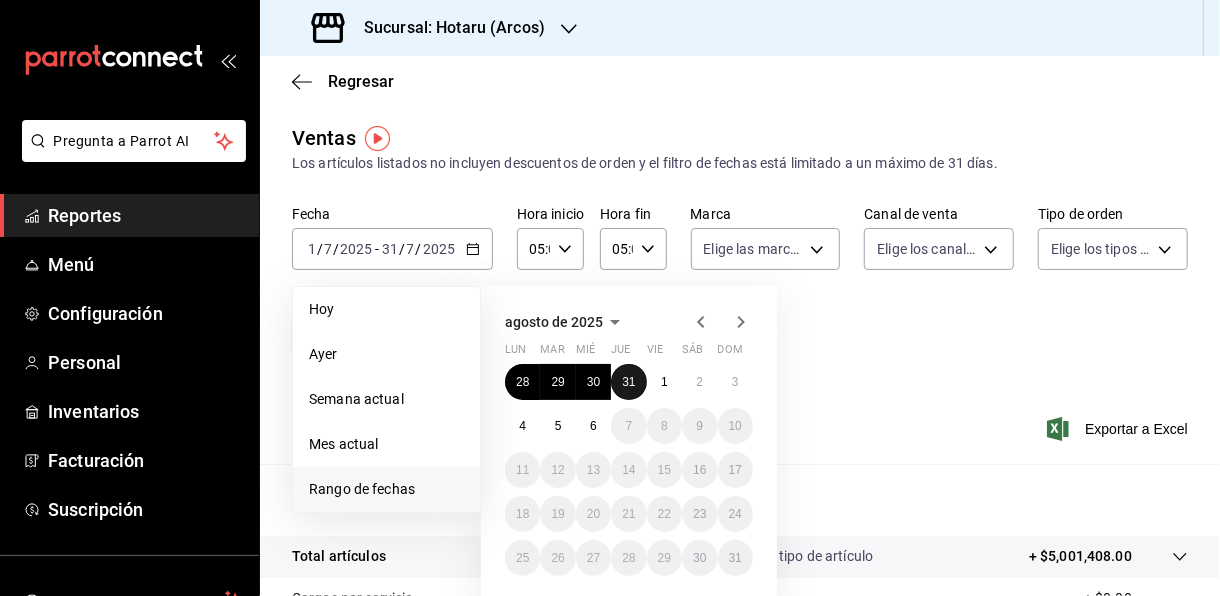 click on "31" at bounding box center [628, 382] 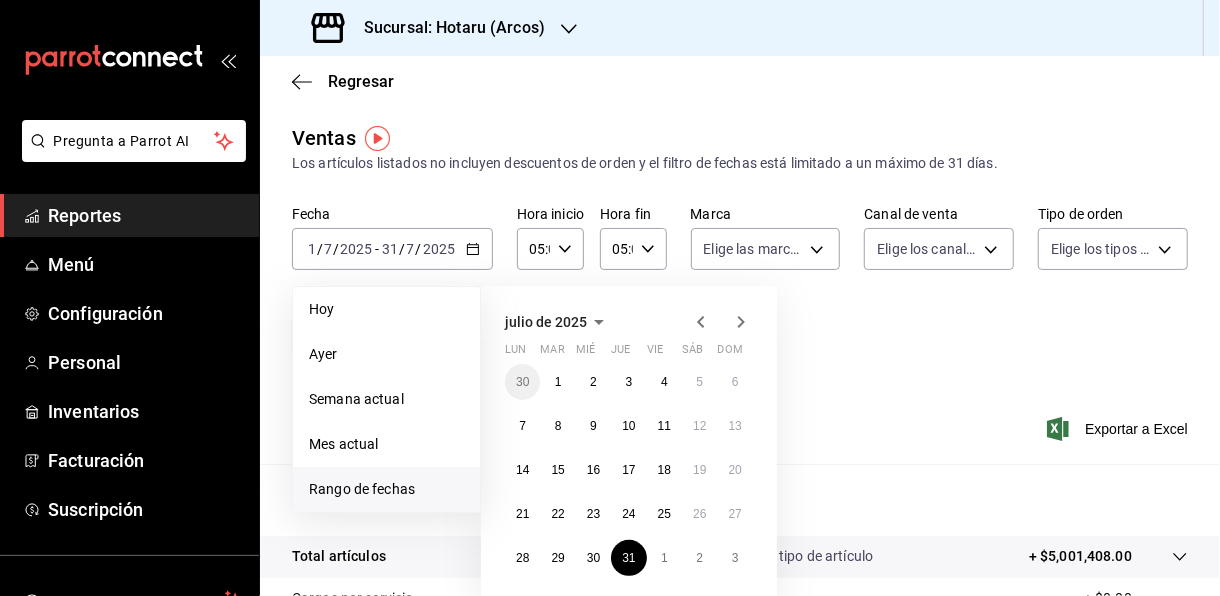 click 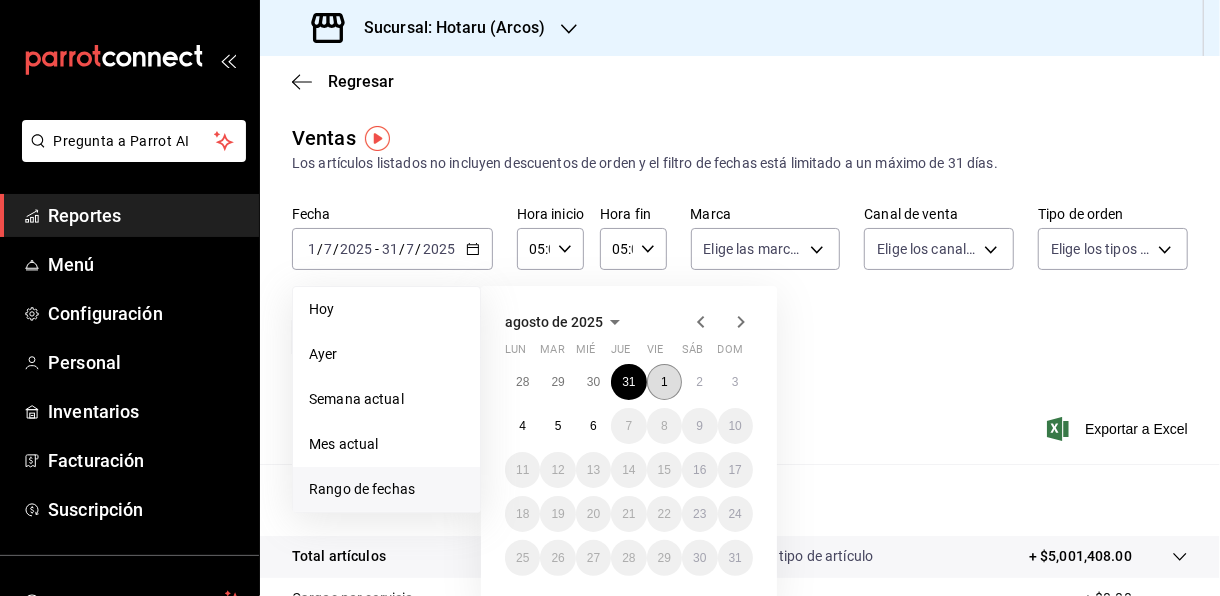 click on "1" at bounding box center [664, 382] 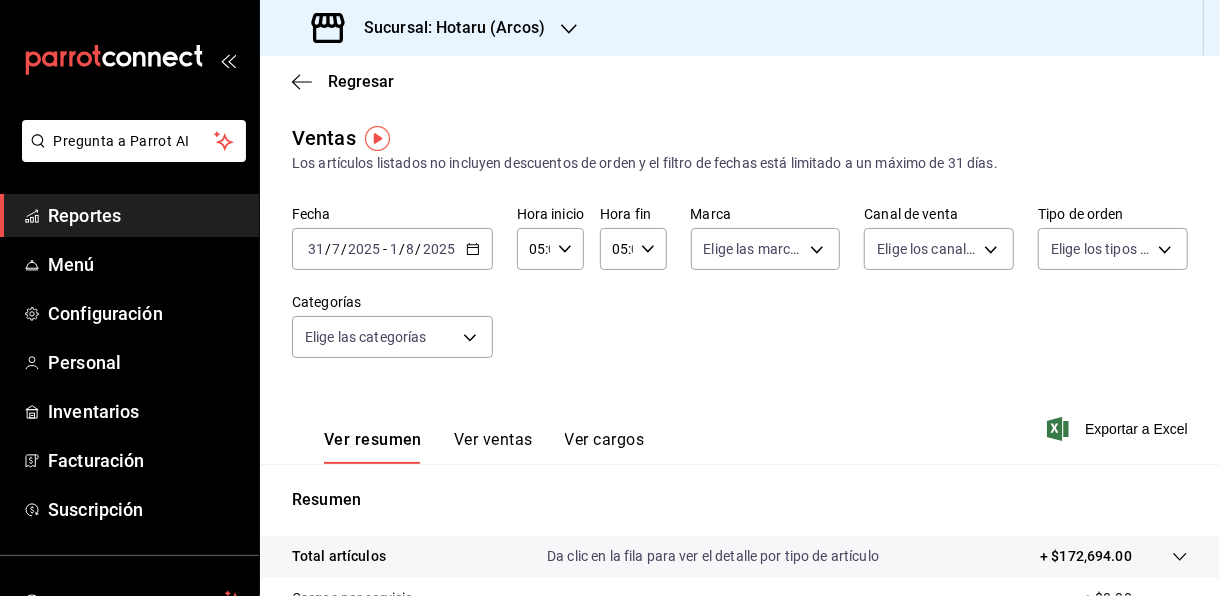 click 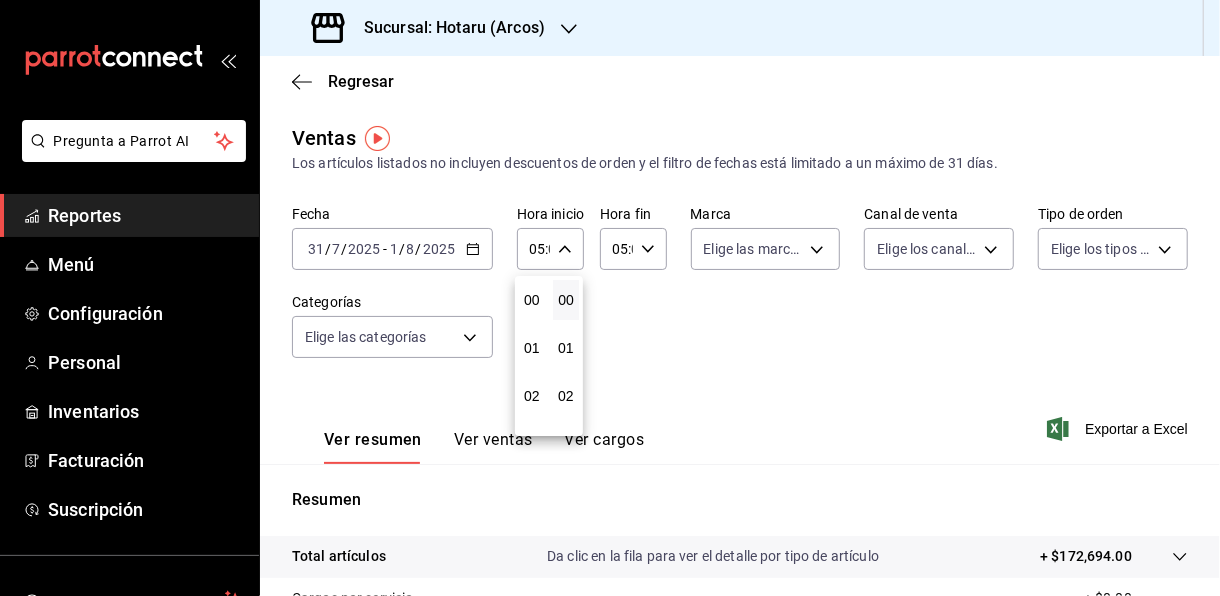 scroll, scrollTop: 242, scrollLeft: 0, axis: vertical 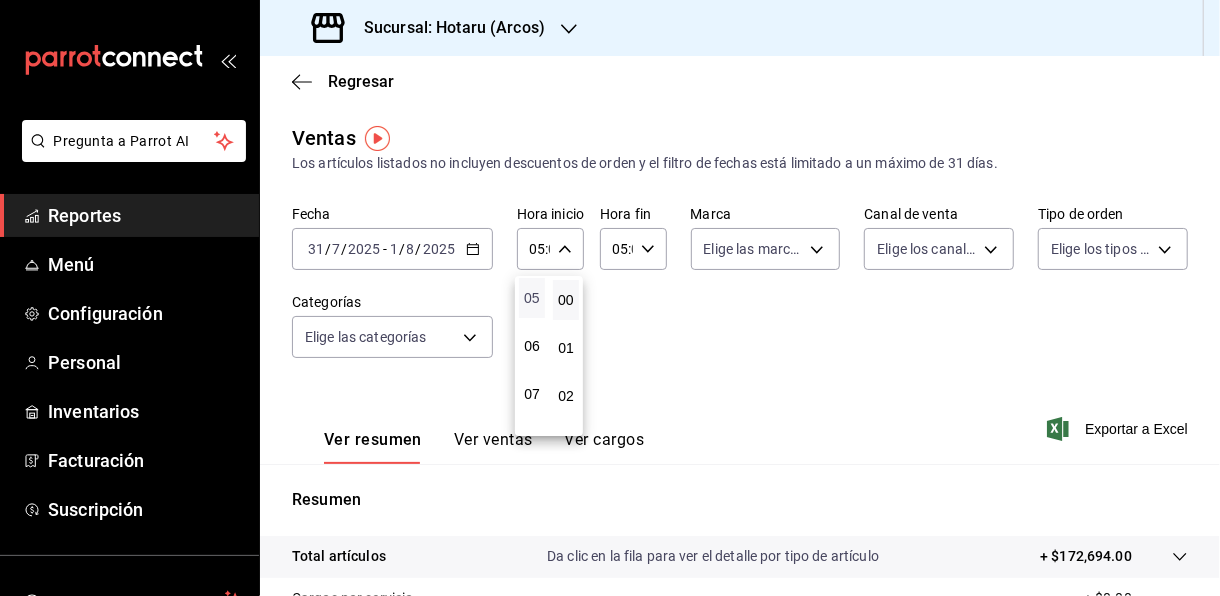 click on "05" at bounding box center [532, 298] 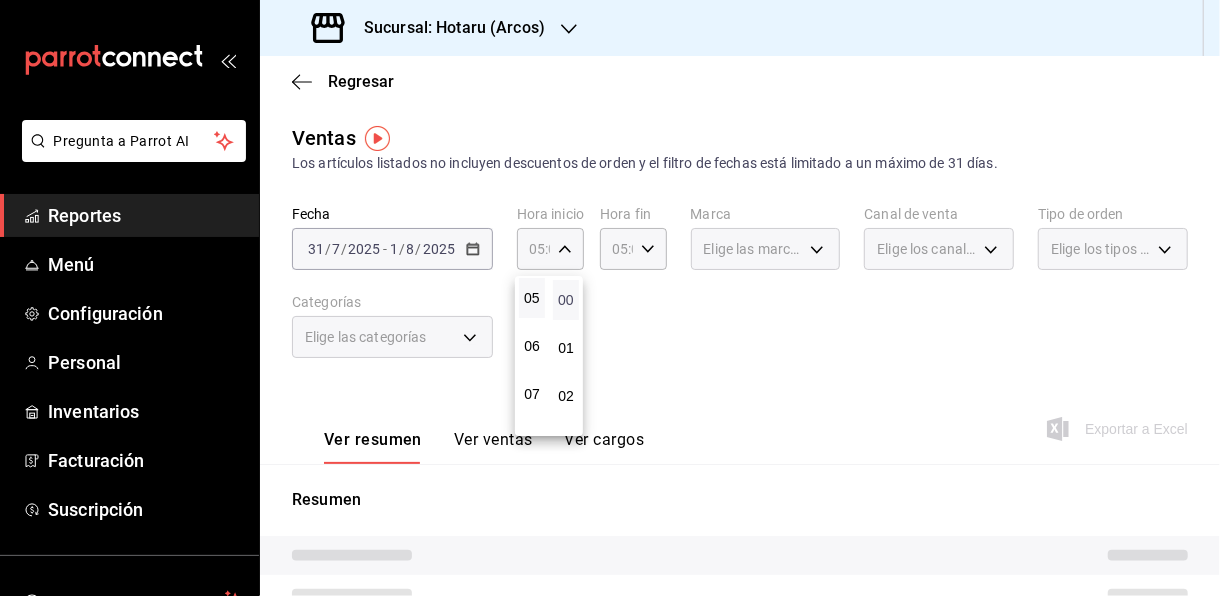 click on "00" at bounding box center (566, 300) 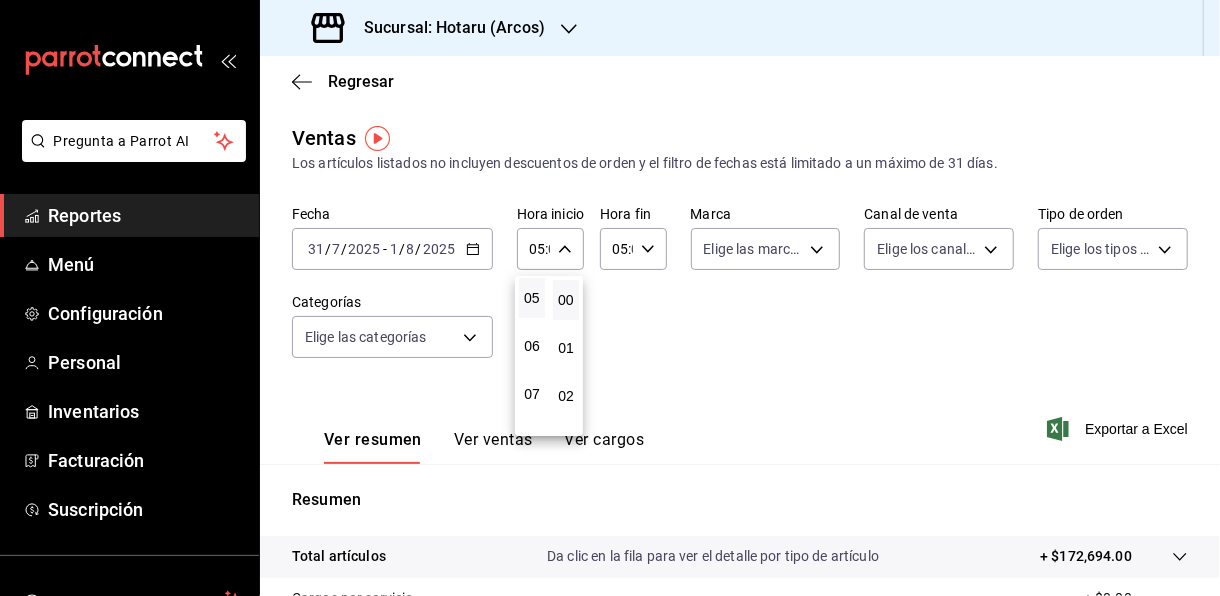 click at bounding box center (610, 298) 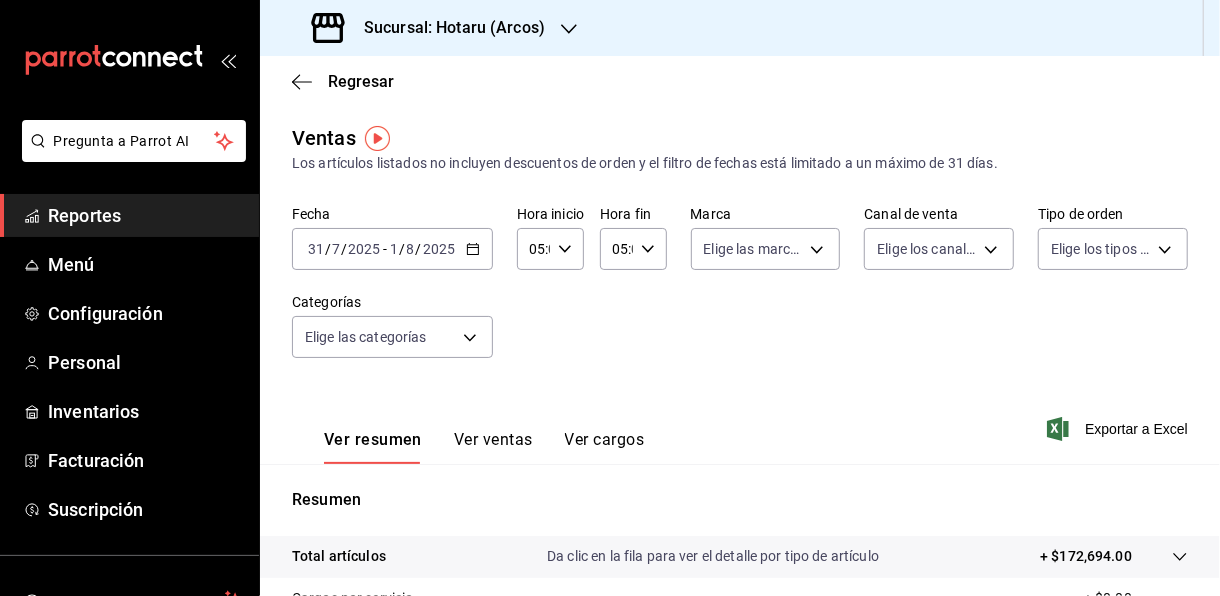 click 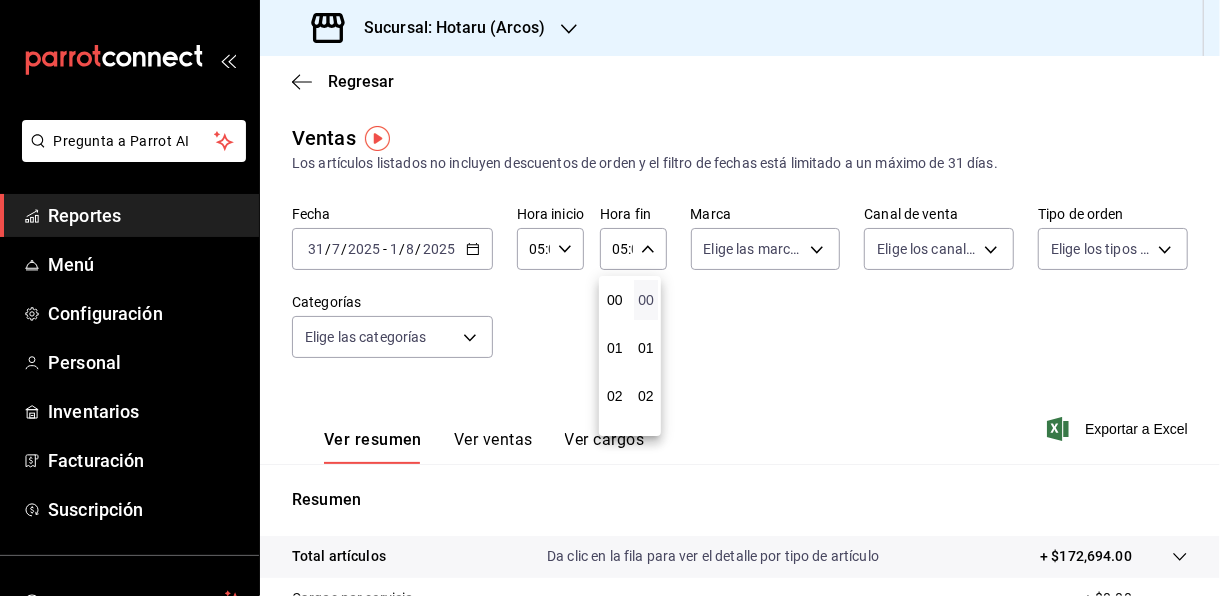 scroll, scrollTop: 242, scrollLeft: 0, axis: vertical 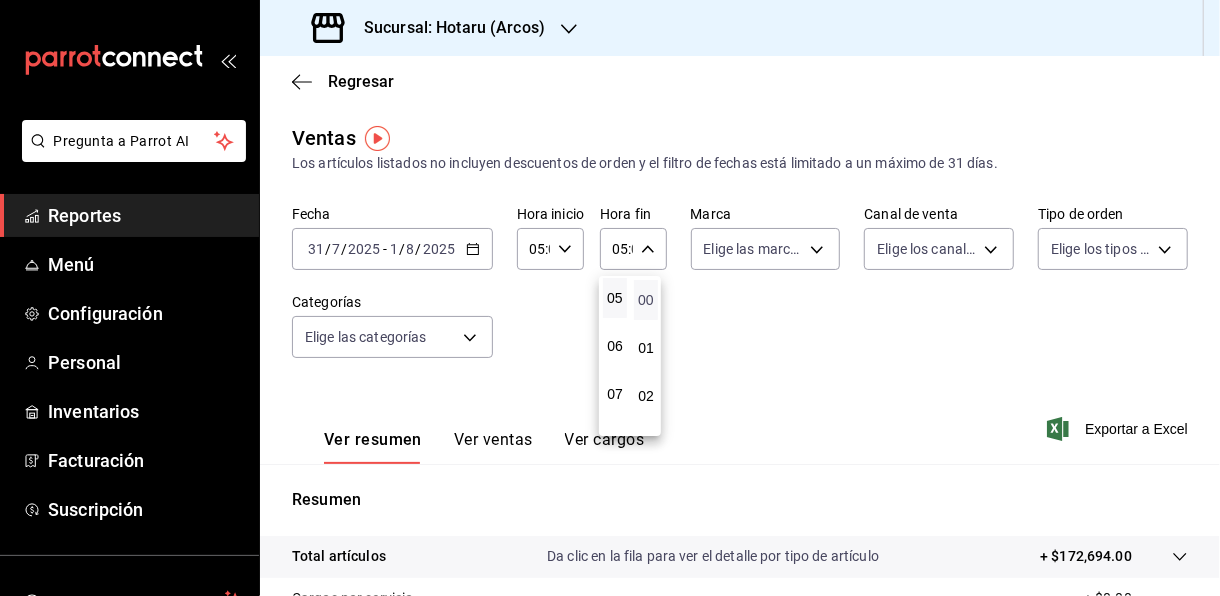 click on "00" at bounding box center (646, 300) 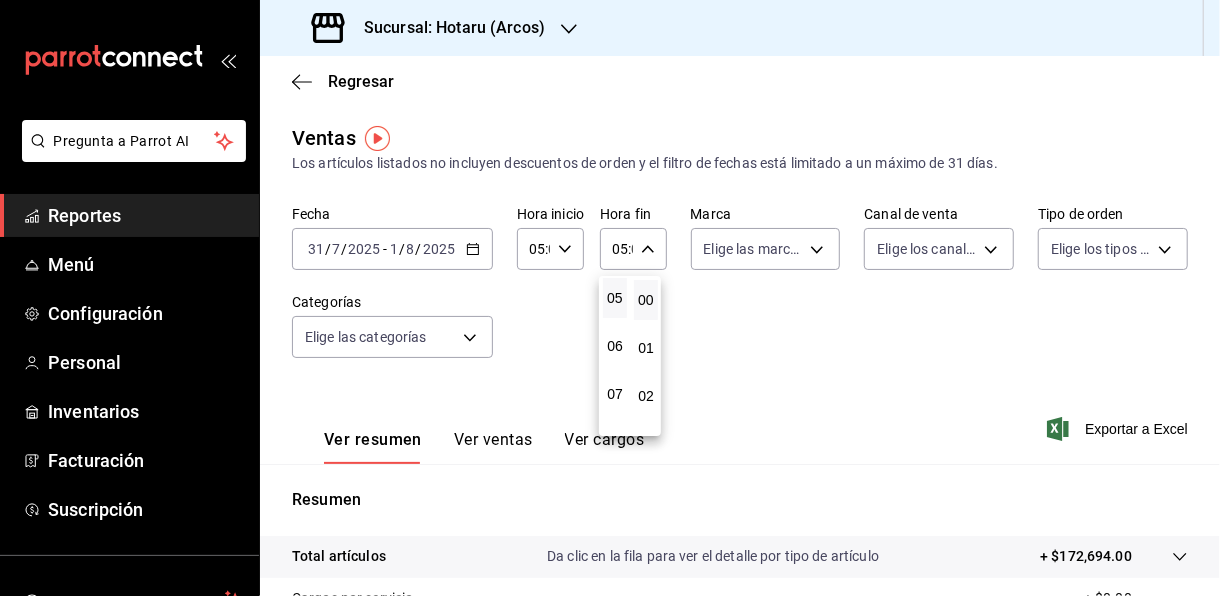 click at bounding box center [610, 298] 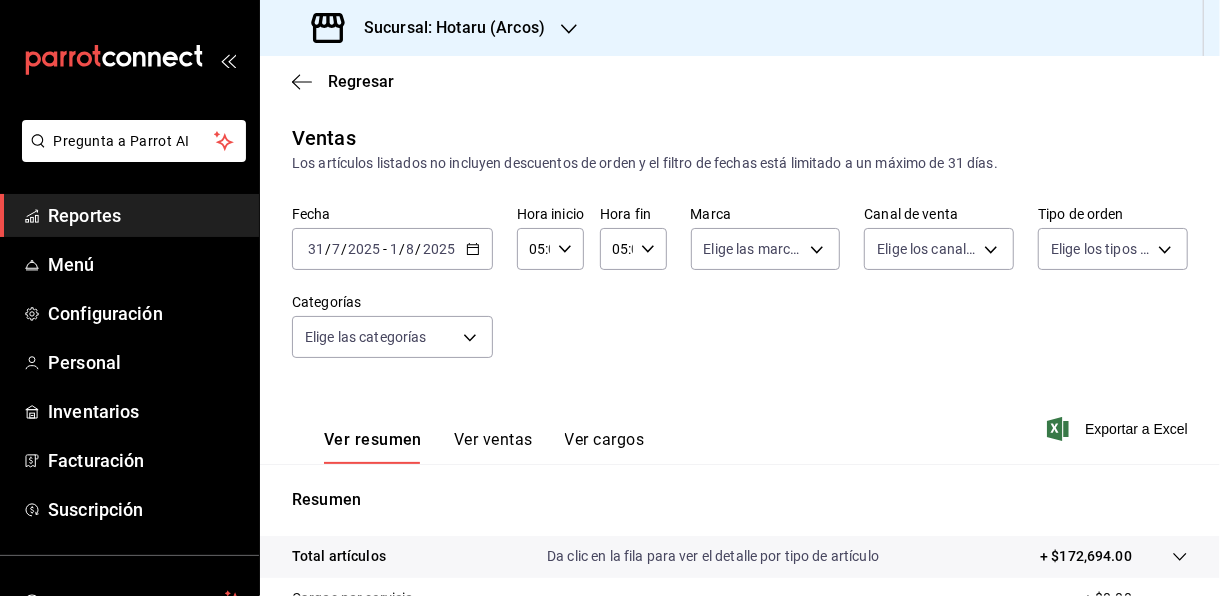 scroll, scrollTop: 361, scrollLeft: 0, axis: vertical 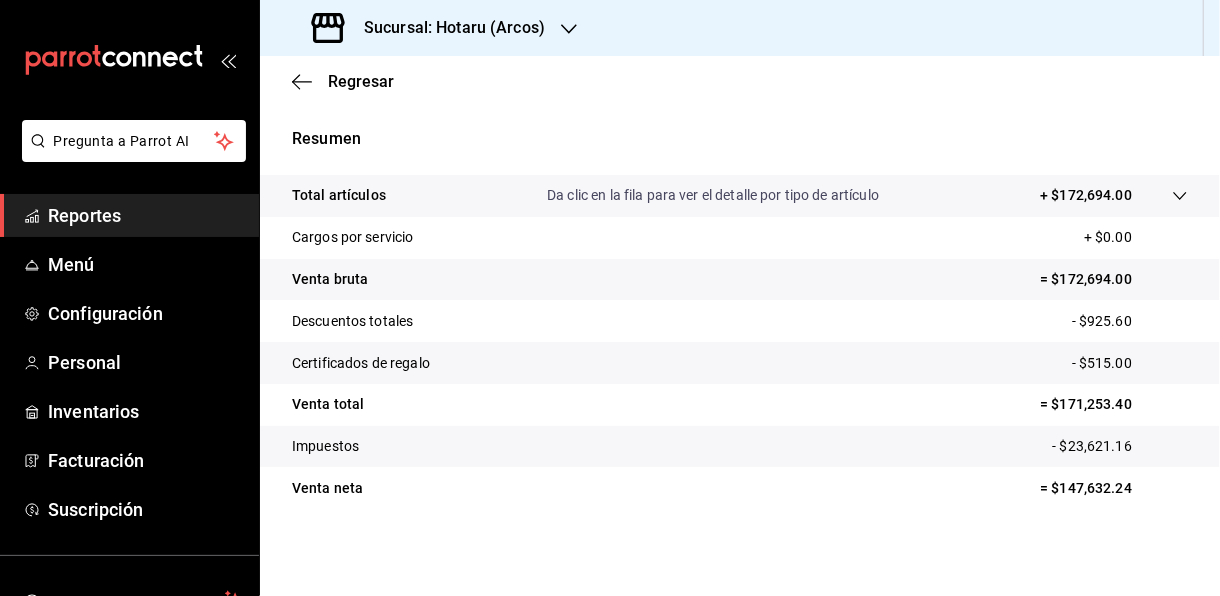 type 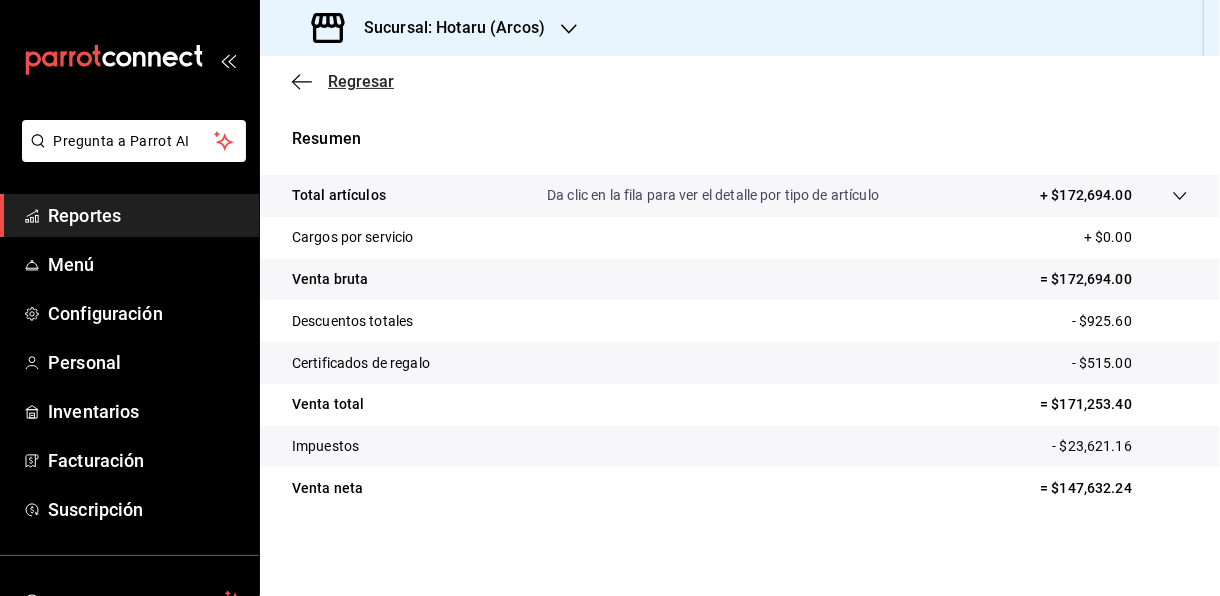 click 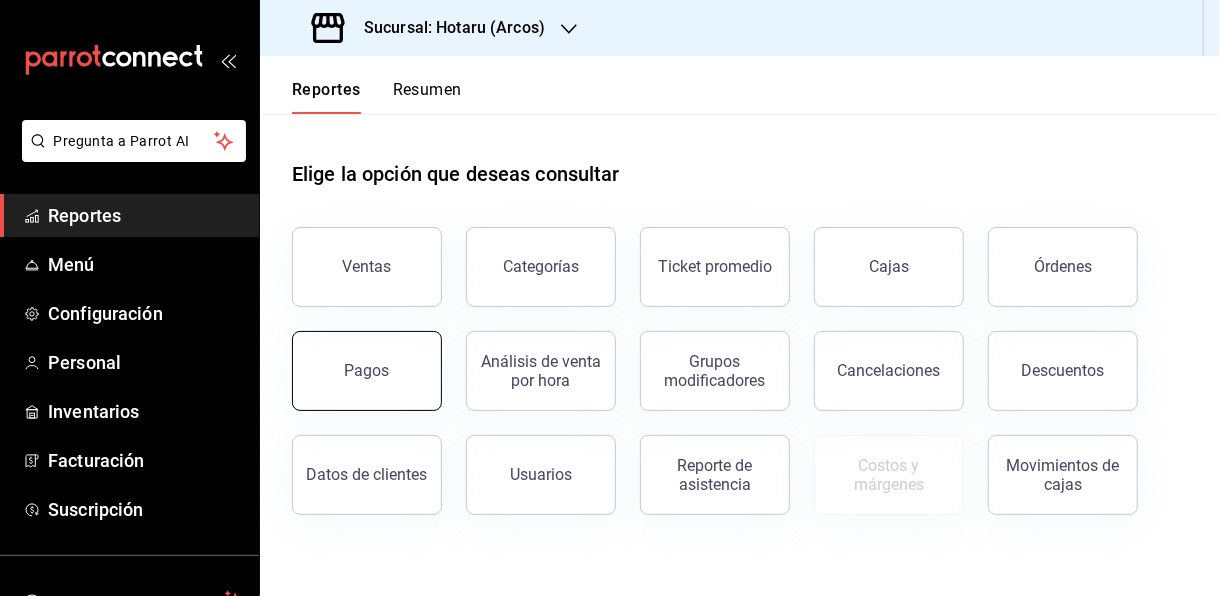click on "Pagos" at bounding box center [367, 371] 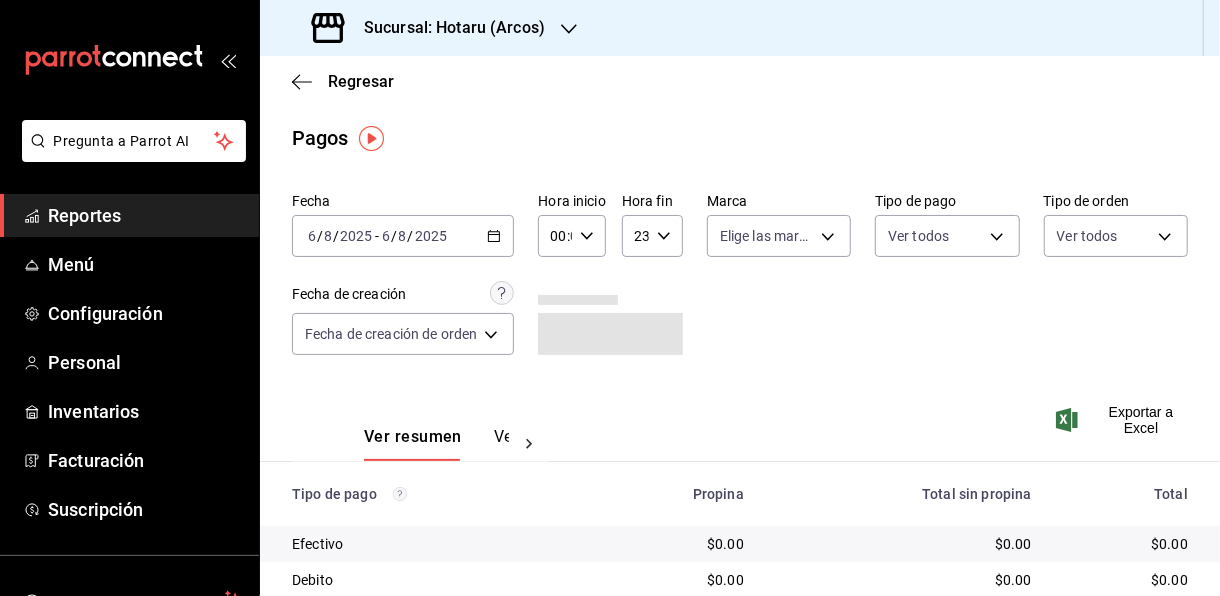 click on "2025-08-06 6 / 8 / 2025 - 2025-08-06 6 / 8 / 2025" at bounding box center (403, 236) 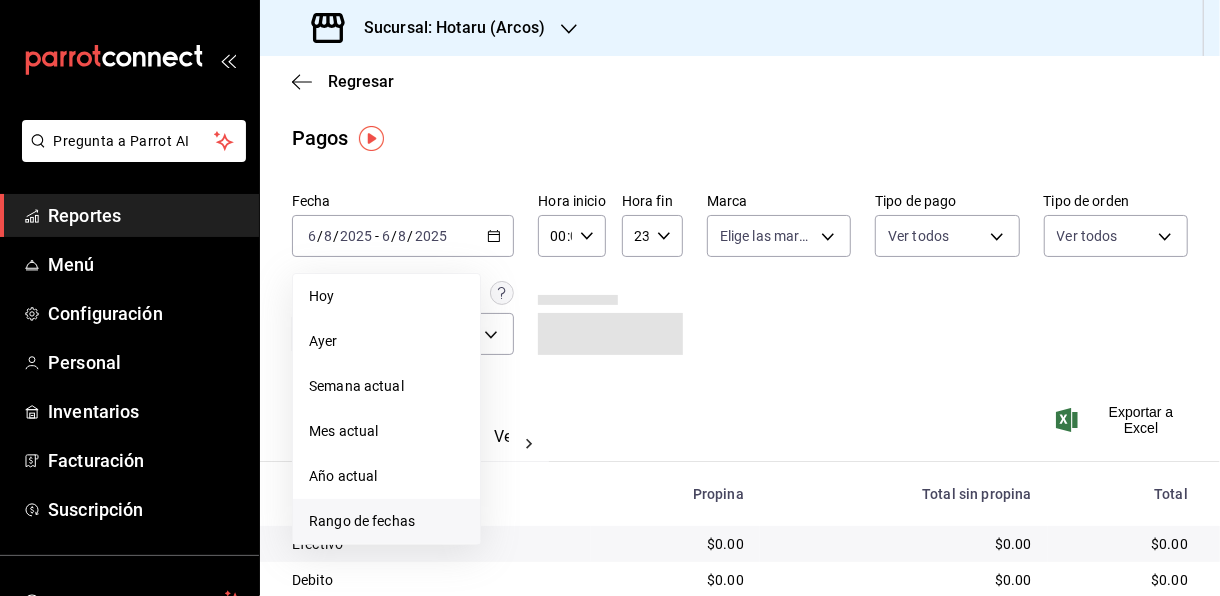 click on "Rango de fechas" at bounding box center [386, 521] 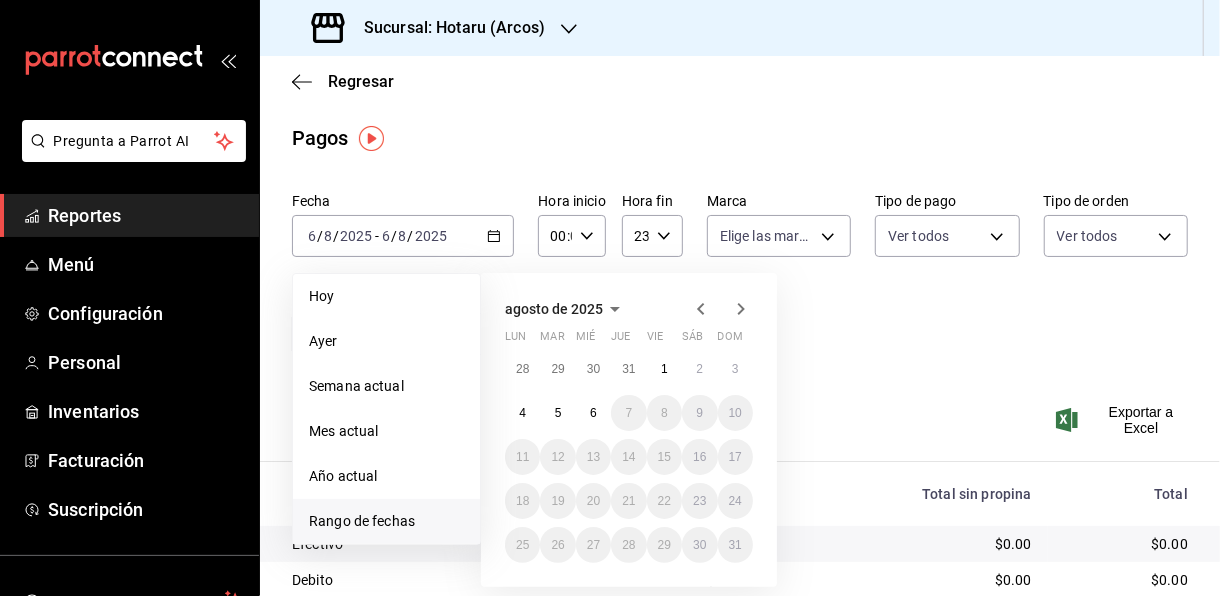 click 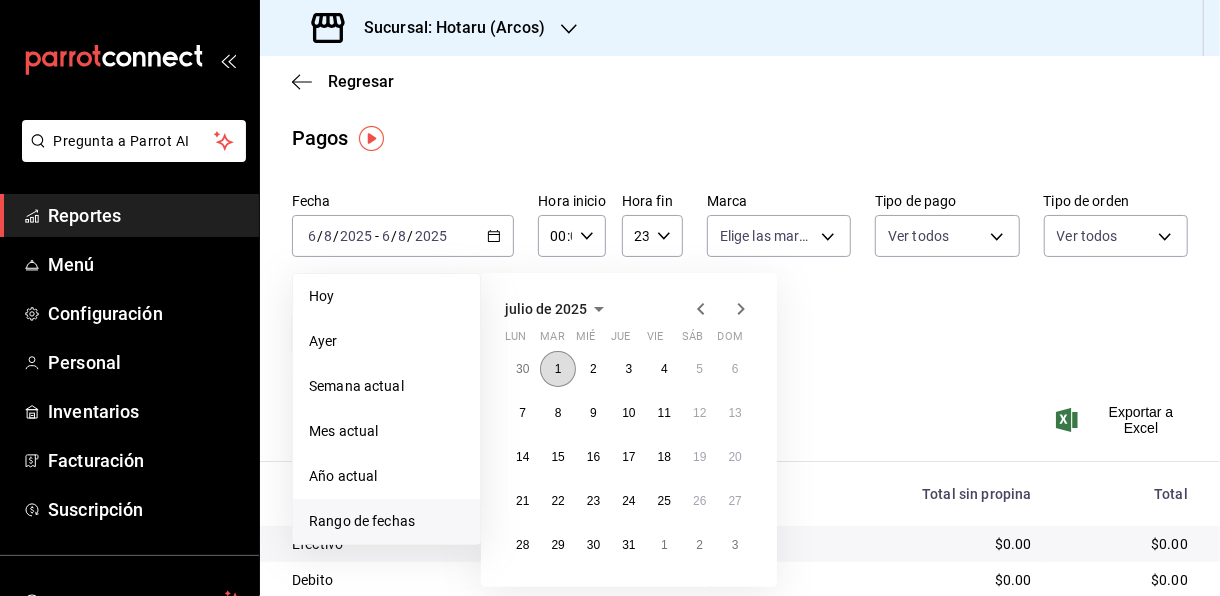 click on "1" at bounding box center [557, 369] 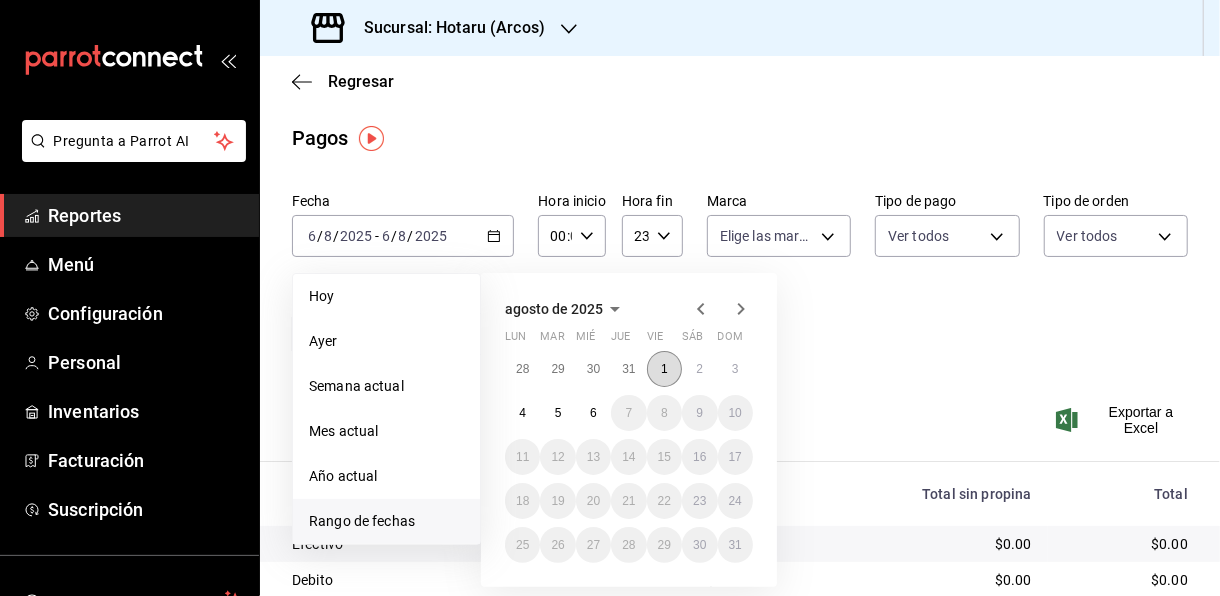 click on "1" at bounding box center [664, 369] 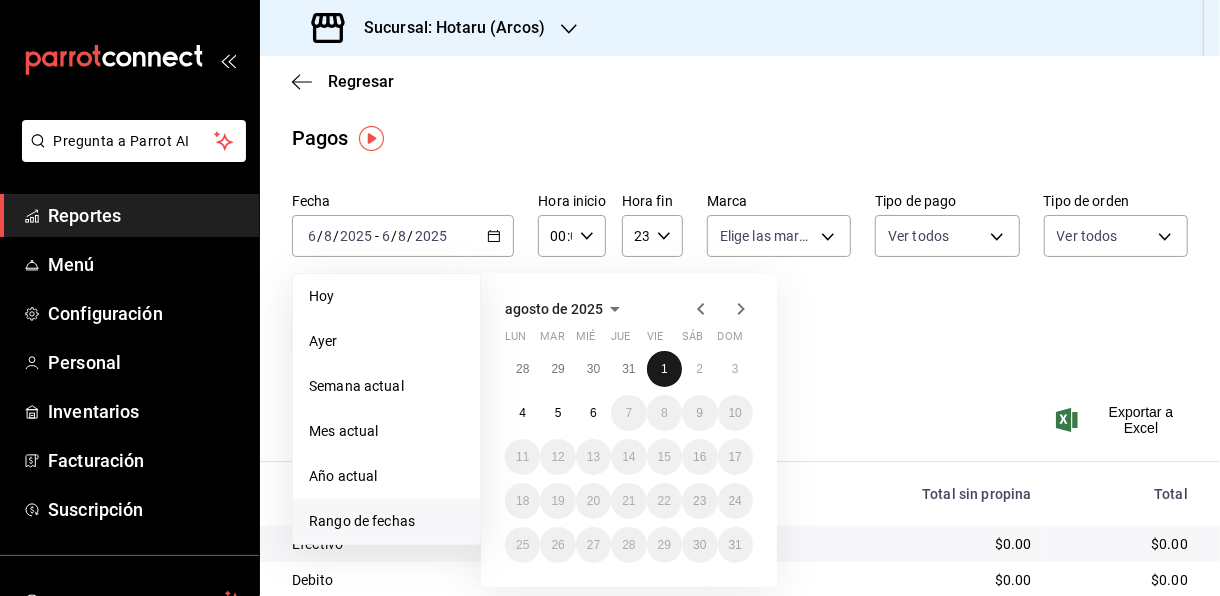 click on "1" at bounding box center (664, 369) 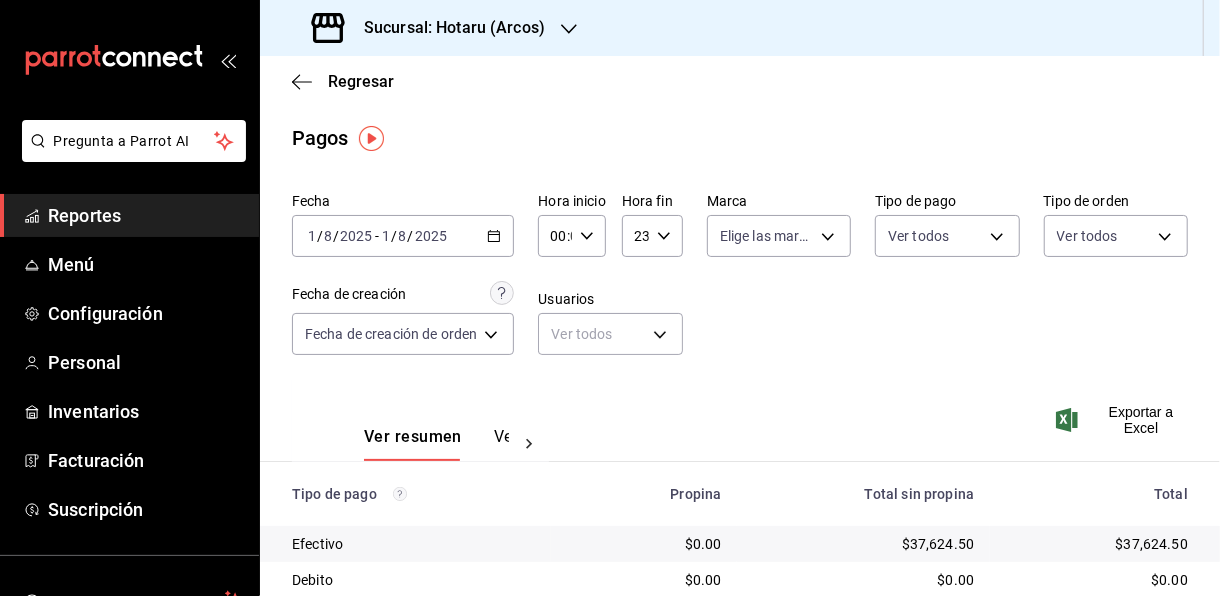click 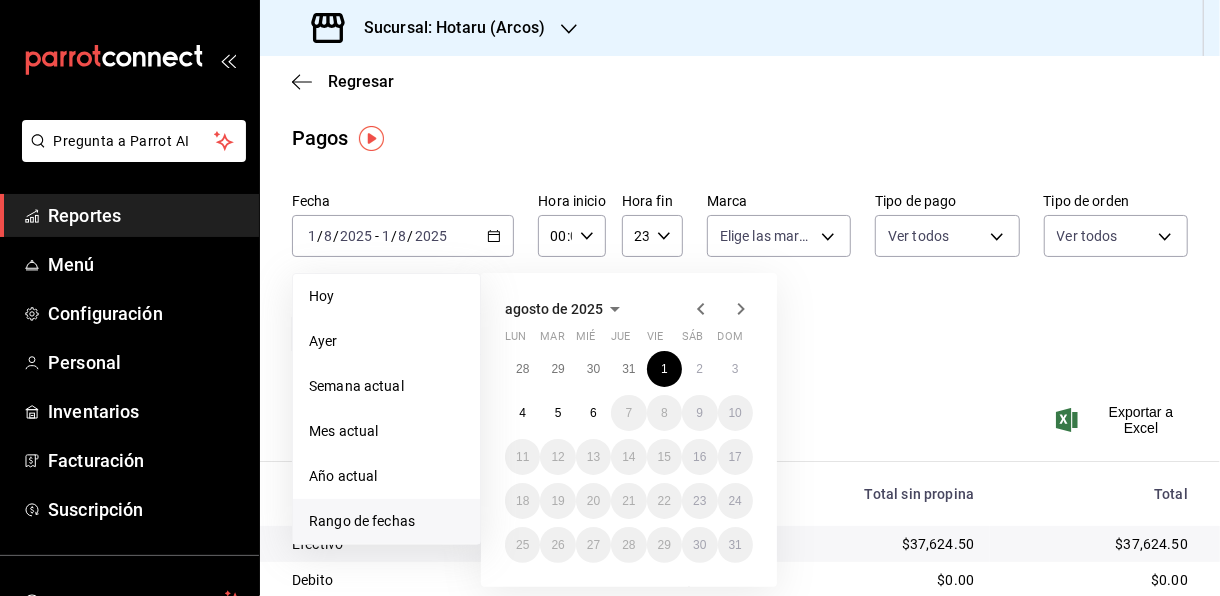 click 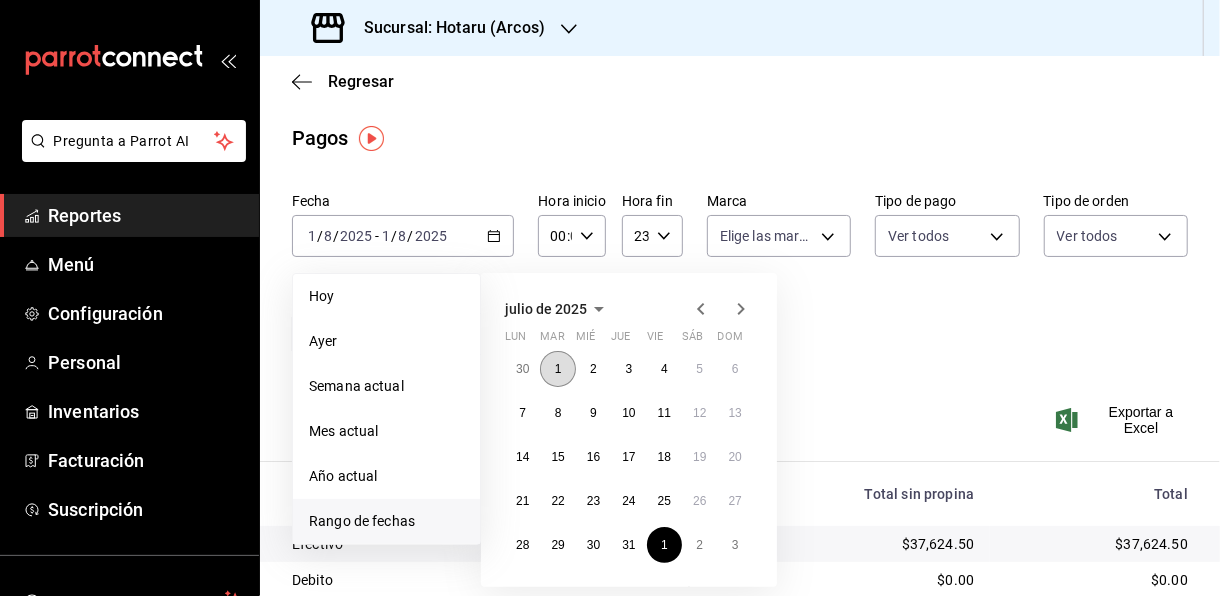 click on "1" at bounding box center (558, 369) 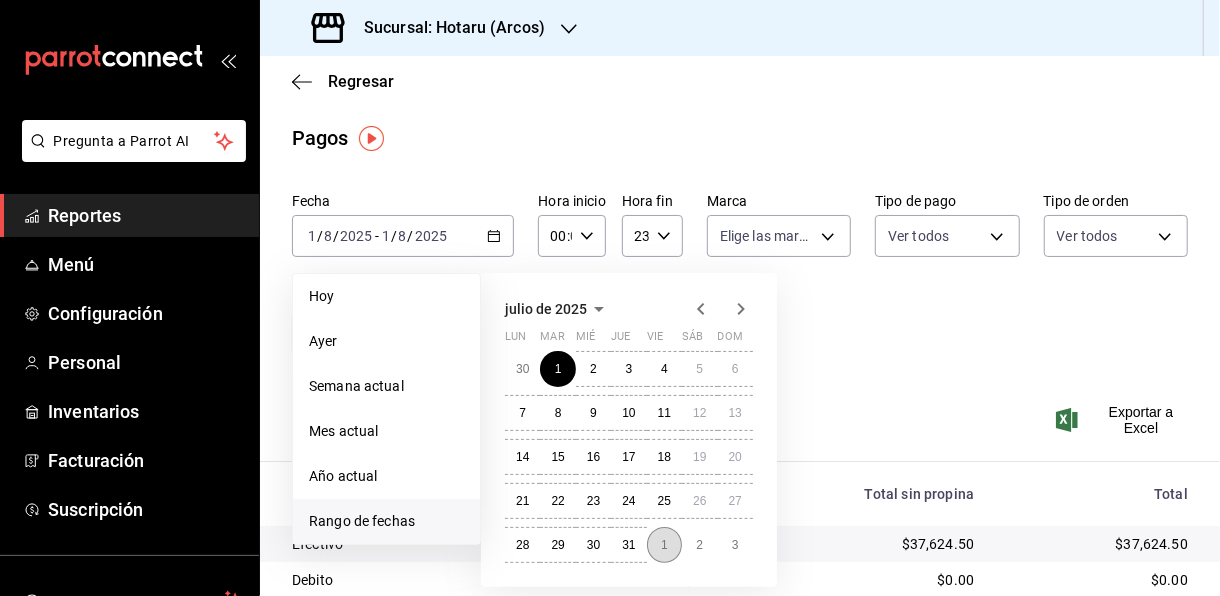 click on "1" at bounding box center (664, 545) 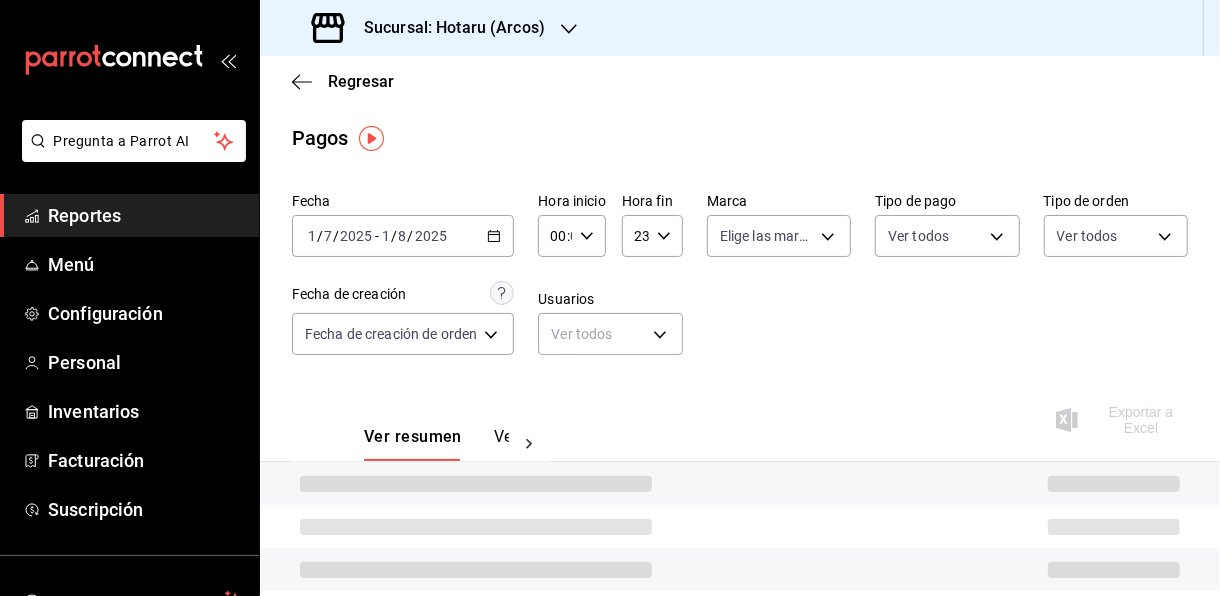 click on "00:00" at bounding box center (554, 236) 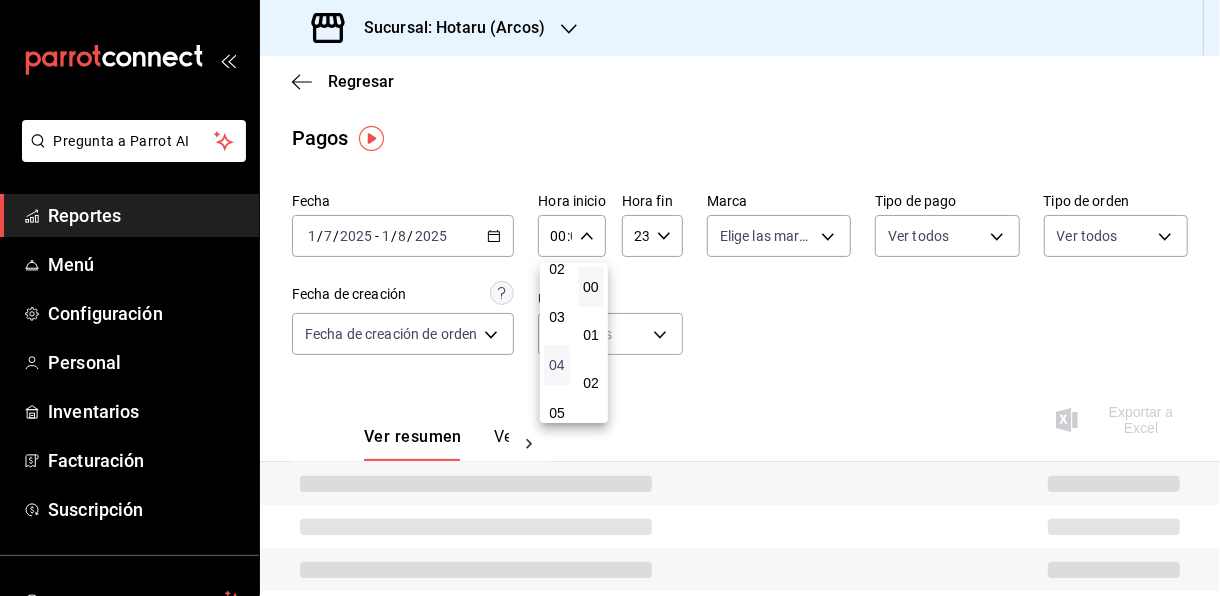 scroll, scrollTop: 200, scrollLeft: 0, axis: vertical 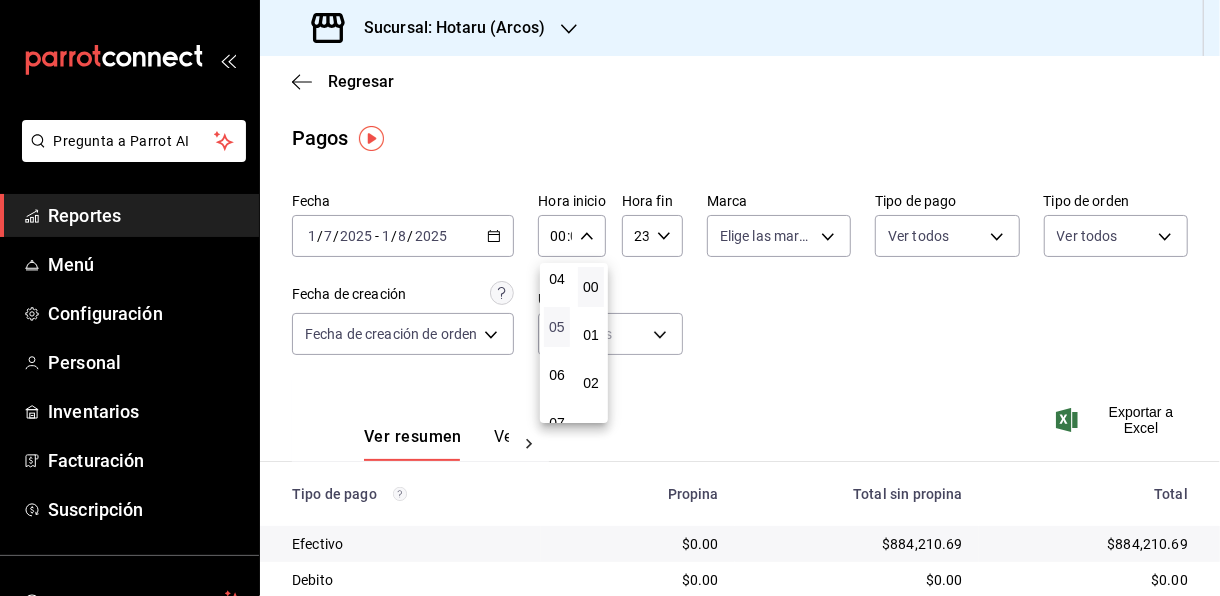 click on "05" at bounding box center (557, 327) 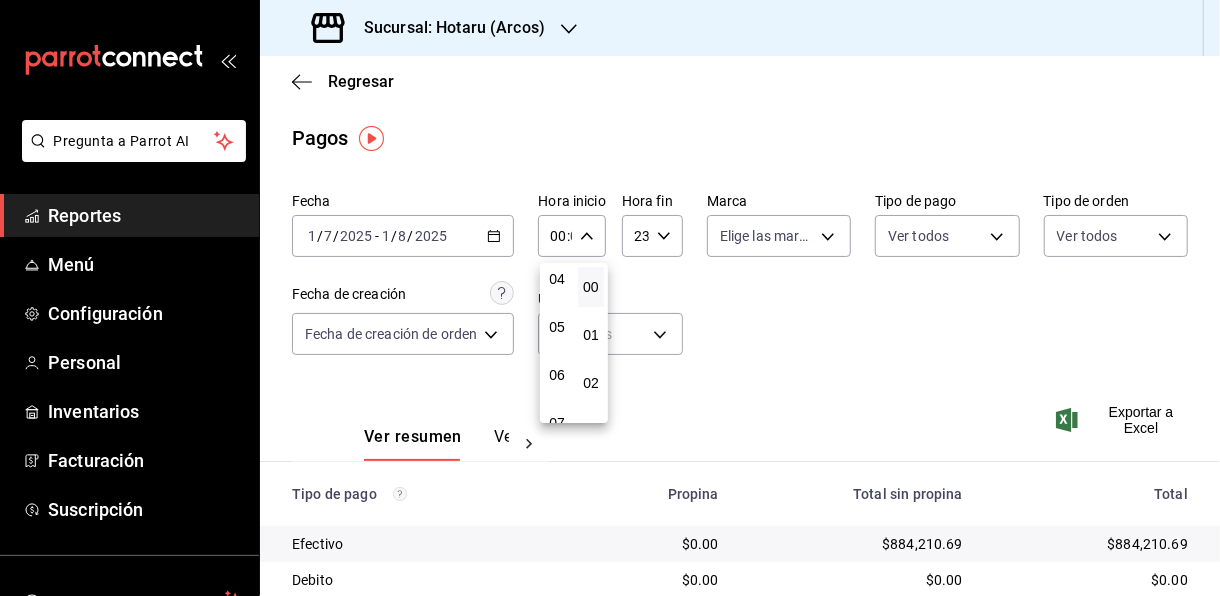 type on "05:00" 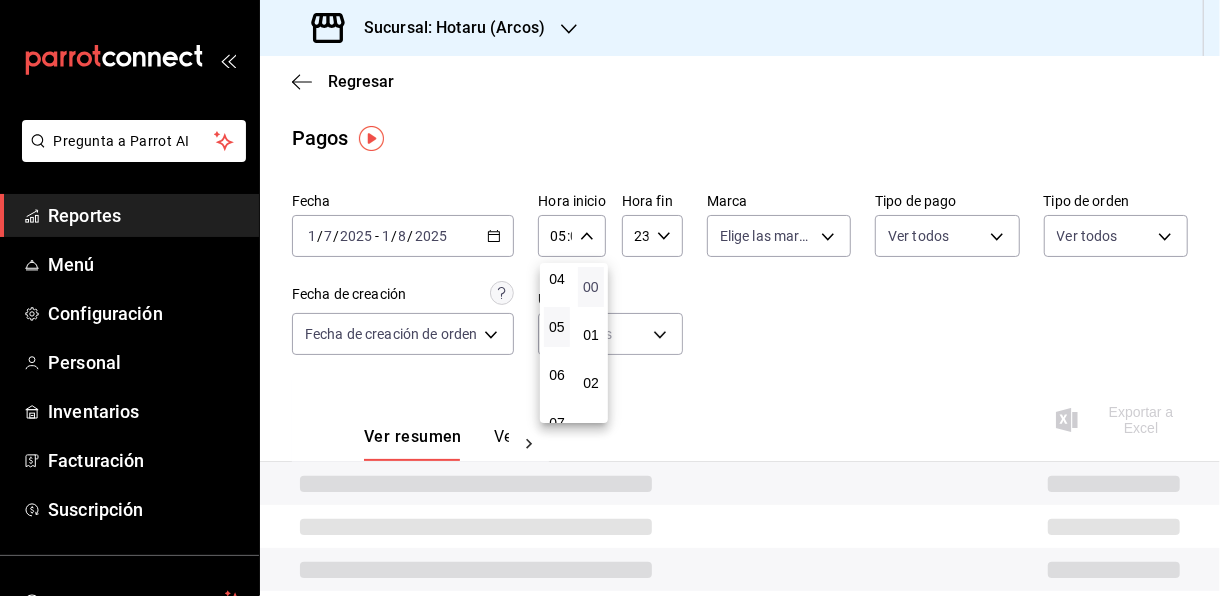 click on "00" at bounding box center (591, 287) 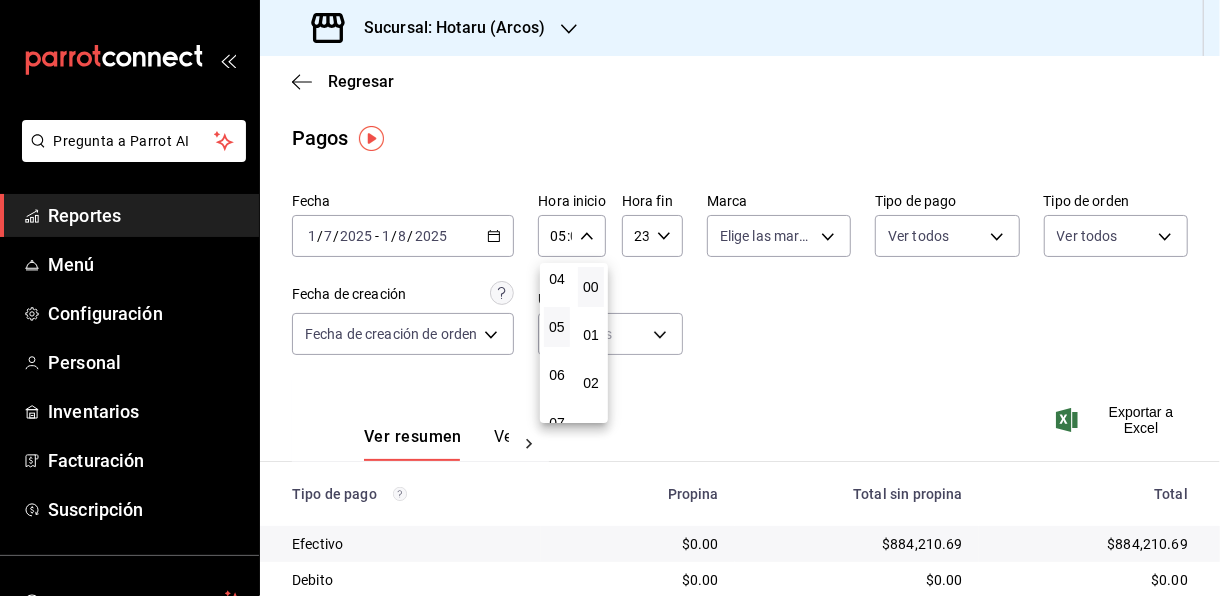 click at bounding box center (610, 298) 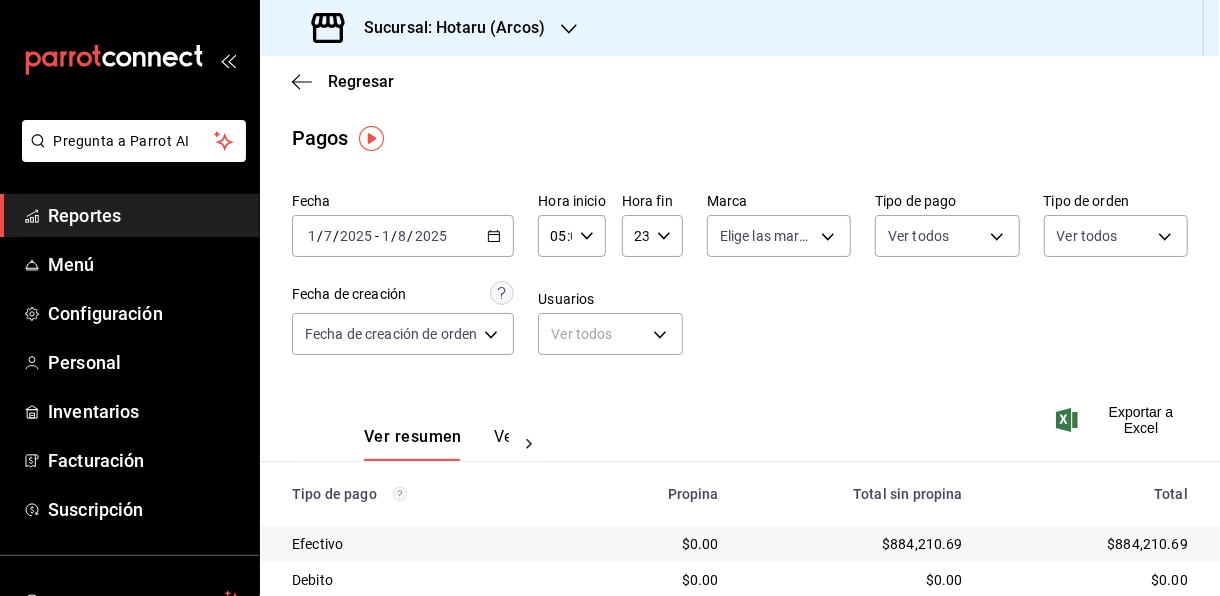 click 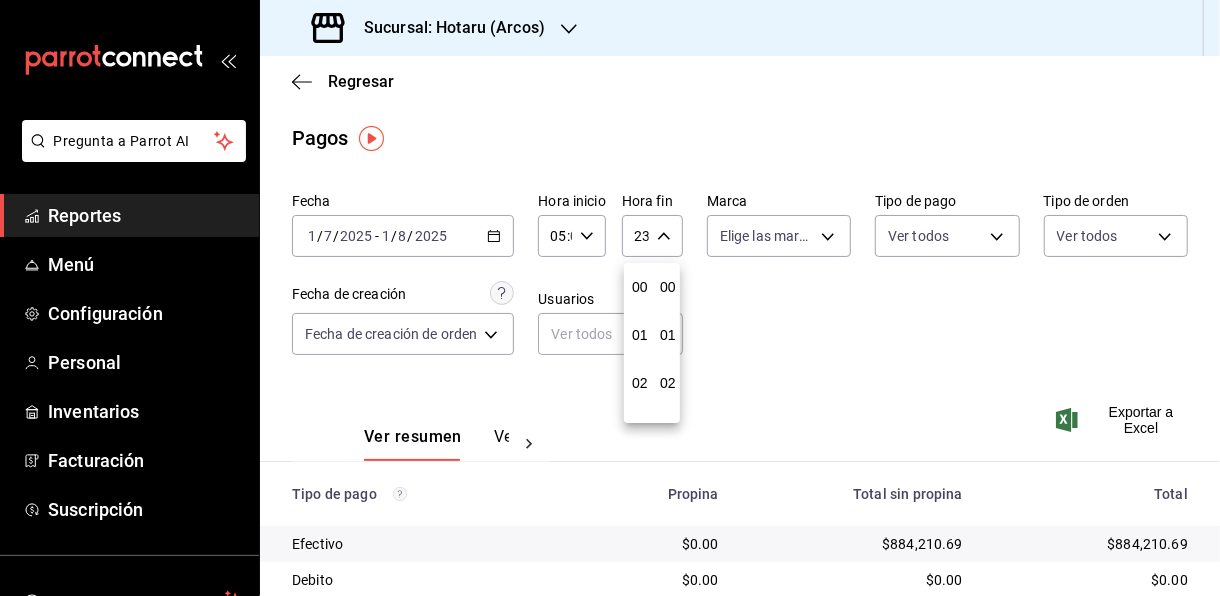 scroll, scrollTop: 1003, scrollLeft: 0, axis: vertical 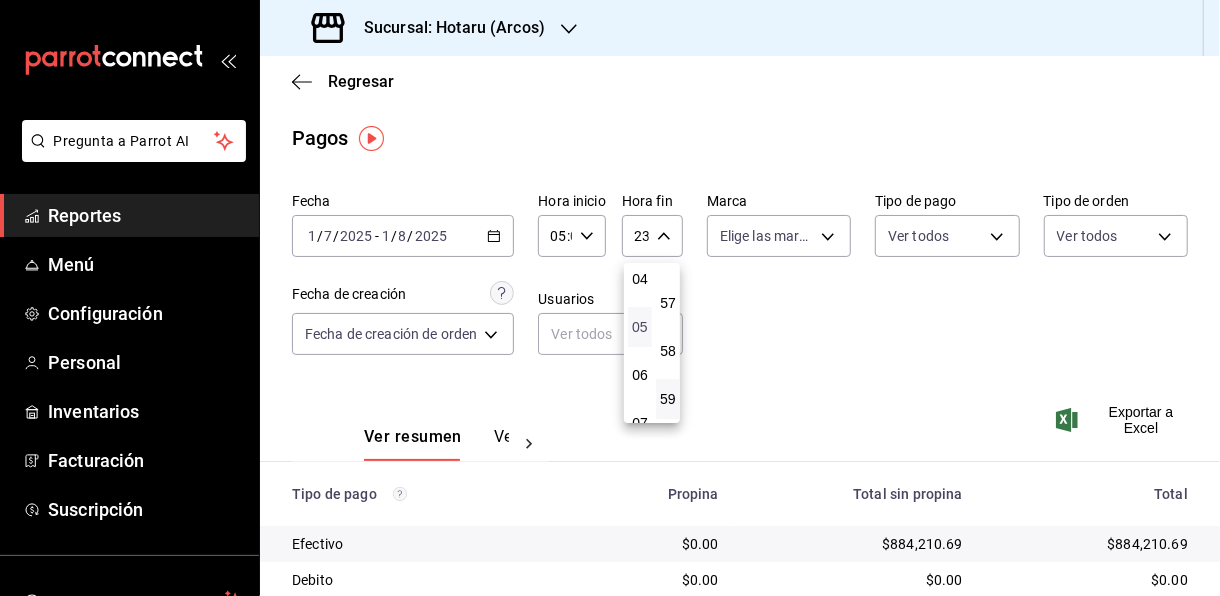 click on "05" at bounding box center (640, 327) 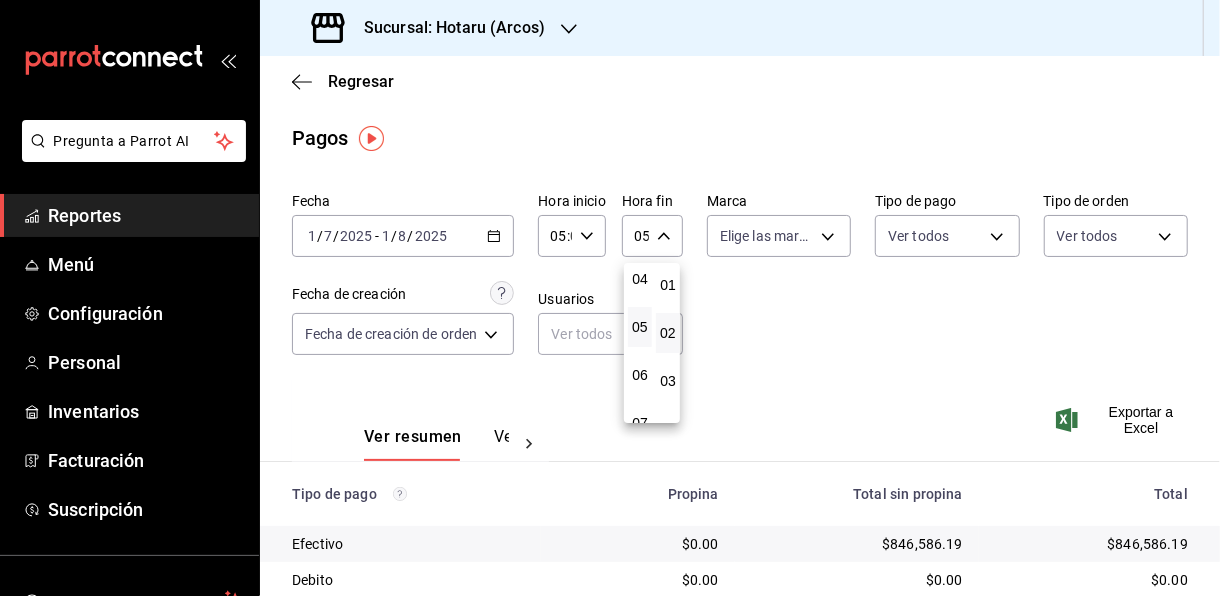scroll, scrollTop: 0, scrollLeft: 0, axis: both 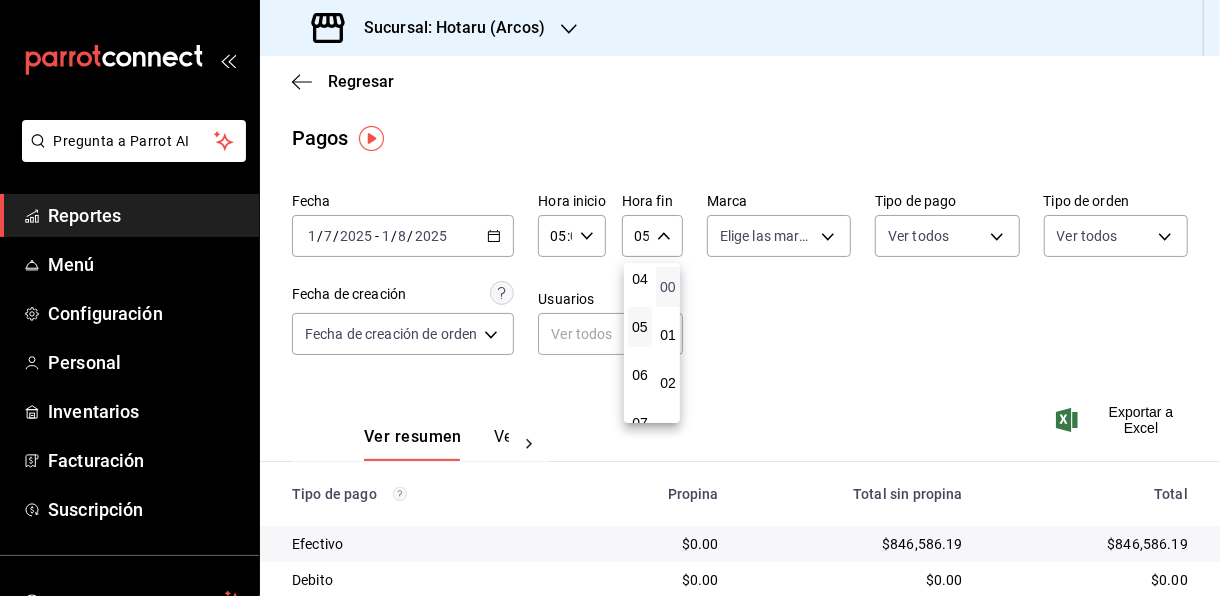 click on "00" at bounding box center [668, 287] 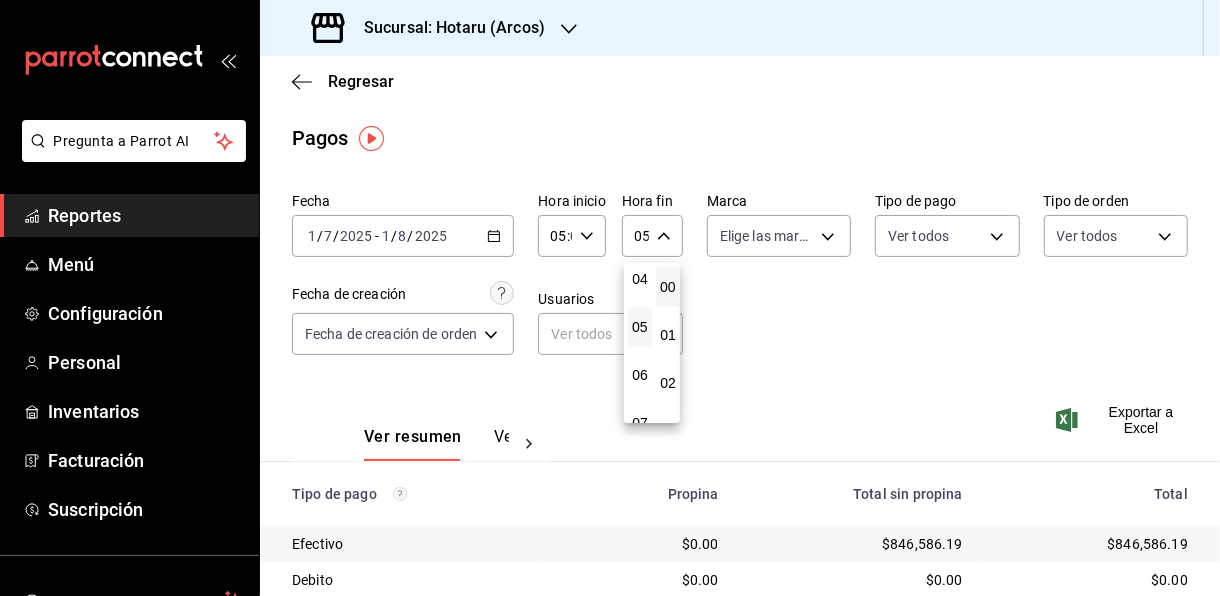 click at bounding box center (610, 298) 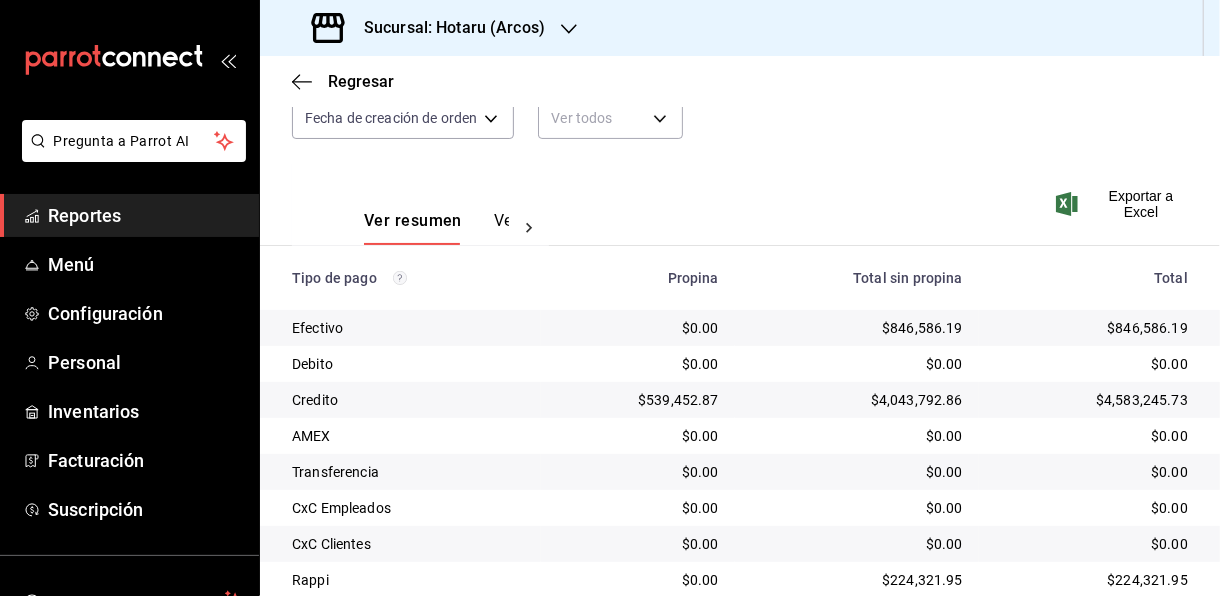 scroll, scrollTop: 186, scrollLeft: 0, axis: vertical 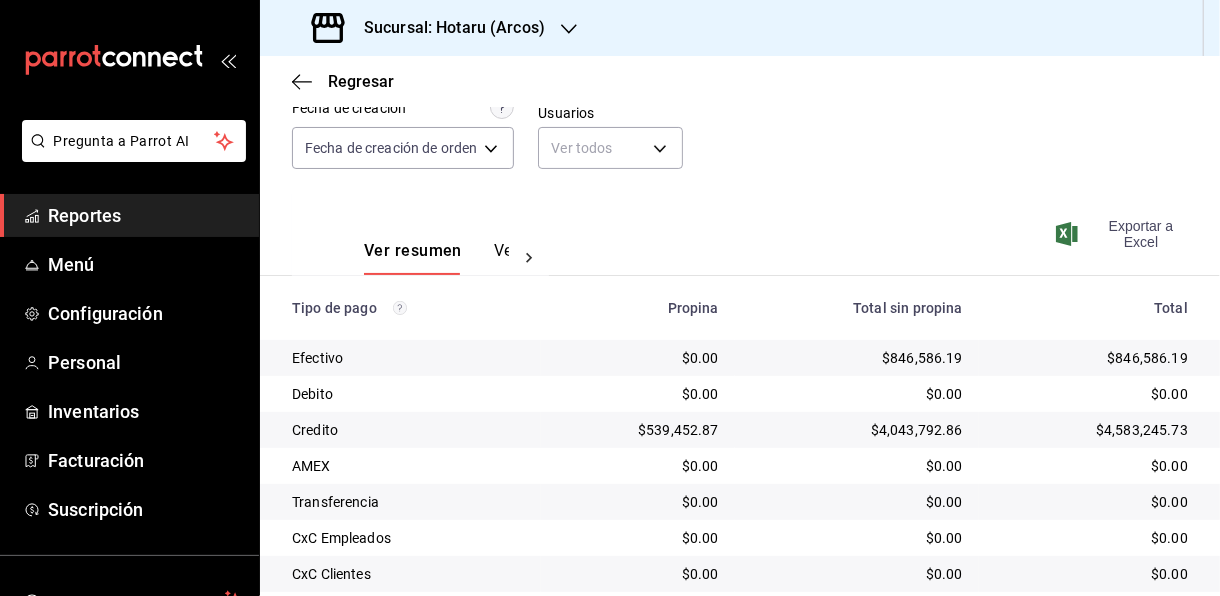 click on "Exportar a Excel" at bounding box center (1124, 234) 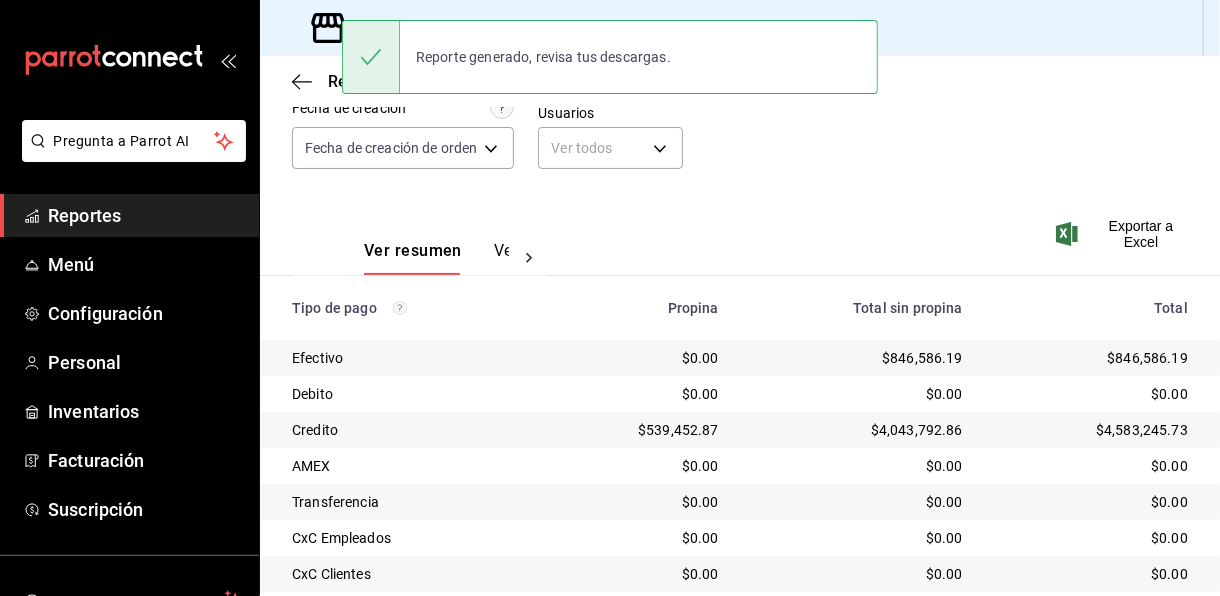 scroll, scrollTop: 286, scrollLeft: 0, axis: vertical 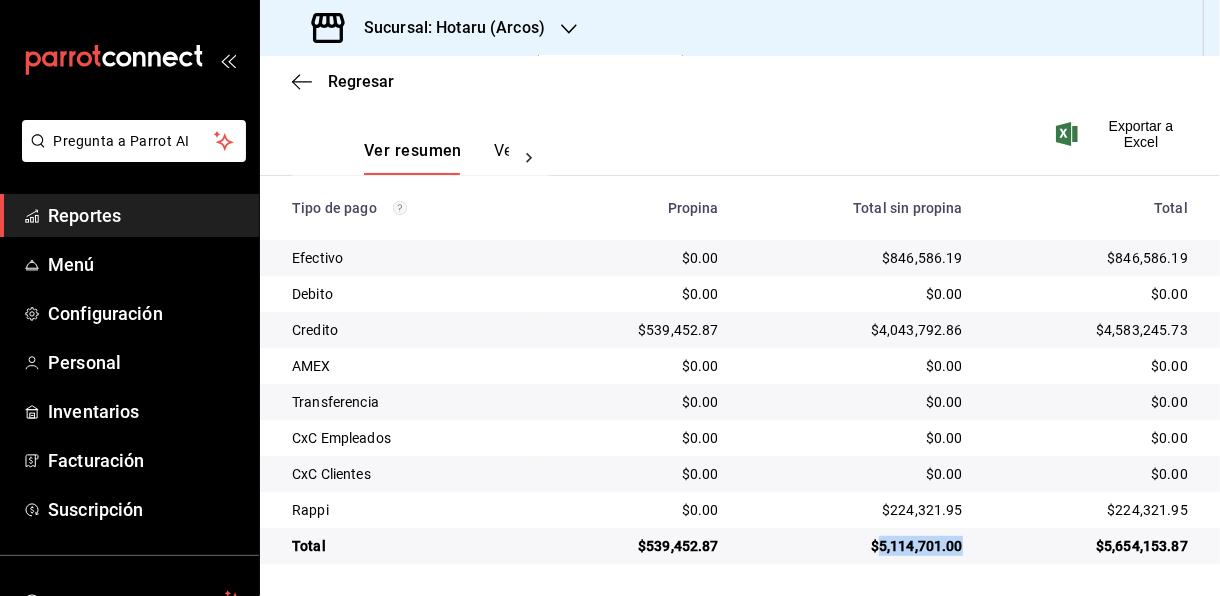 drag, startPoint x: 870, startPoint y: 544, endPoint x: 954, endPoint y: 541, distance: 84.05355 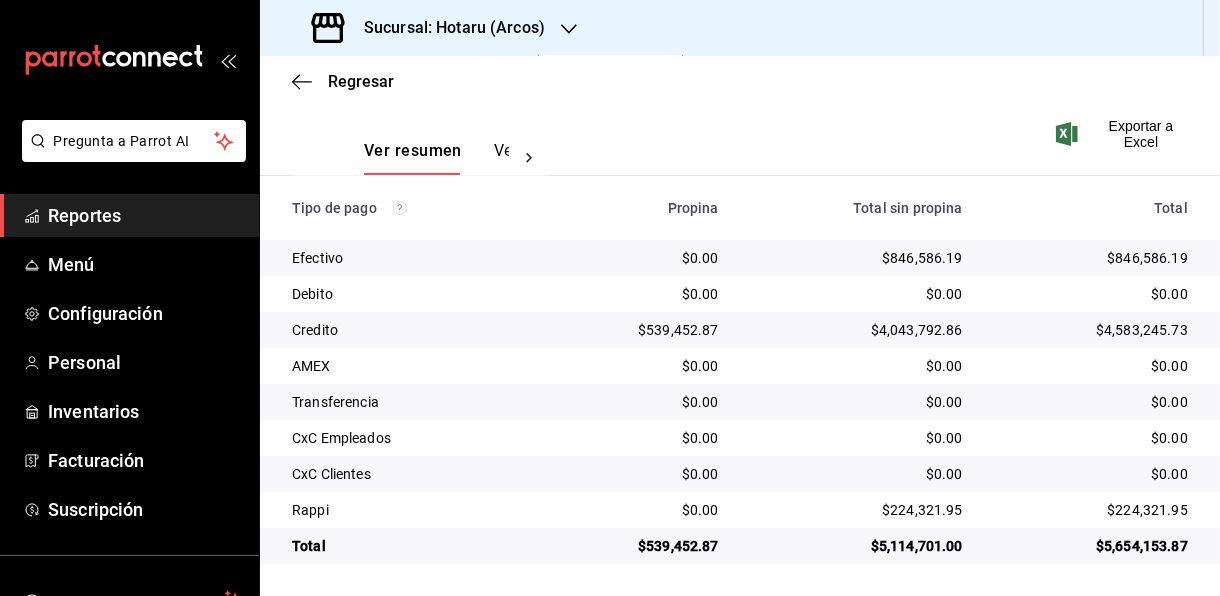 click on "Sucursal: Hotaru (Arcos)" at bounding box center [430, 28] 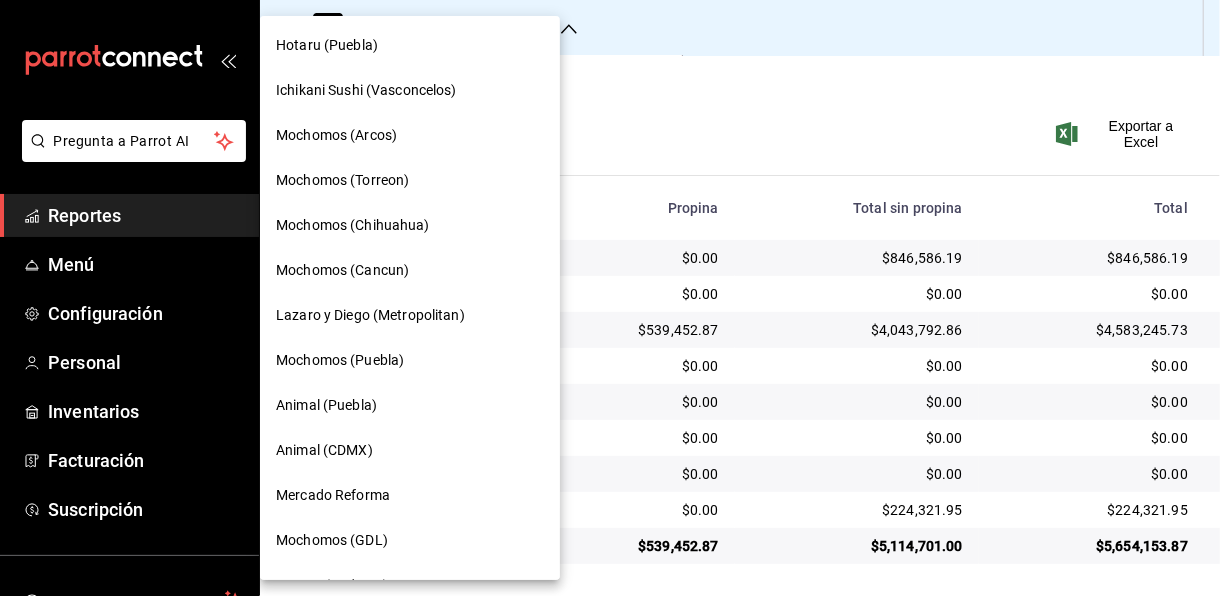scroll, scrollTop: 273, scrollLeft: 0, axis: vertical 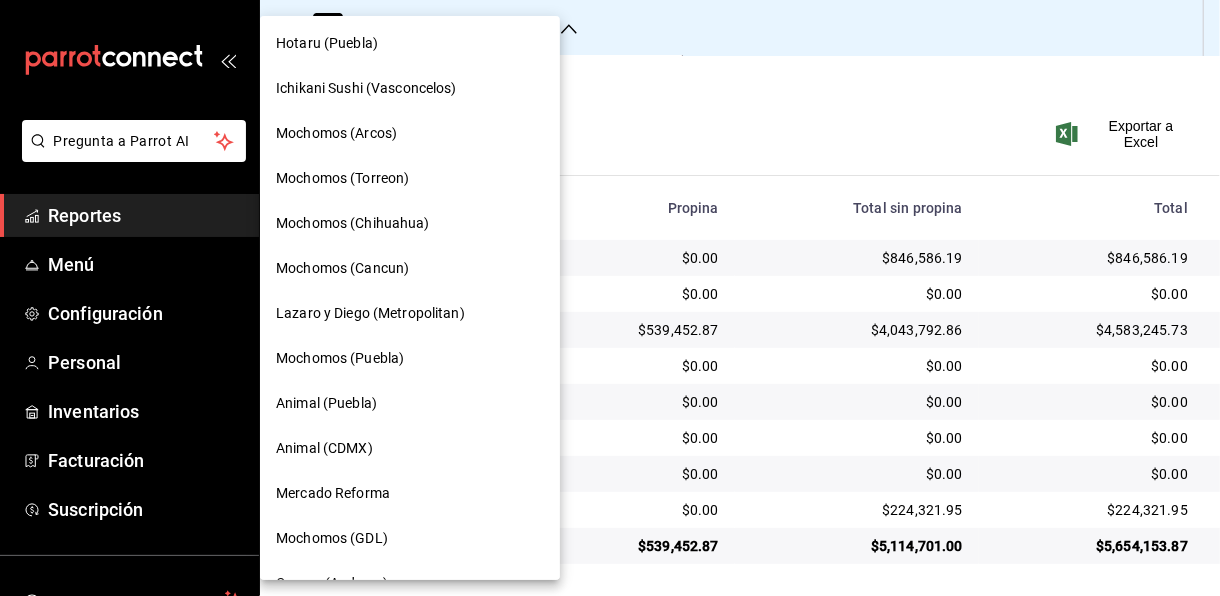 click on "Mochomos (Arcos)" at bounding box center (410, 133) 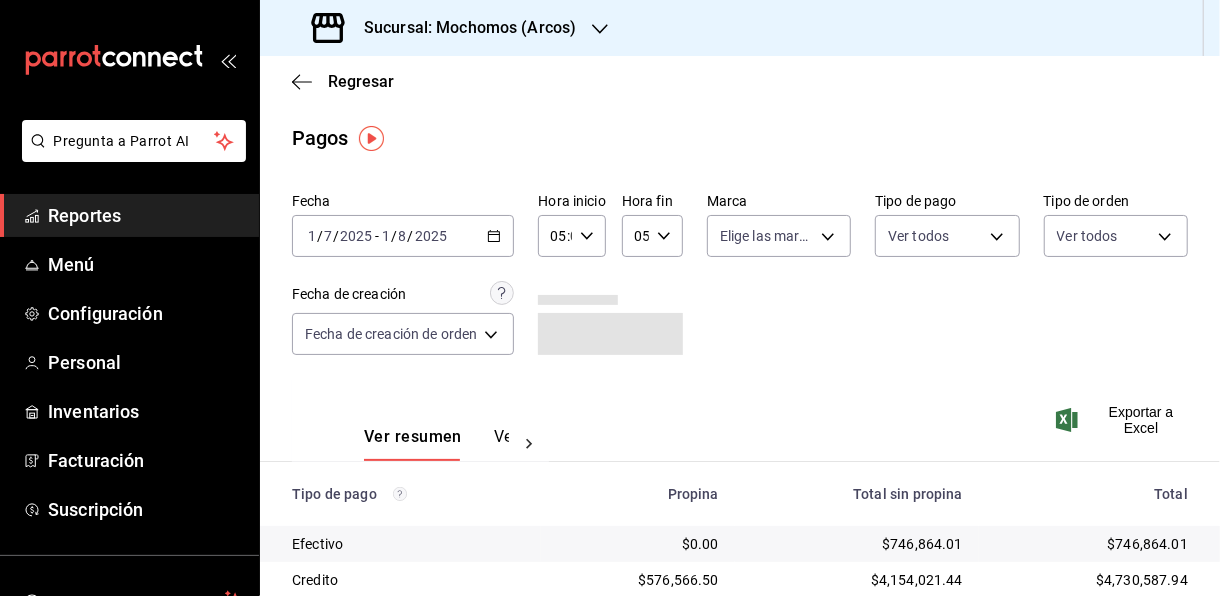 click on "2025-07-01 1 / 7 / 2025 - 2025-08-01 1 / 8 / 2025" at bounding box center [403, 236] 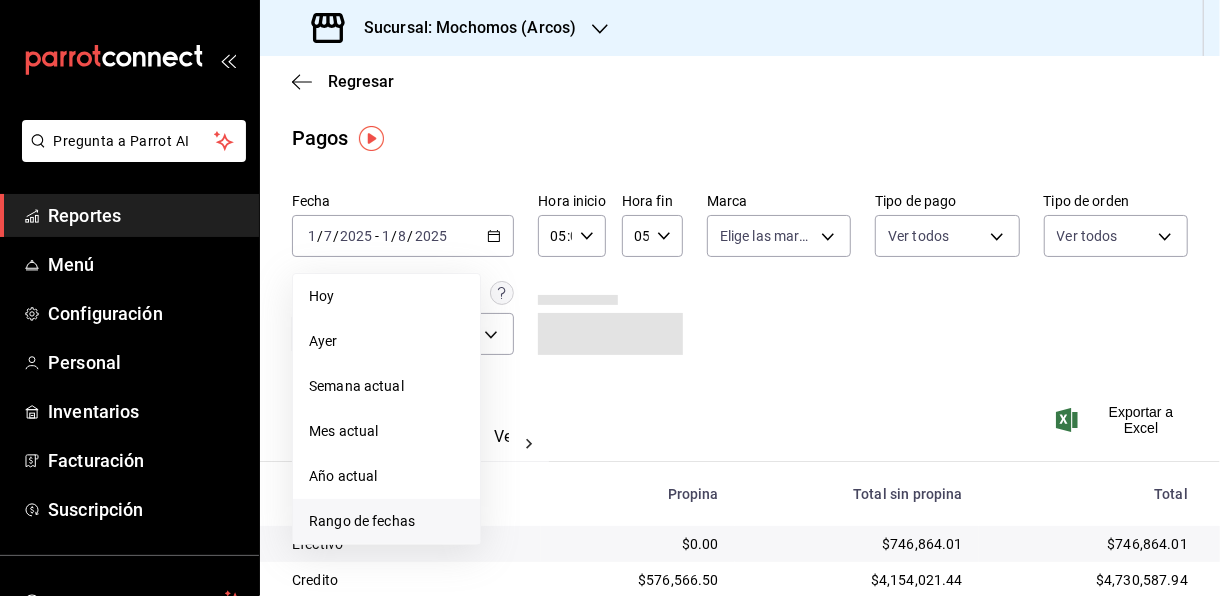click on "Rango de fechas" at bounding box center (386, 521) 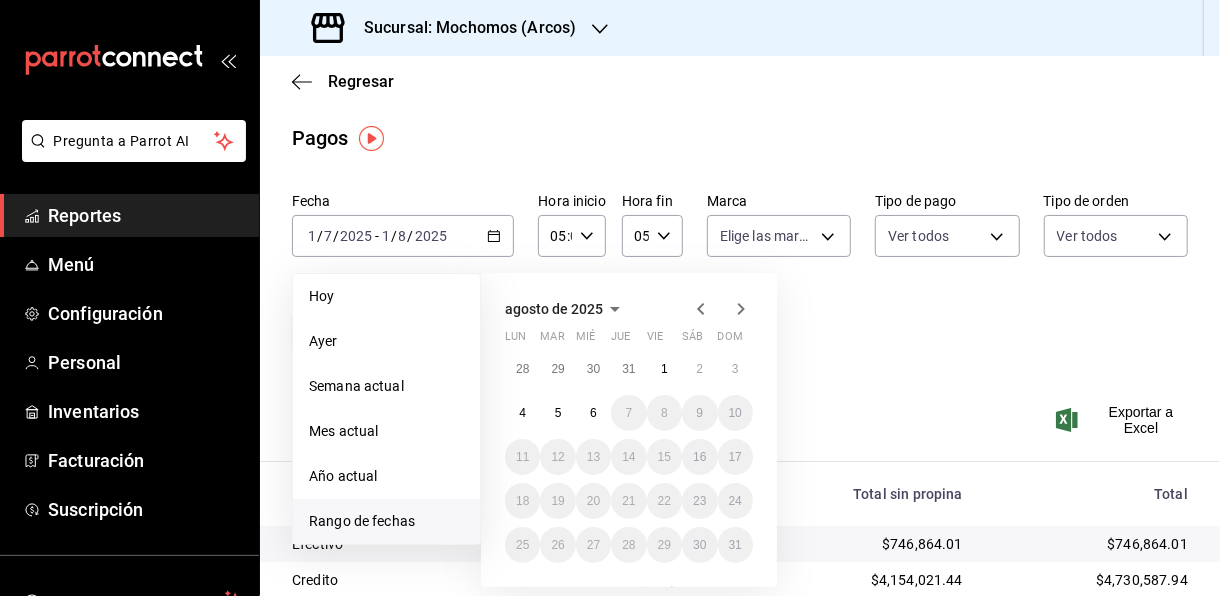 click 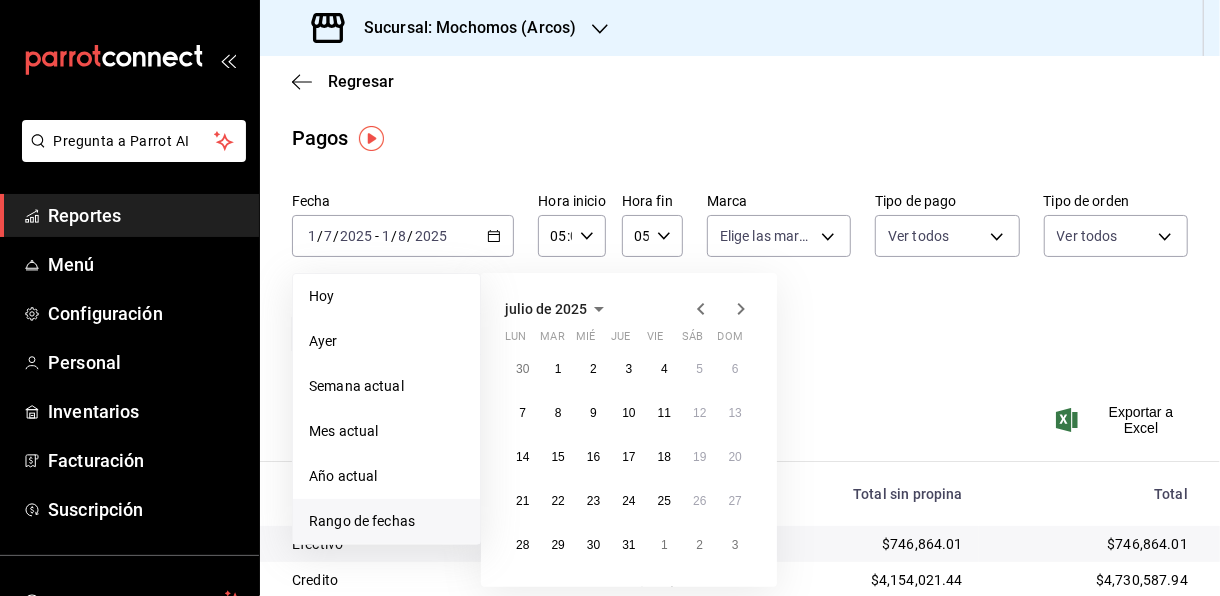 click 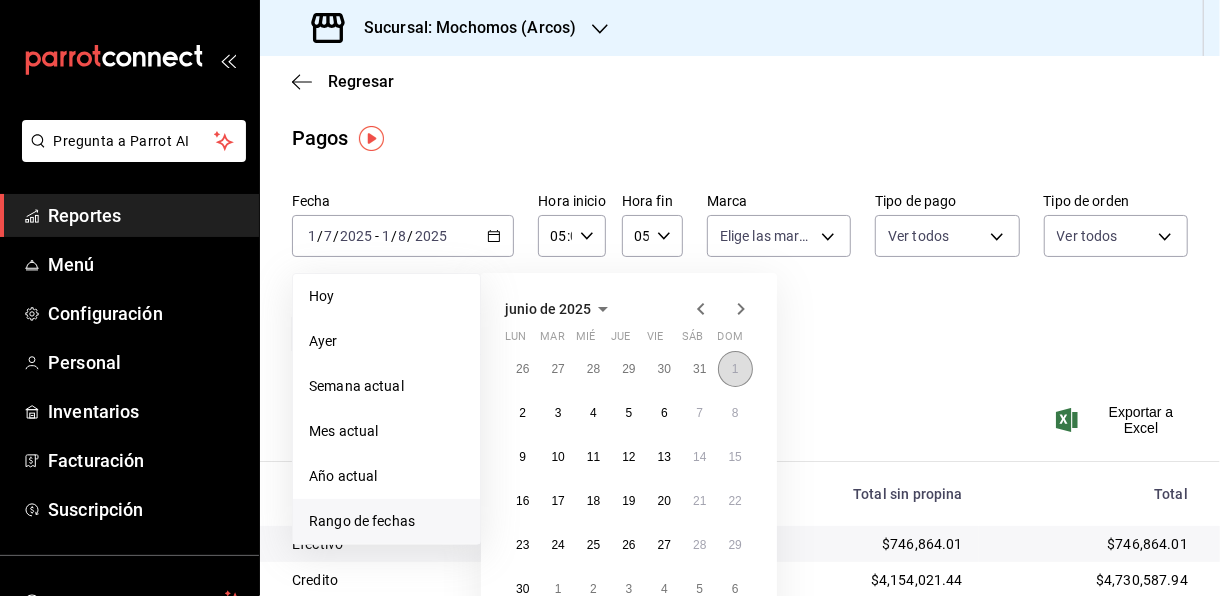 click on "1" at bounding box center [735, 369] 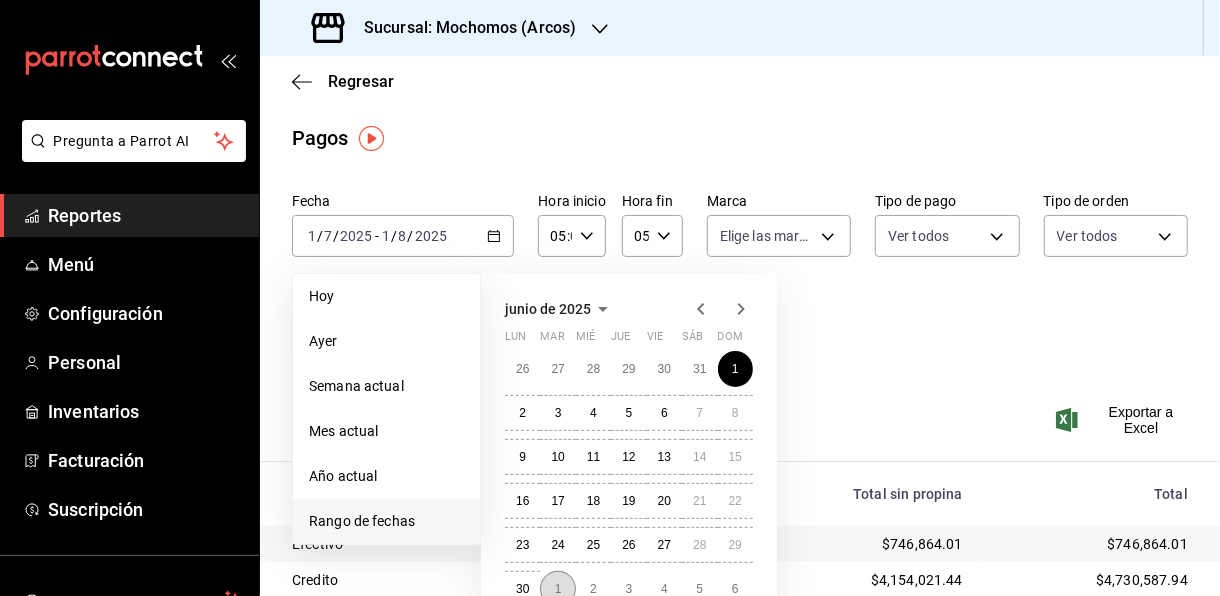 click on "1" at bounding box center (557, 589) 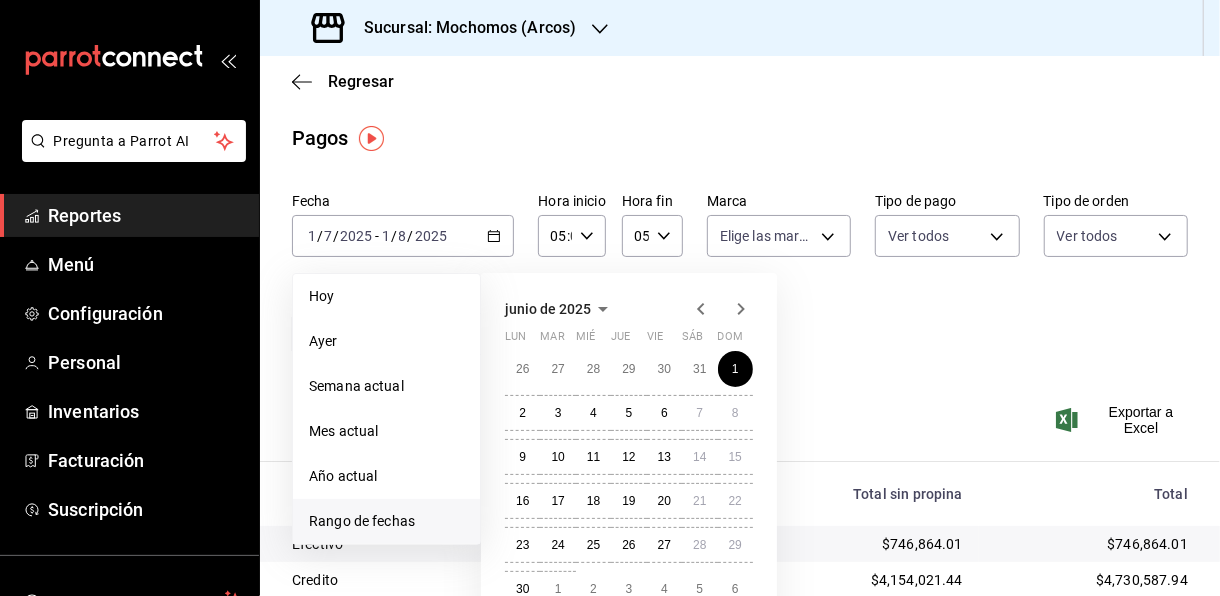 type on "00:00" 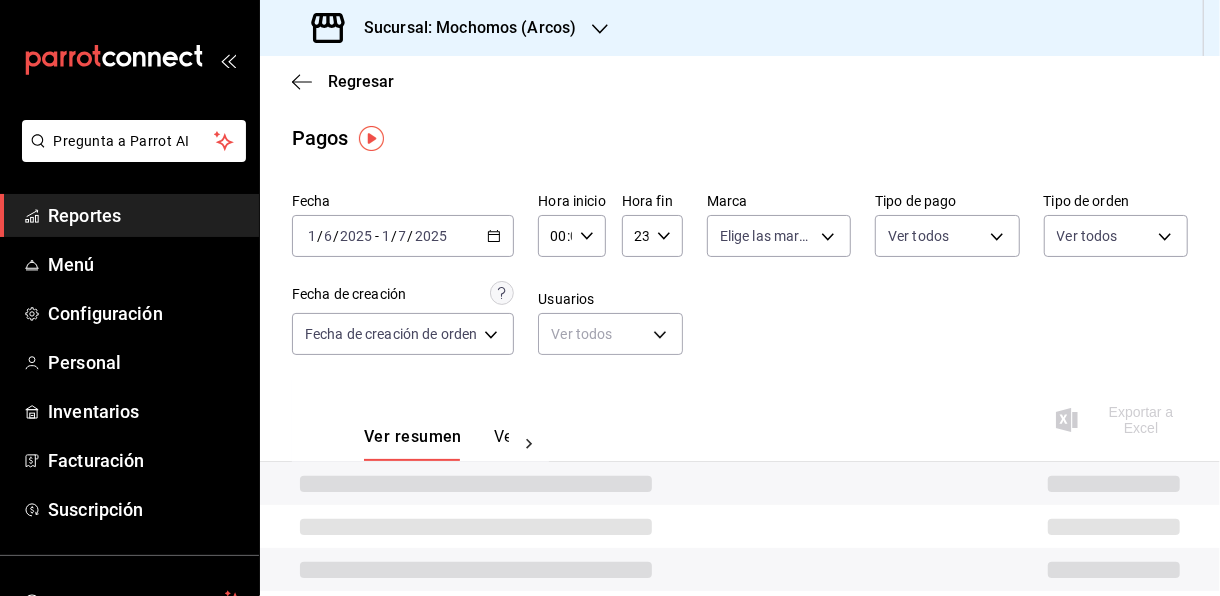 click 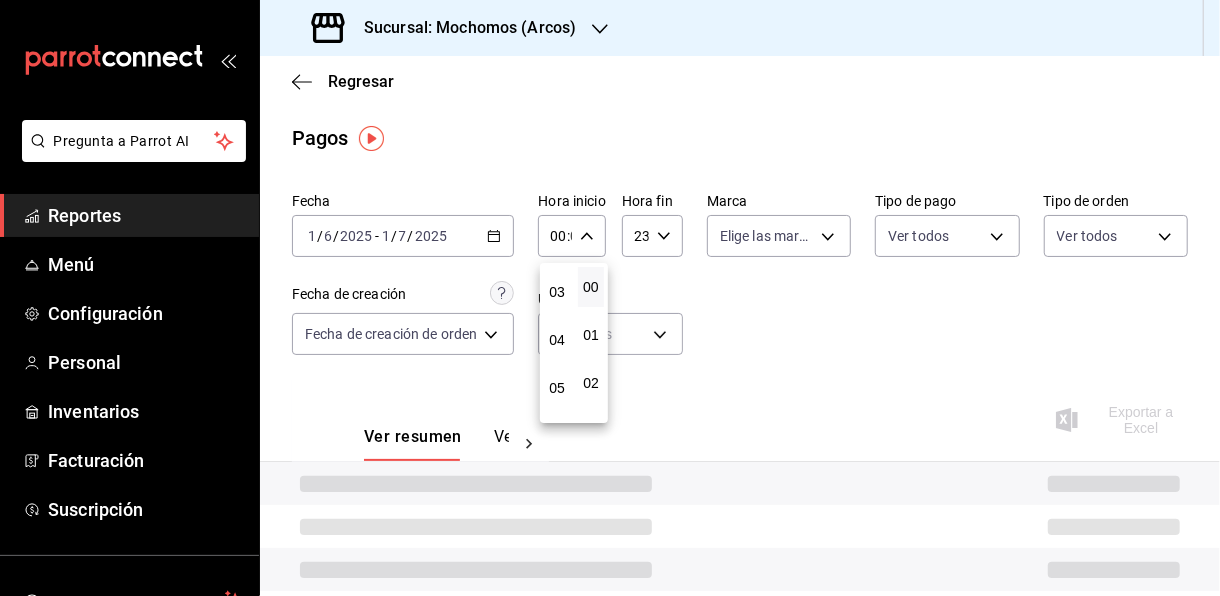 scroll, scrollTop: 139, scrollLeft: 0, axis: vertical 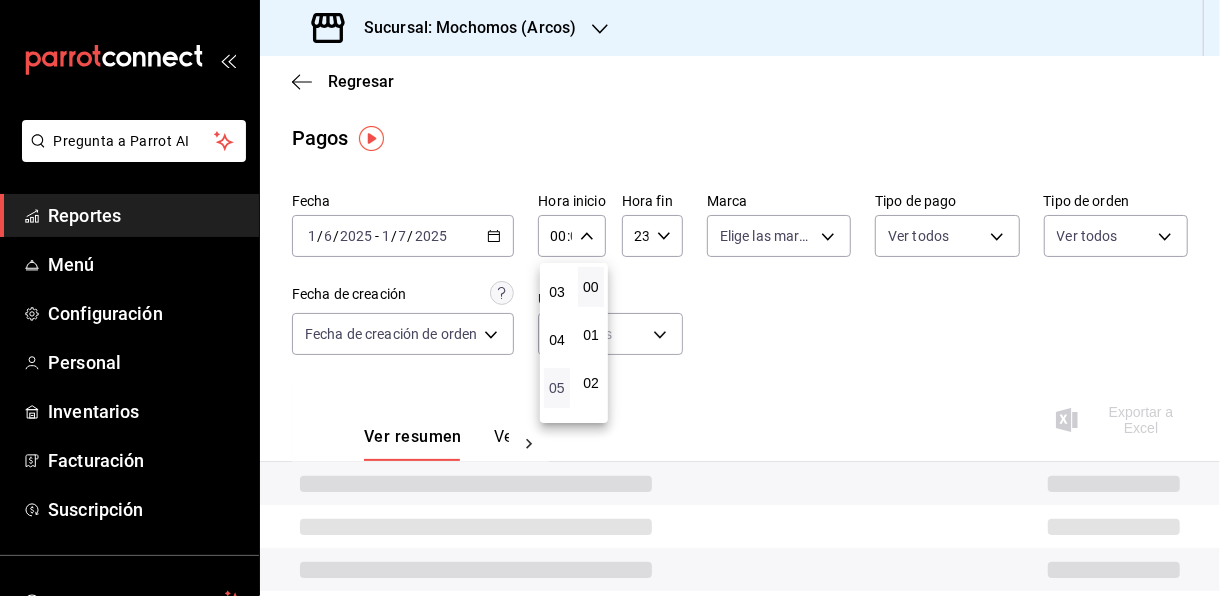 click on "05" at bounding box center [557, 388] 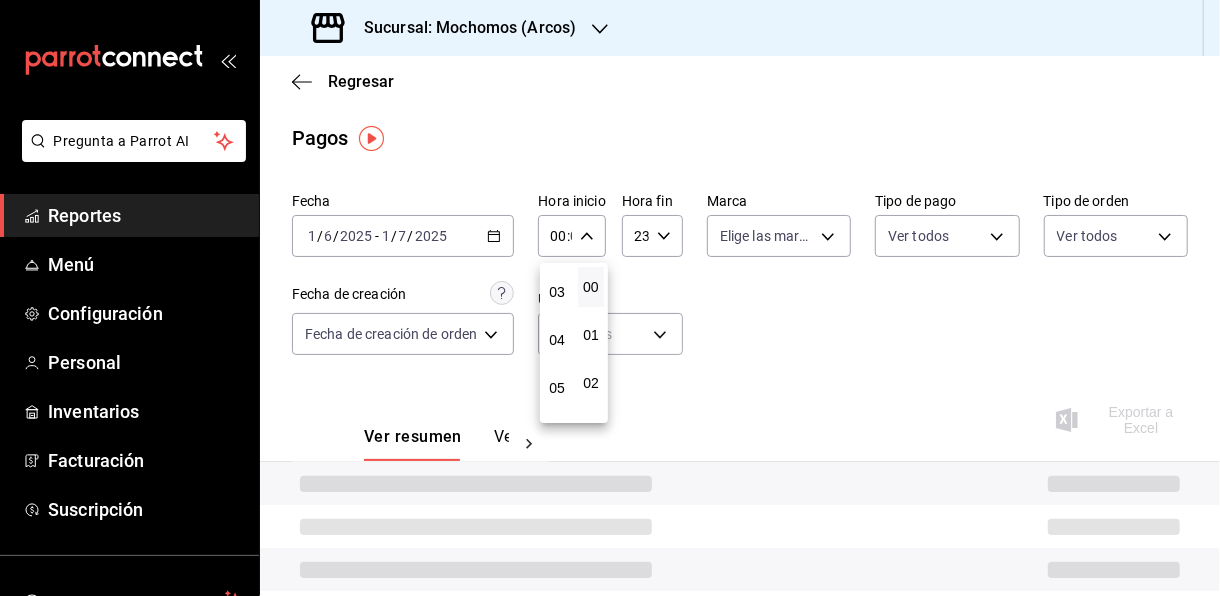 type on "05:00" 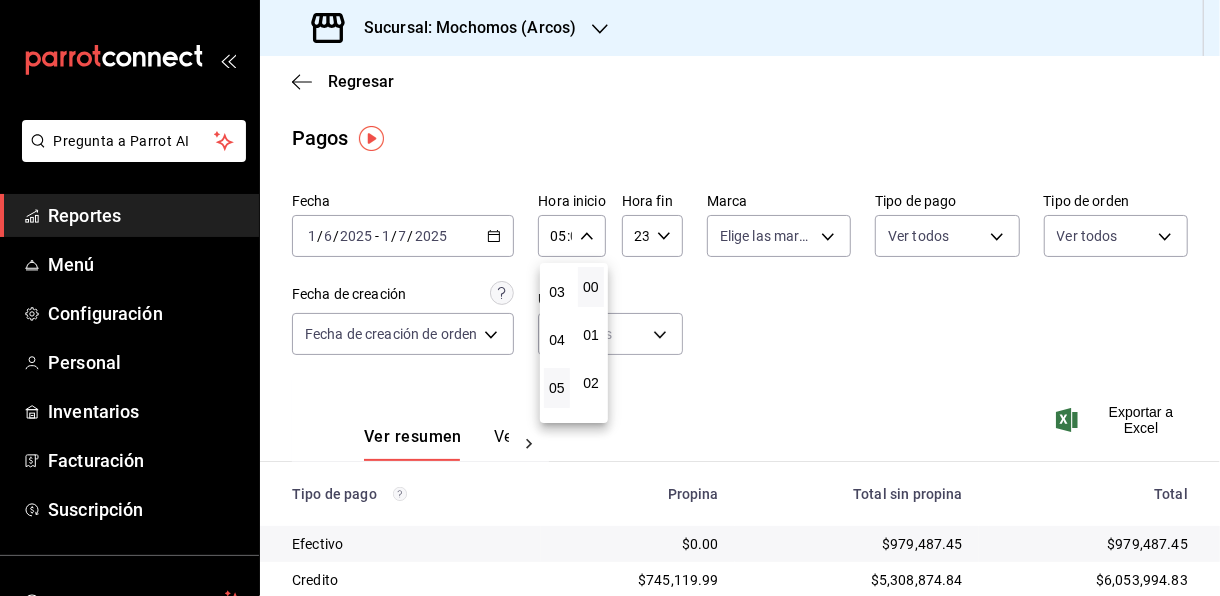 click at bounding box center (610, 298) 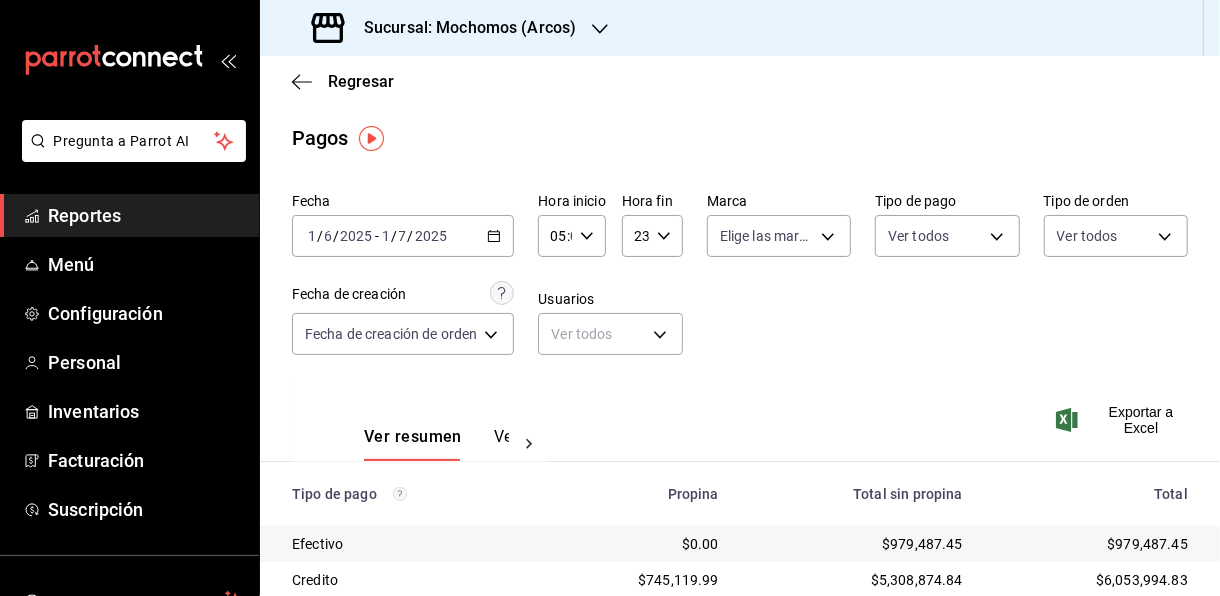 click 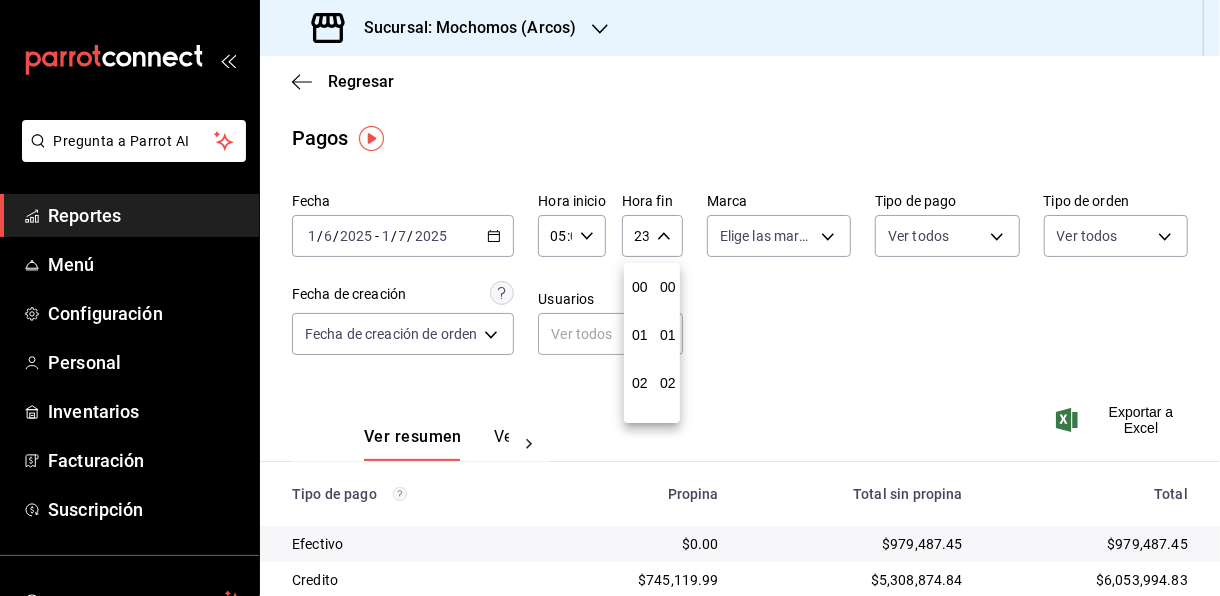 scroll, scrollTop: 1003, scrollLeft: 0, axis: vertical 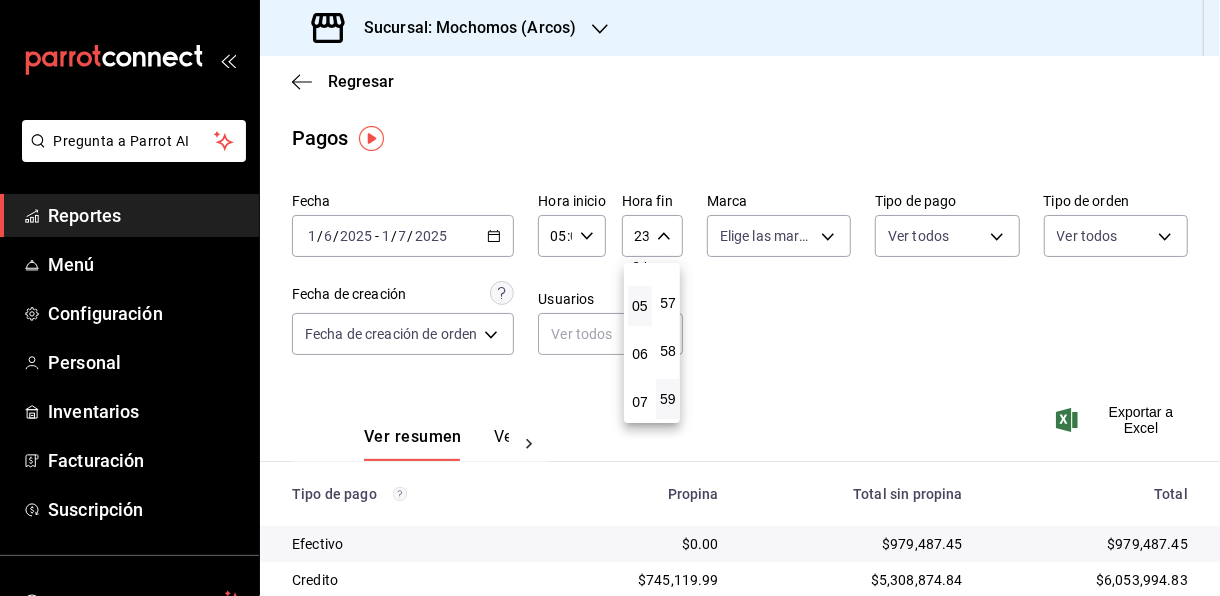 click on "05" at bounding box center [640, 306] 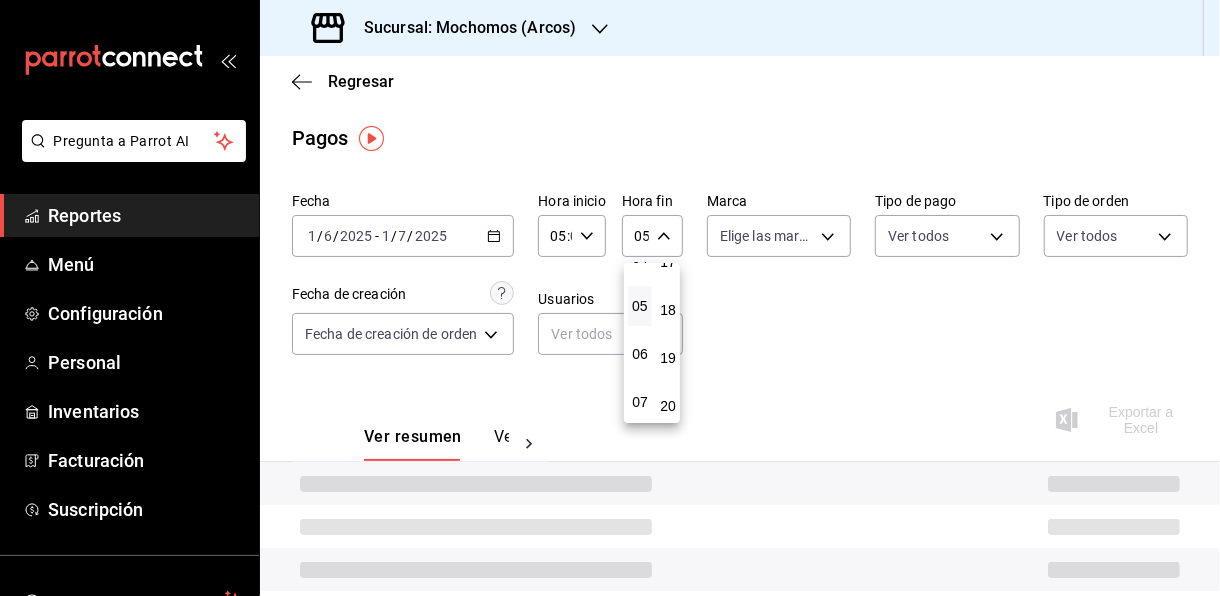 scroll, scrollTop: 0, scrollLeft: 0, axis: both 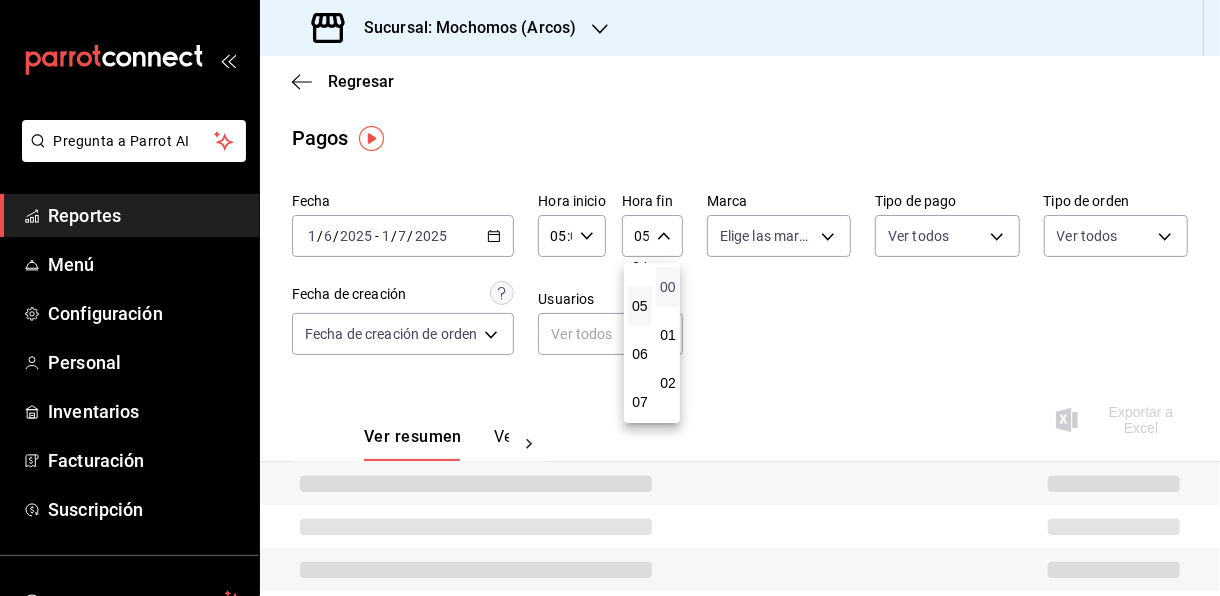 click on "00" at bounding box center [668, 287] 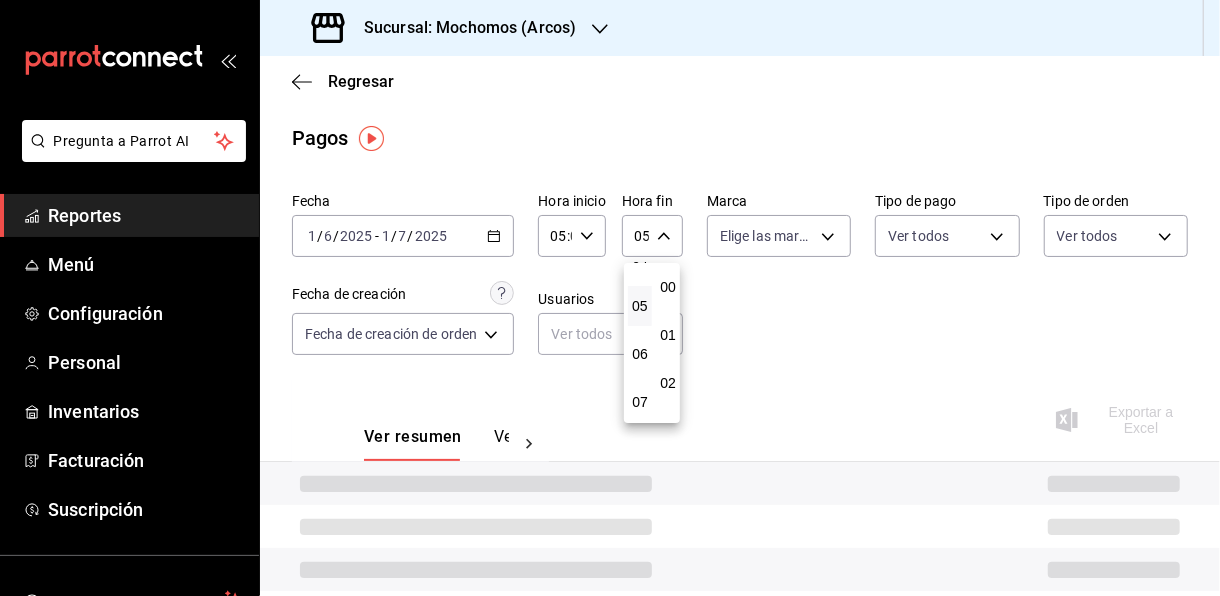 type on "05:00" 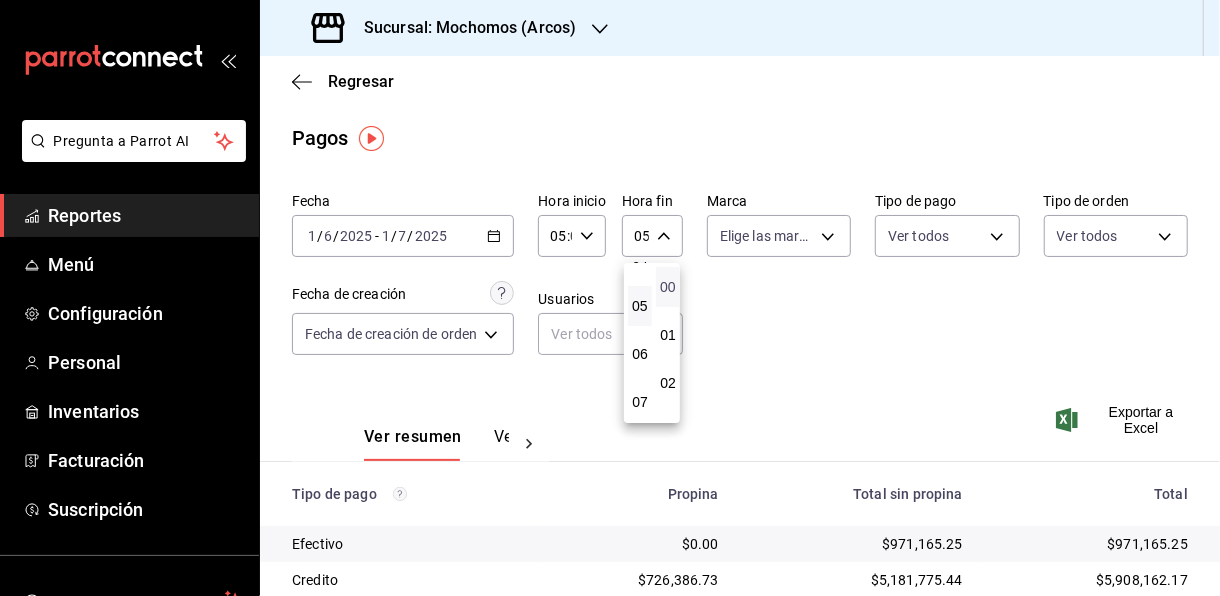 click on "00" at bounding box center (668, 287) 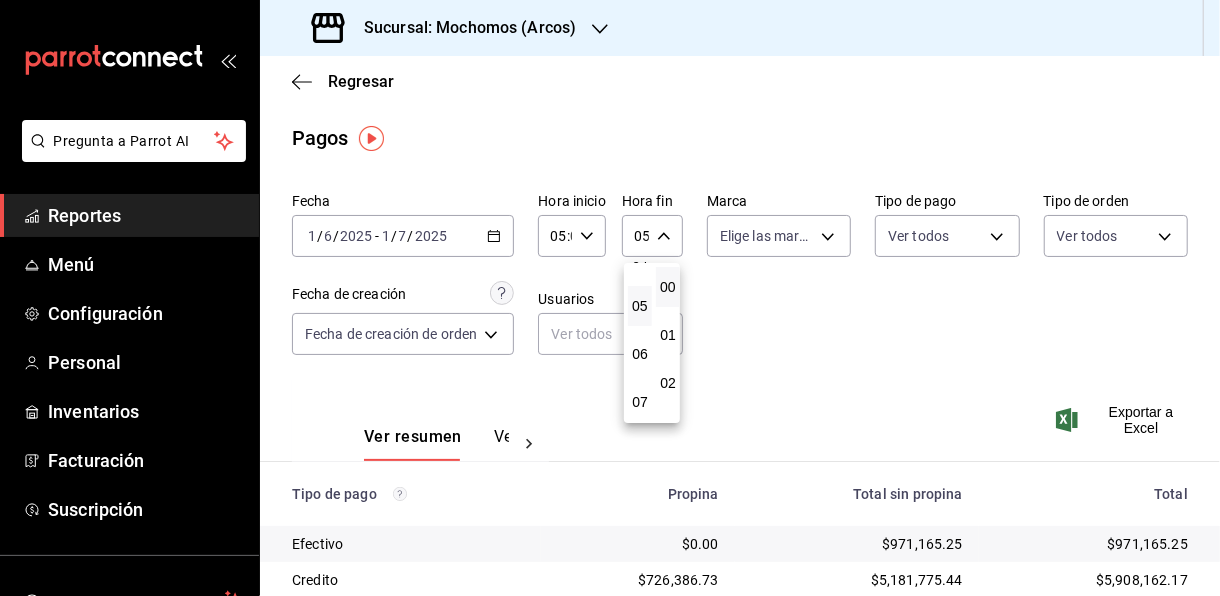 click at bounding box center [610, 298] 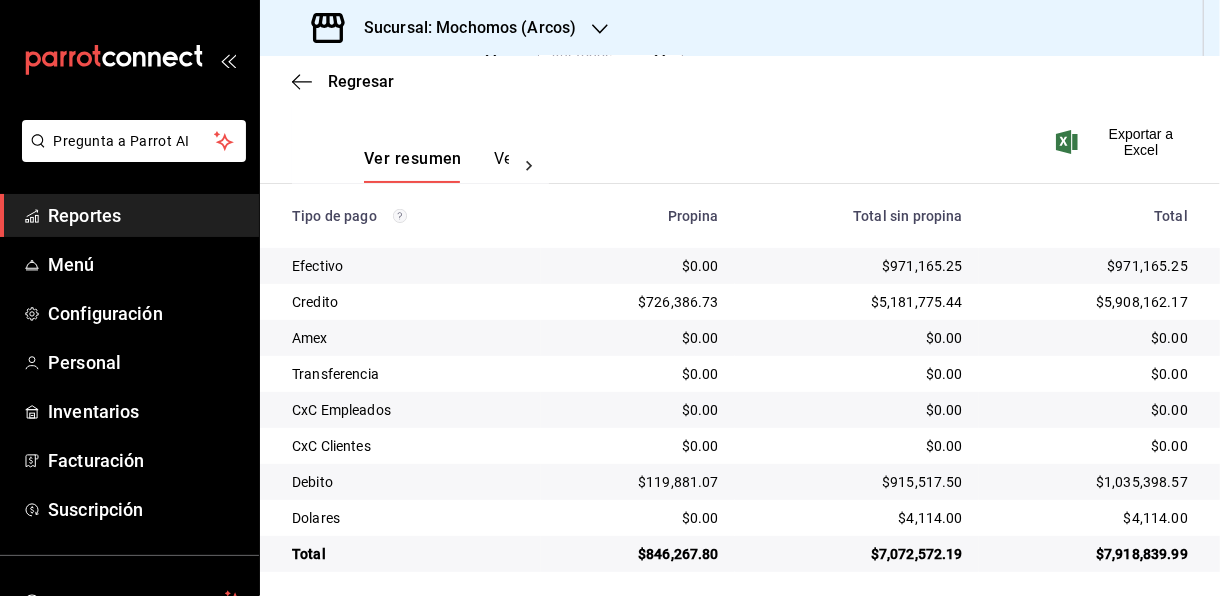 scroll, scrollTop: 286, scrollLeft: 0, axis: vertical 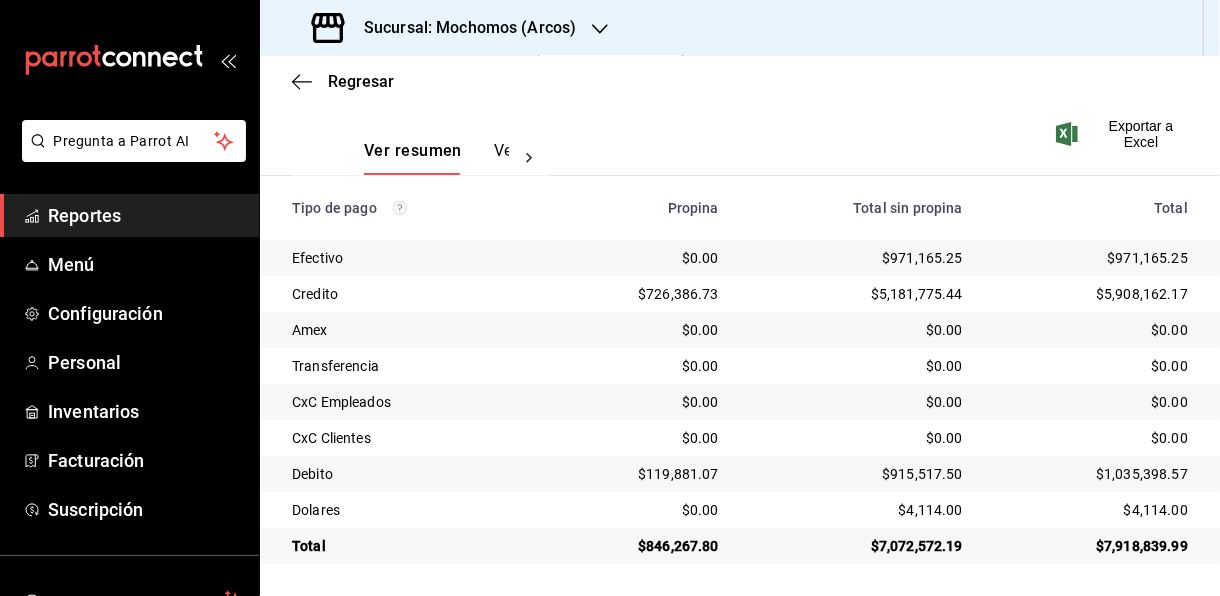 type 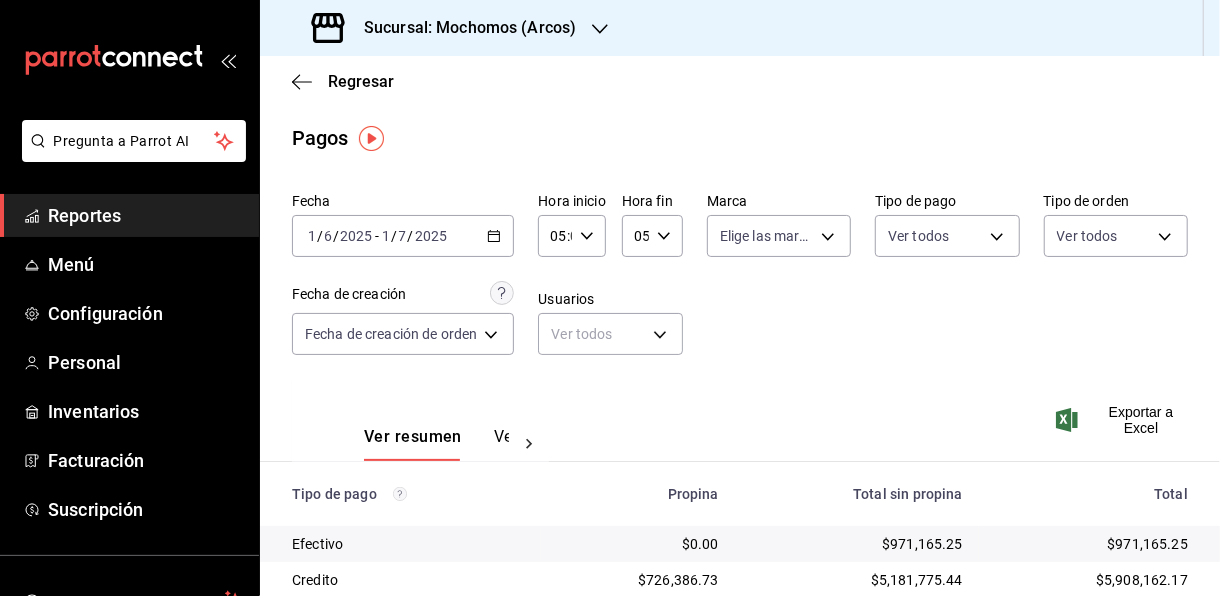 click on "[DATE] [MONTH] / [YEAR] - [DATE] [MONTH] / [YEAR]" at bounding box center (403, 236) 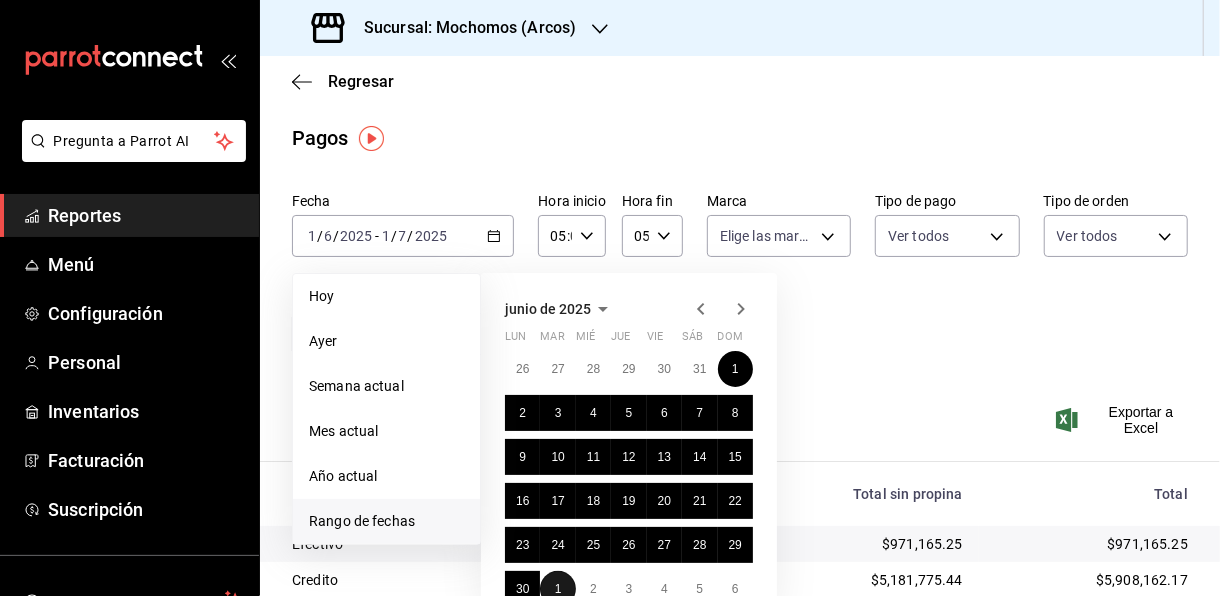 click on "1" at bounding box center (558, 589) 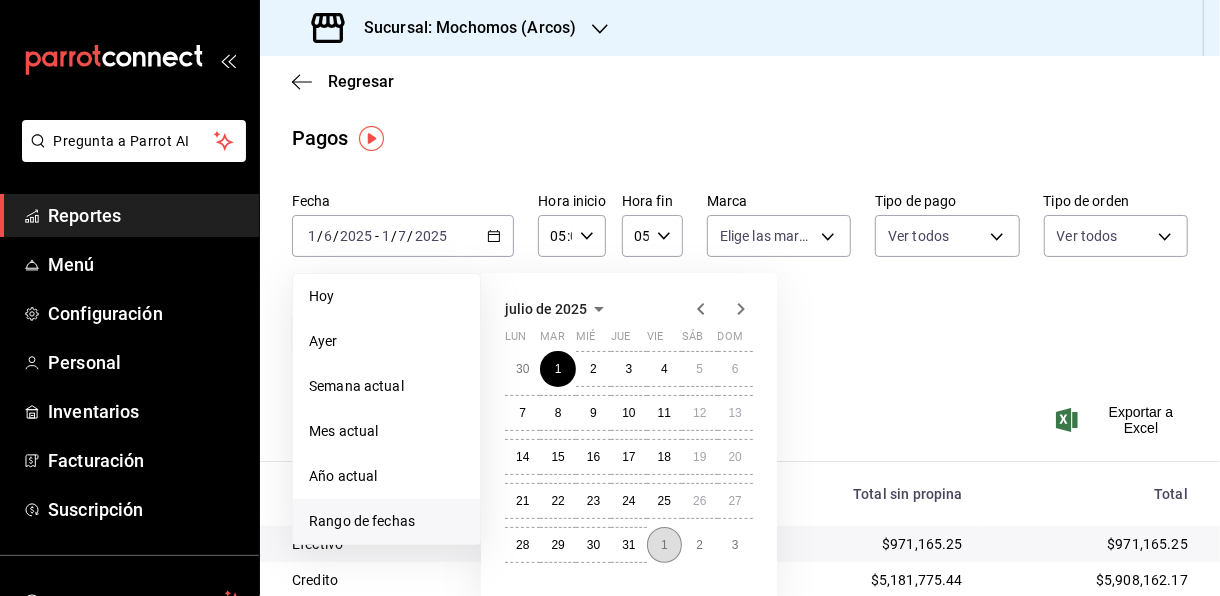 click on "1" at bounding box center (664, 545) 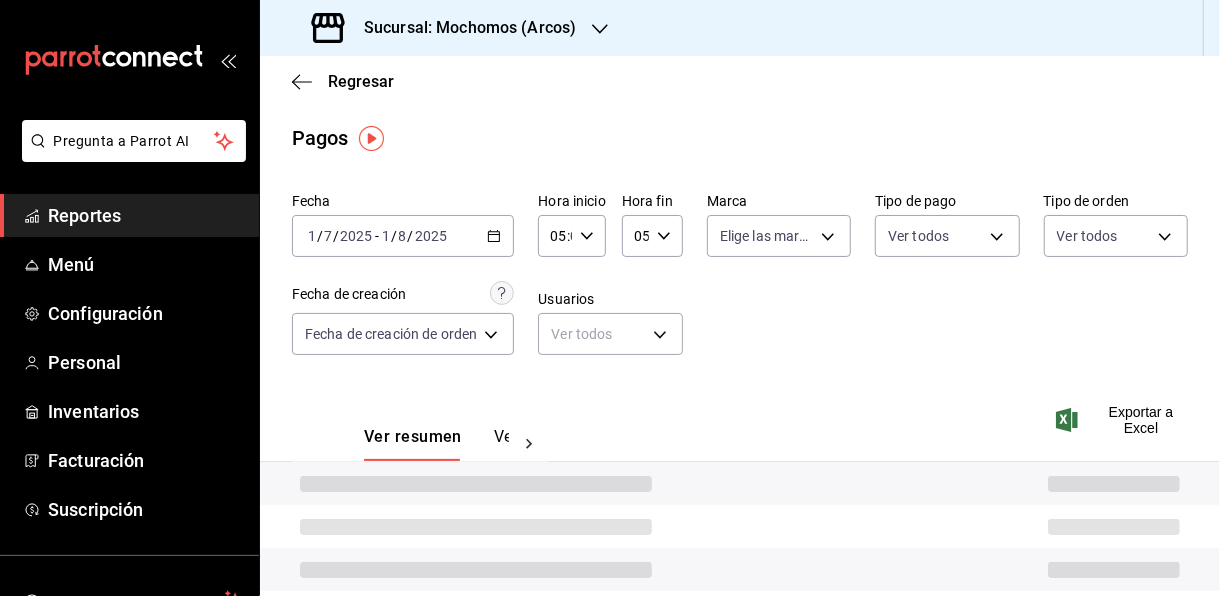 type on "00:00" 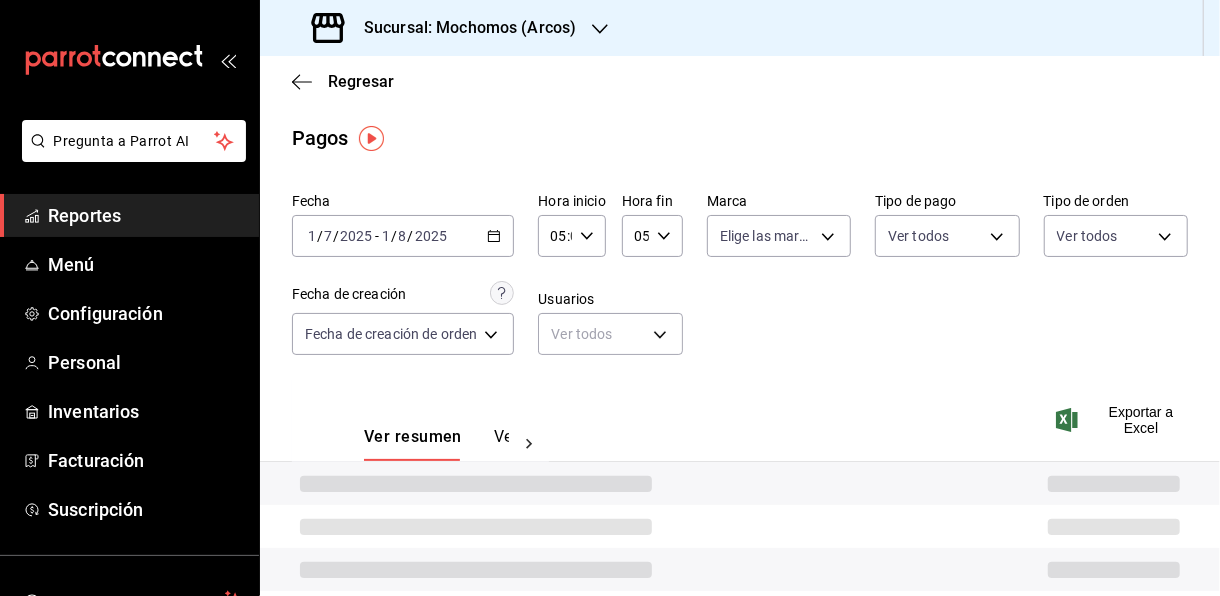 type on "23:59" 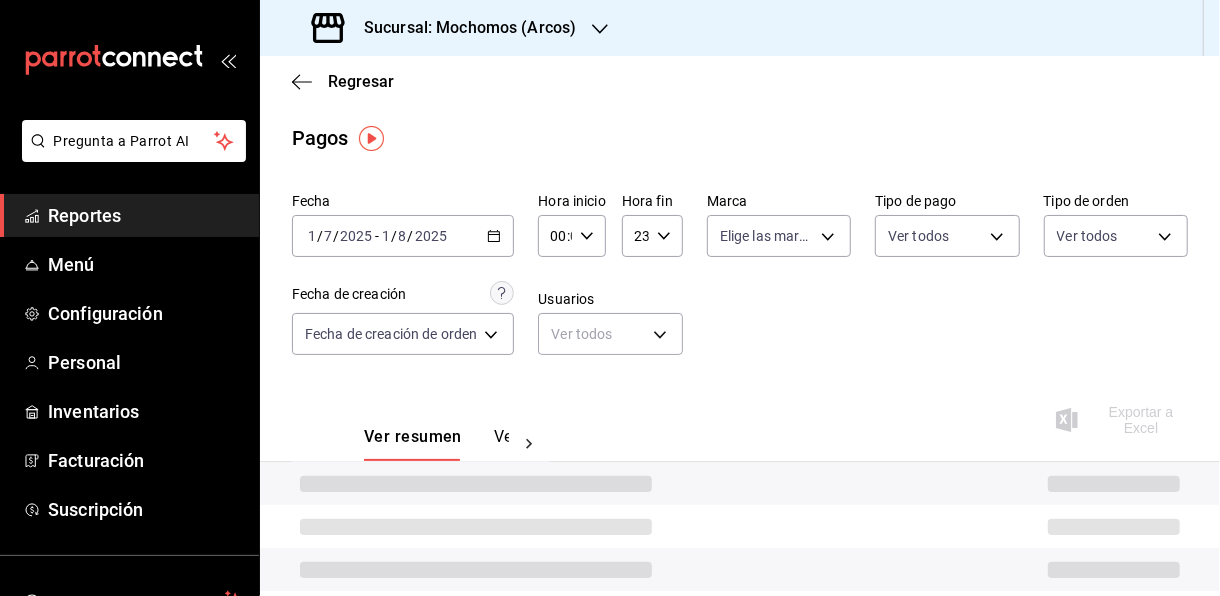 click on "00:00 Hora inicio" at bounding box center (571, 236) 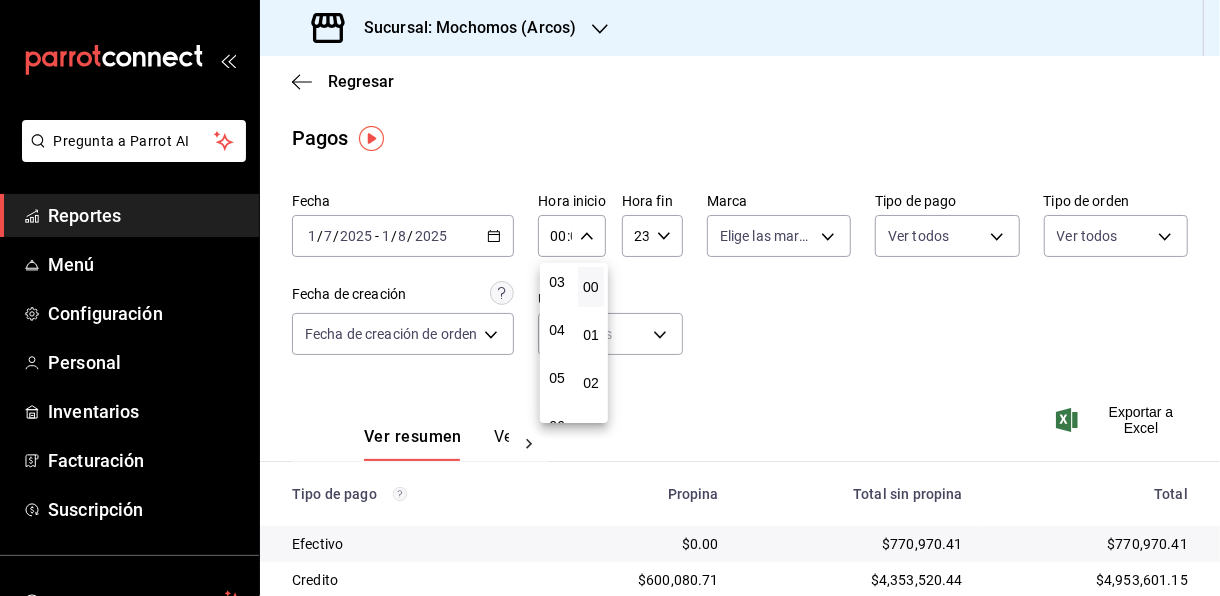 scroll, scrollTop: 151, scrollLeft: 0, axis: vertical 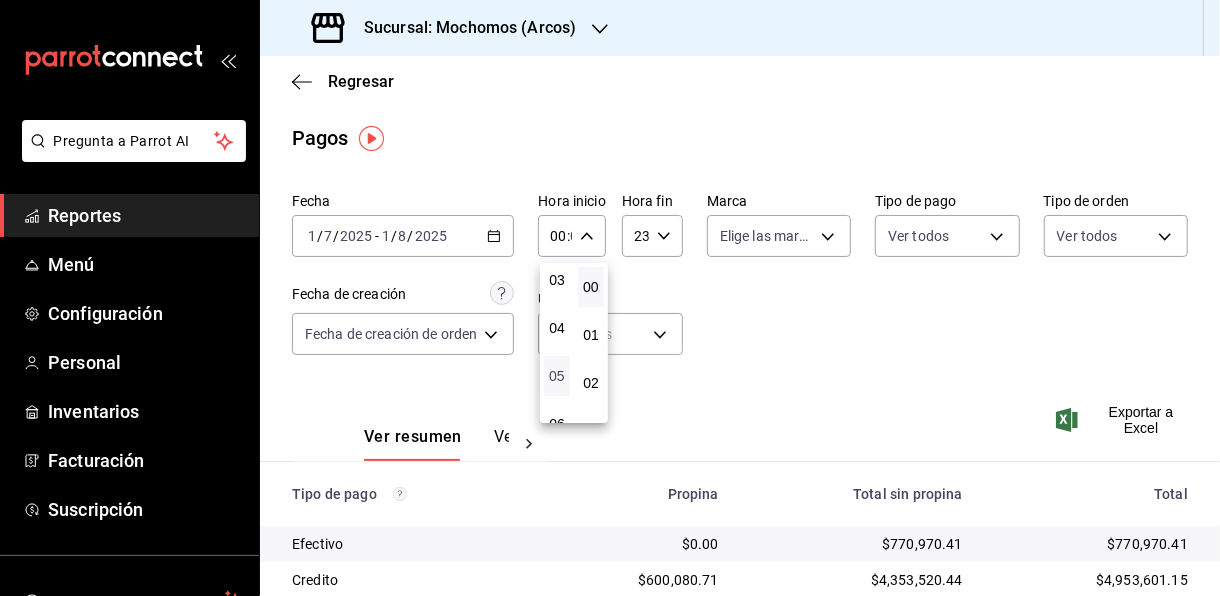 click on "05" at bounding box center (557, 376) 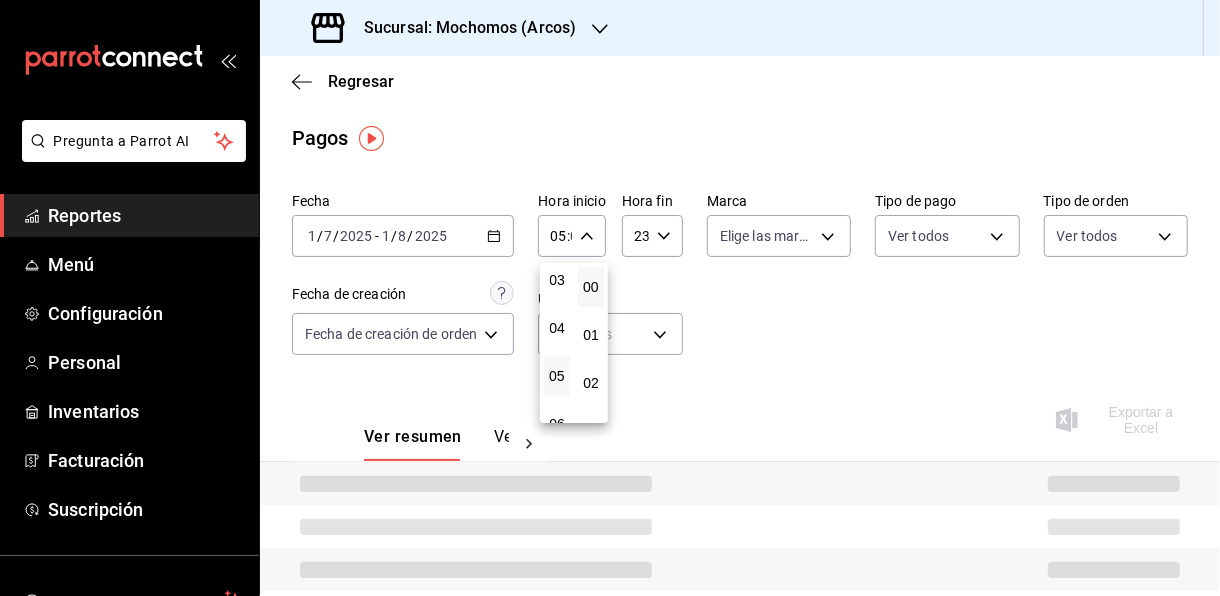 click at bounding box center (610, 298) 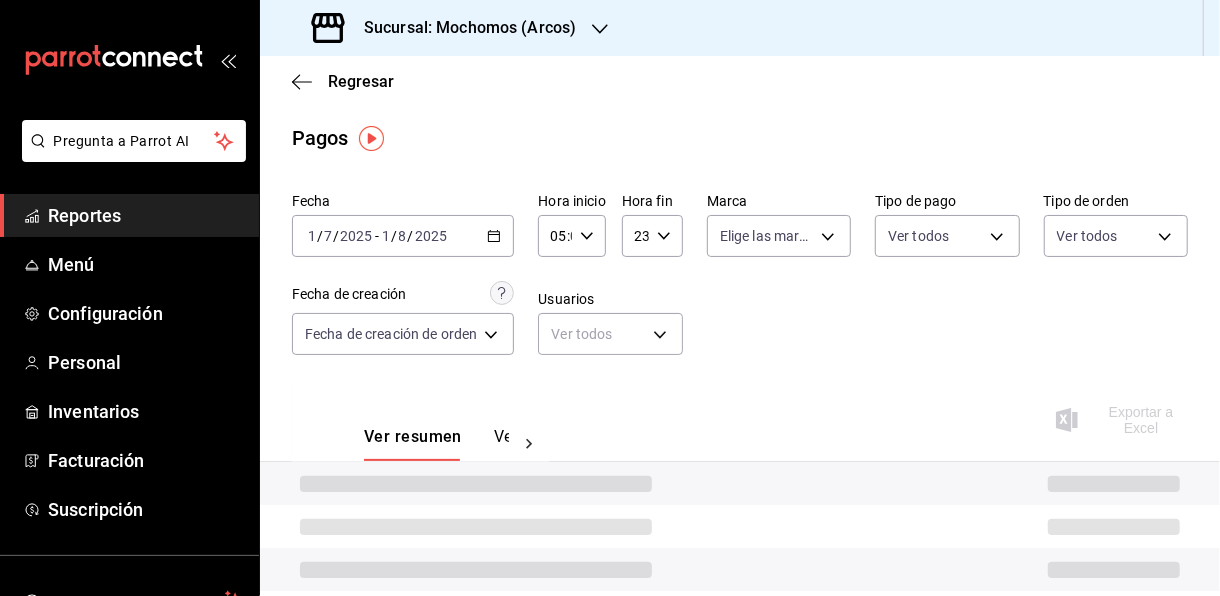 click 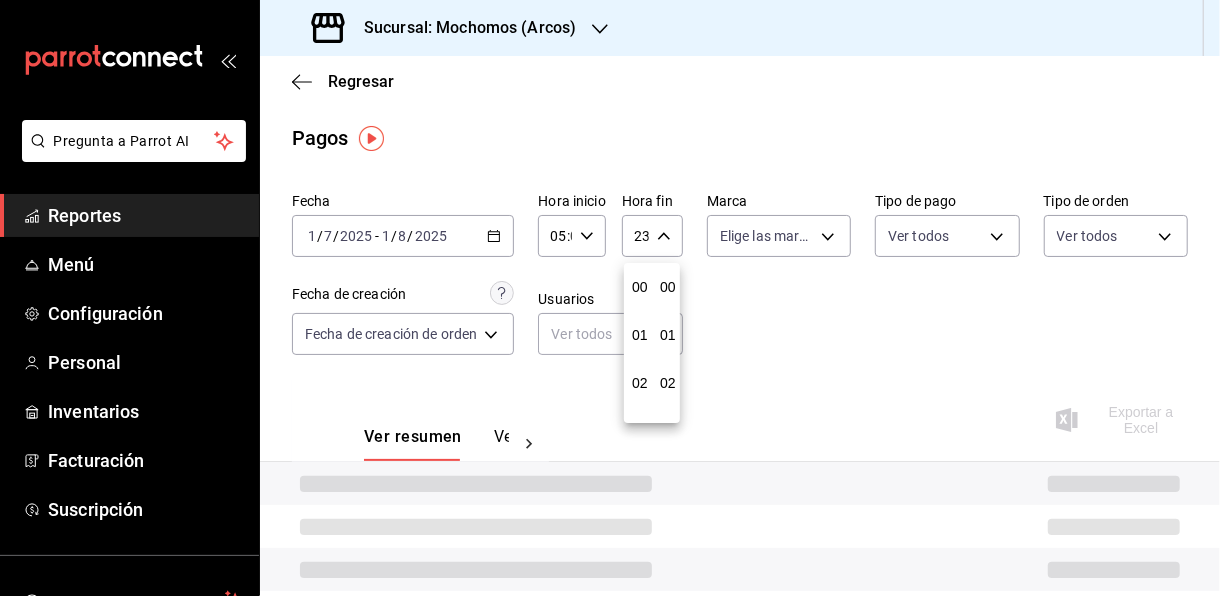 scroll, scrollTop: 1003, scrollLeft: 0, axis: vertical 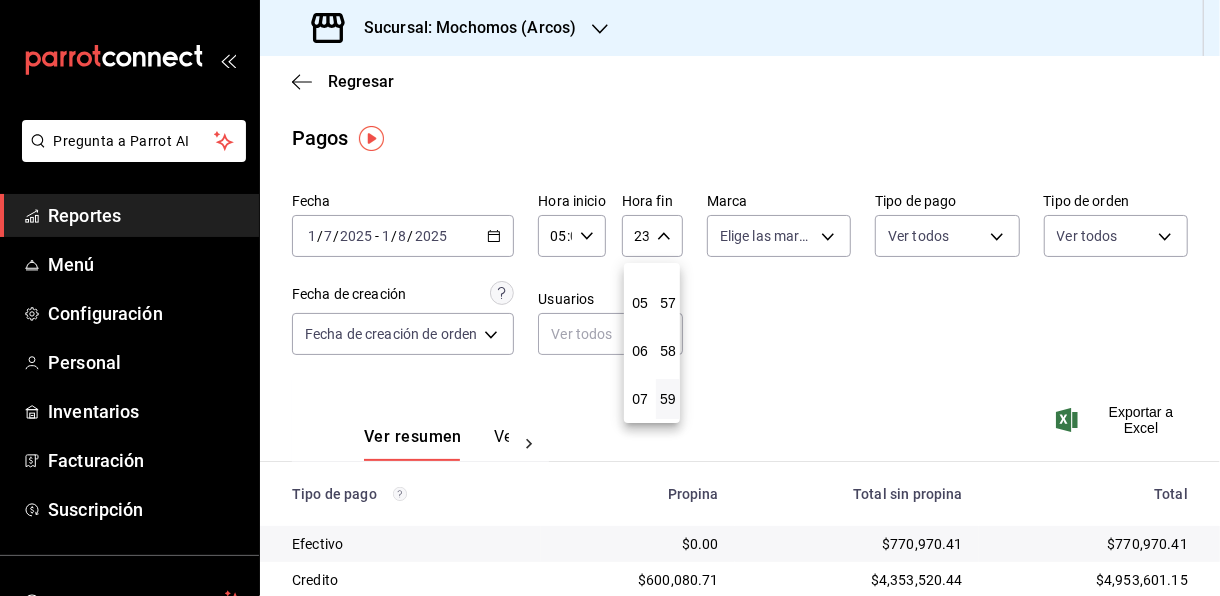 click on "05" at bounding box center (640, 303) 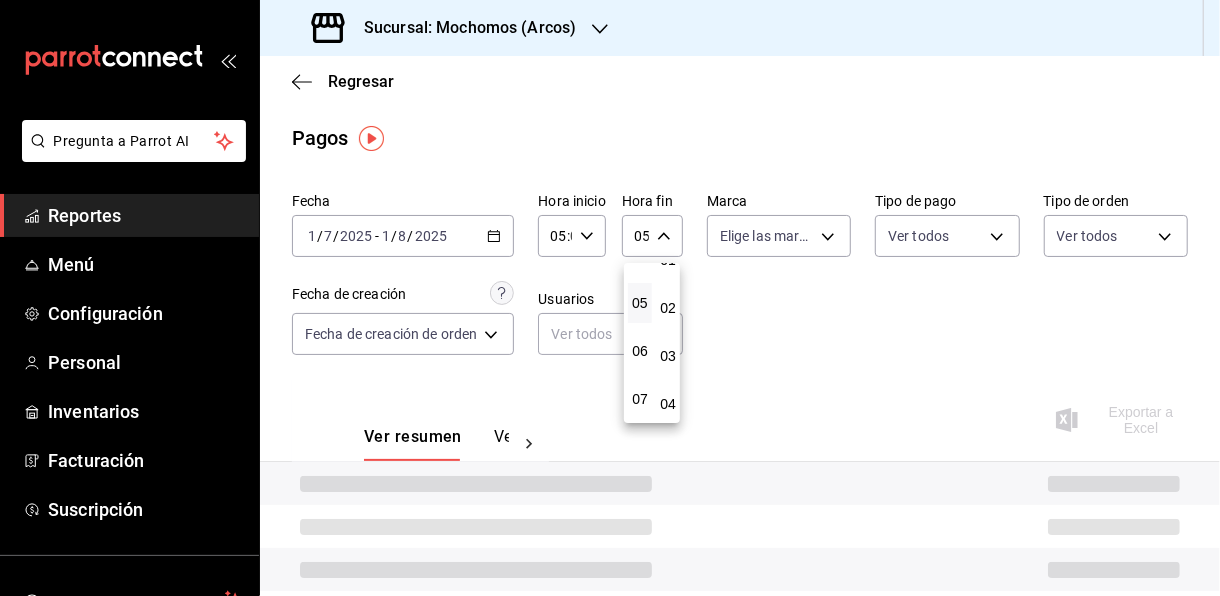 scroll, scrollTop: 0, scrollLeft: 0, axis: both 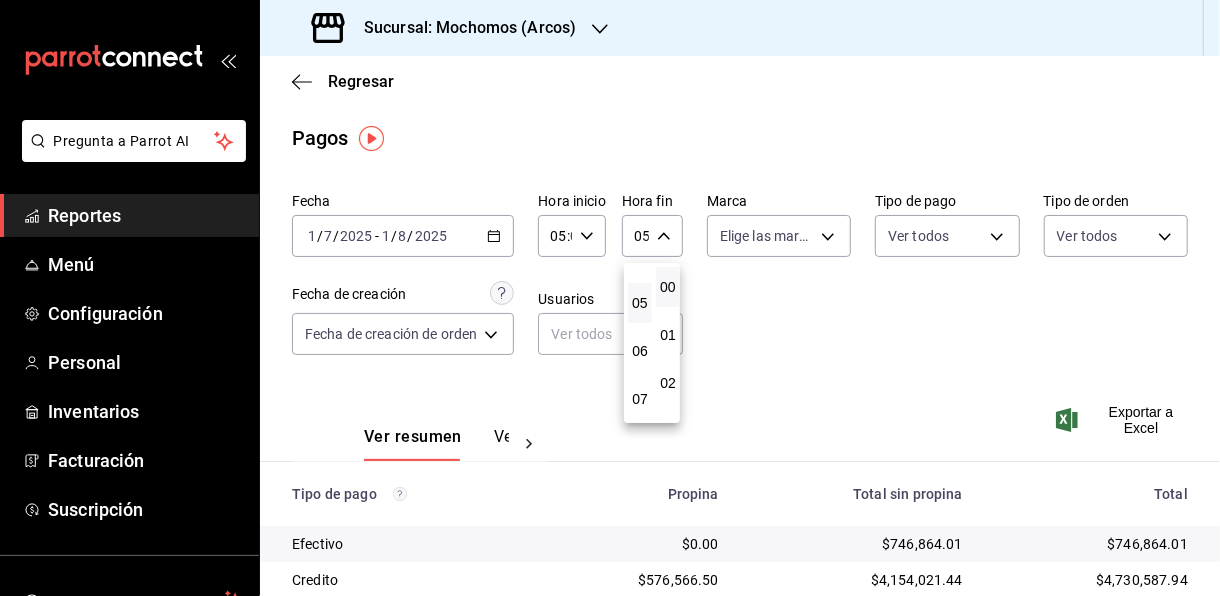 click on "00" at bounding box center (668, 287) 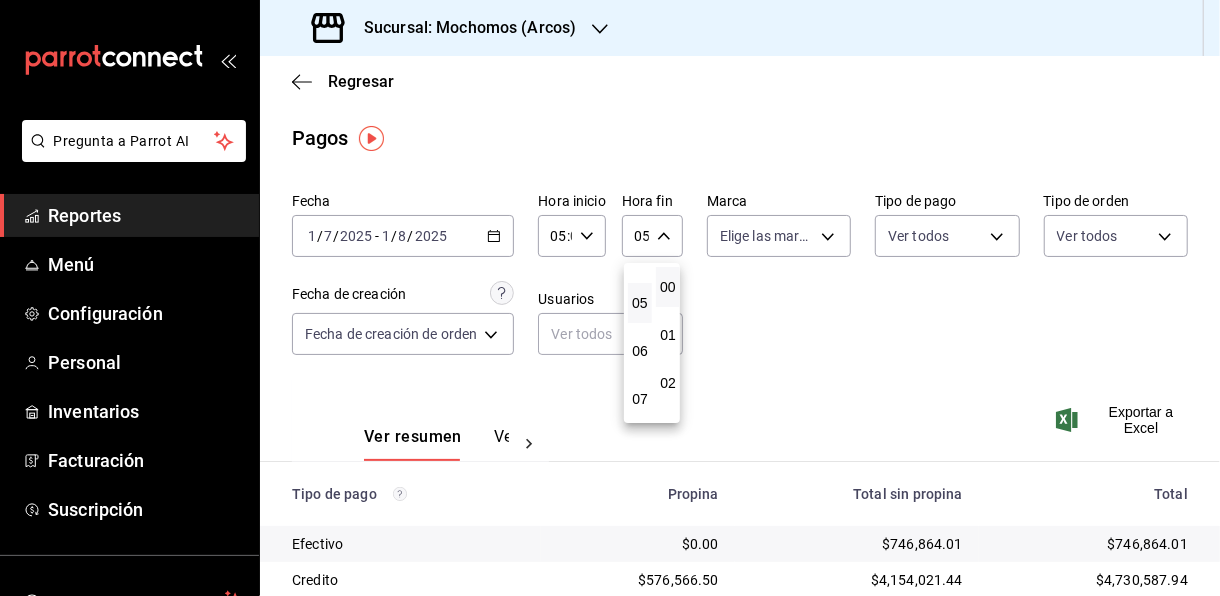 click at bounding box center (610, 298) 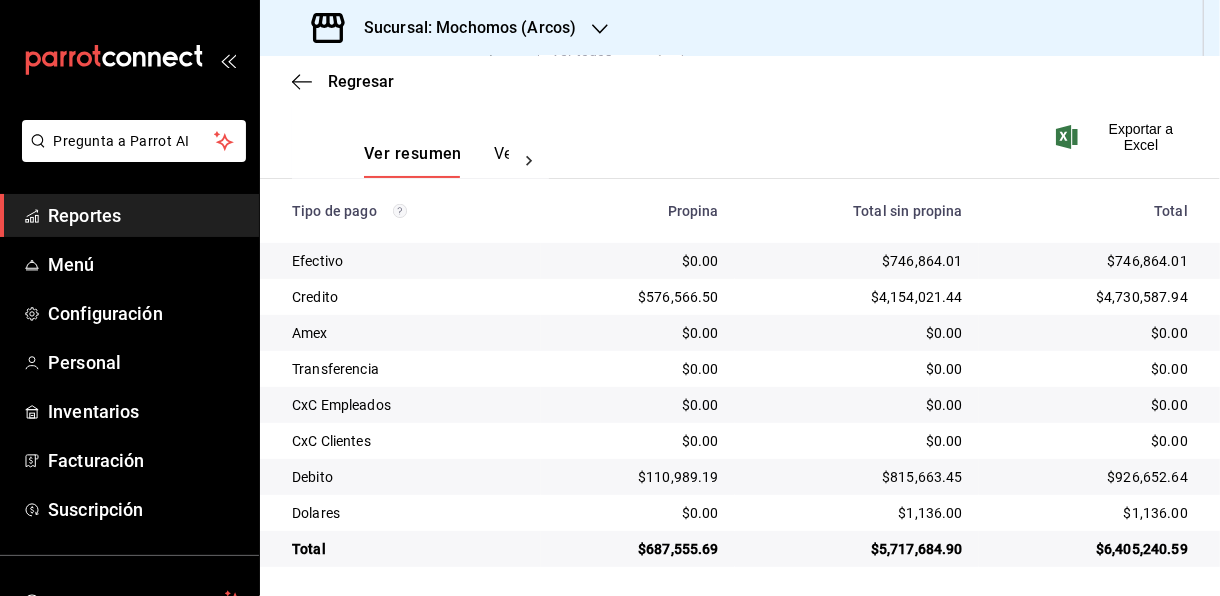 scroll, scrollTop: 286, scrollLeft: 0, axis: vertical 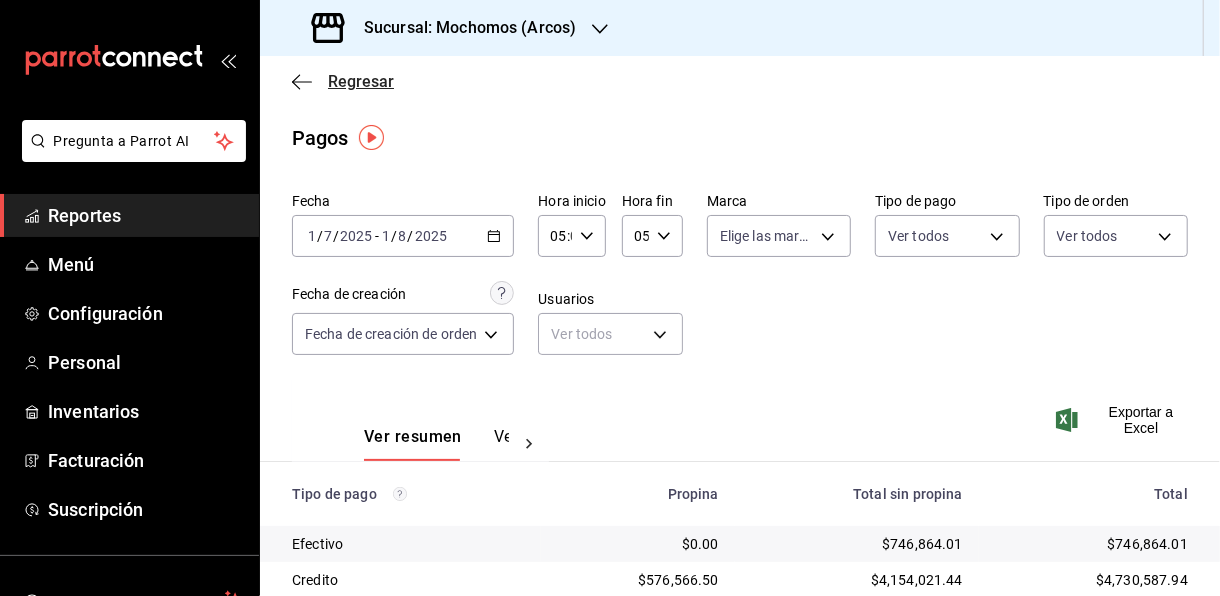 click on "Regresar" at bounding box center (361, 81) 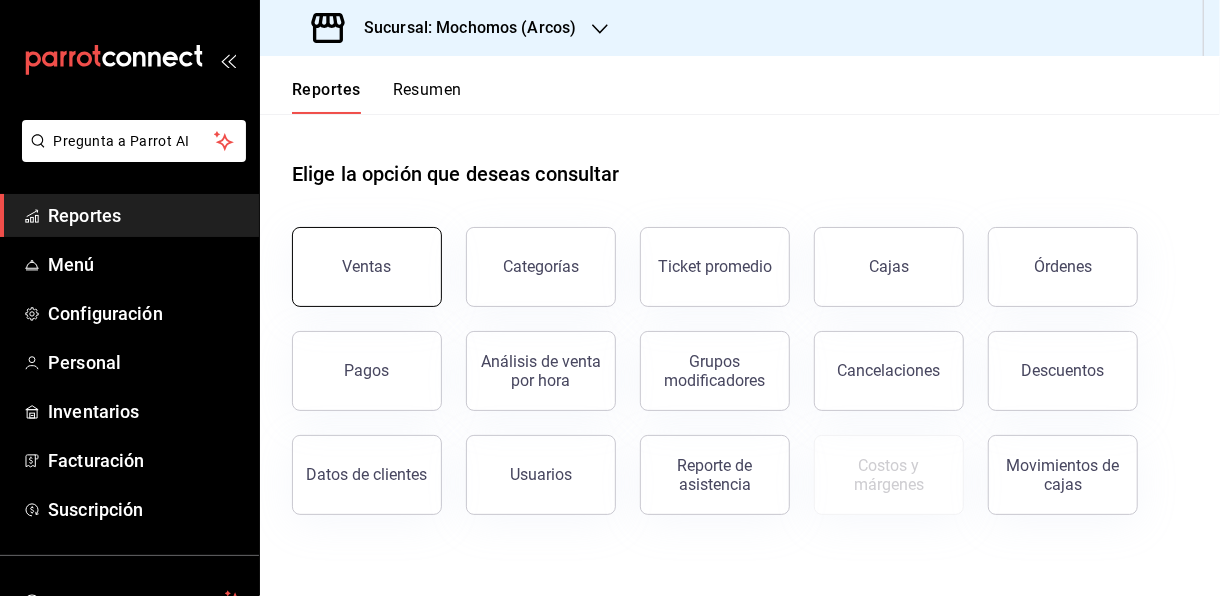 click on "Ventas" at bounding box center (367, 267) 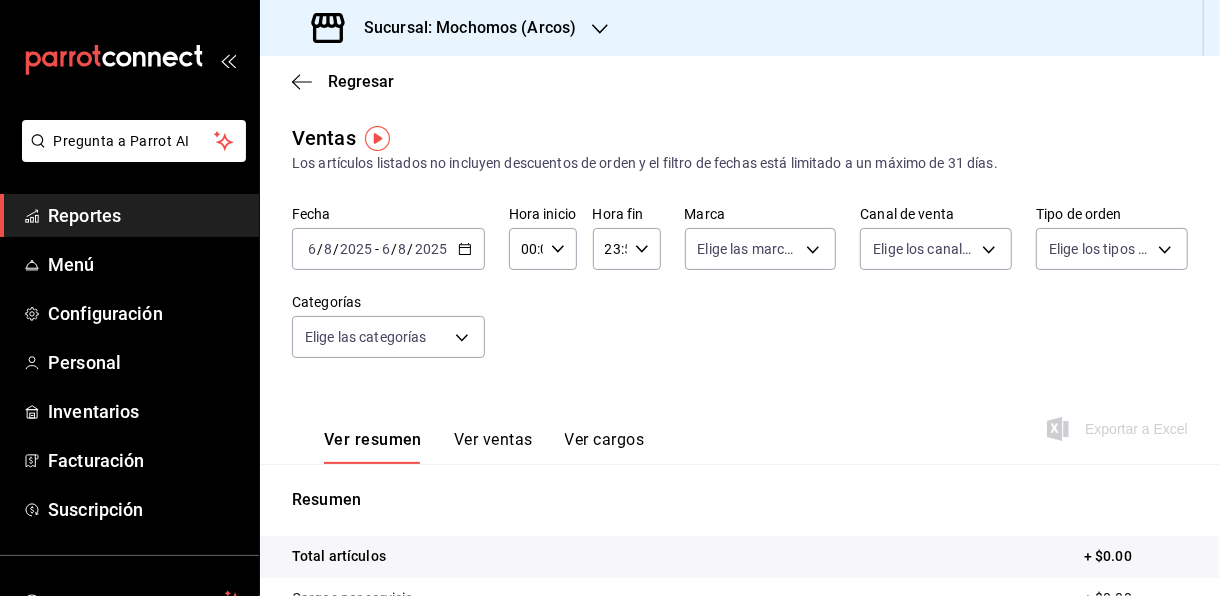 click 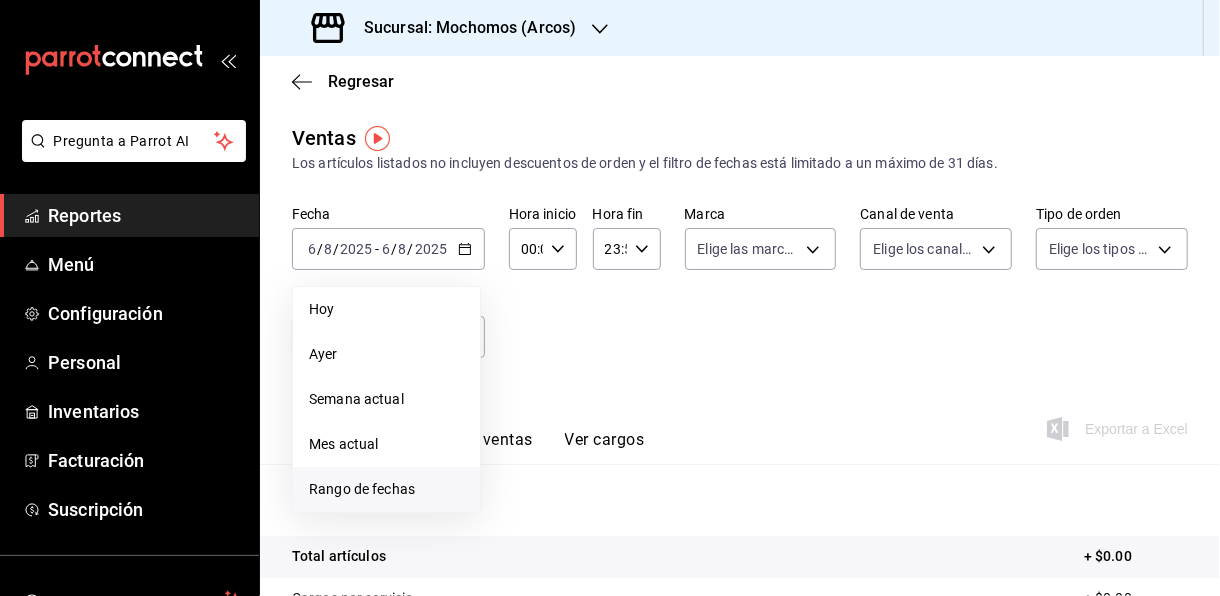 click on "Rango de fechas" at bounding box center [386, 489] 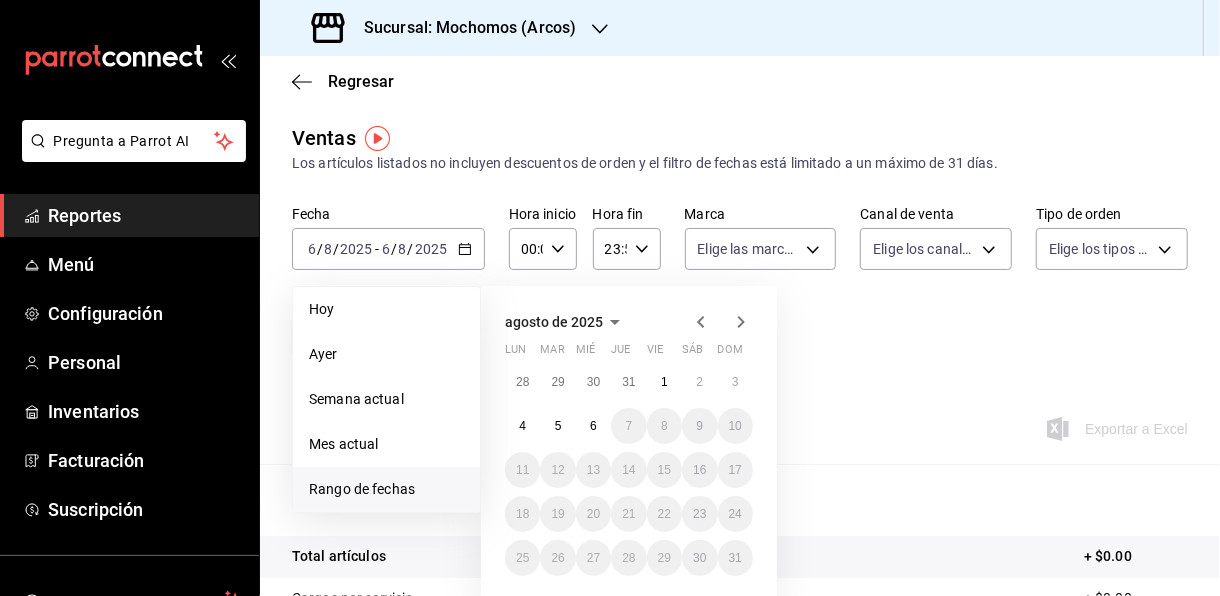 click at bounding box center [721, 322] 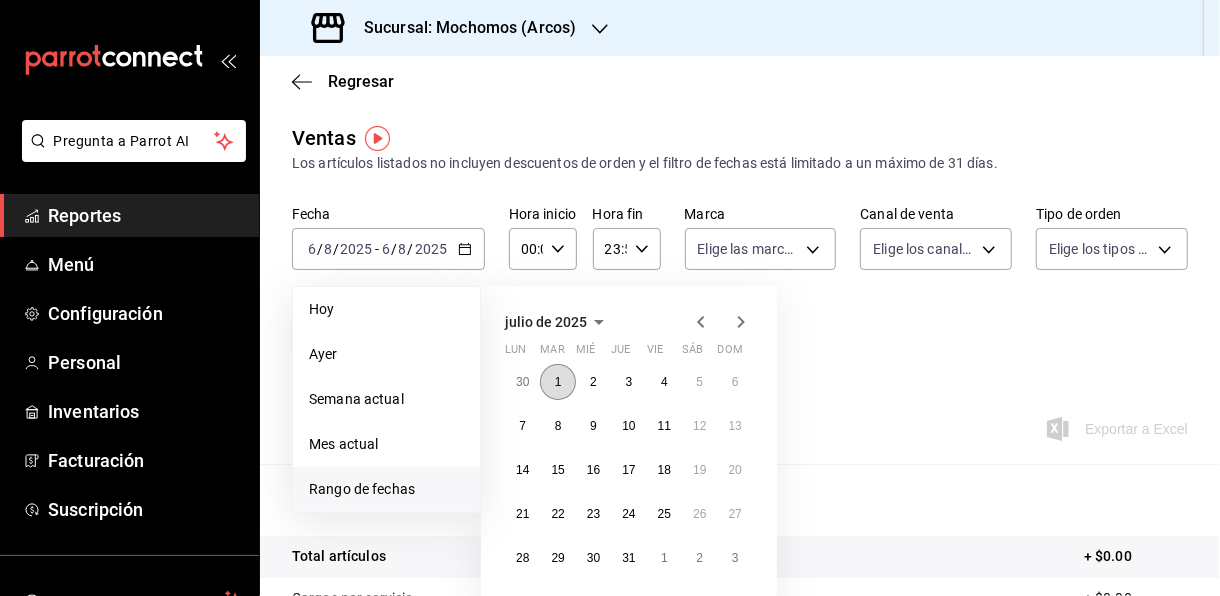 click on "1" at bounding box center [558, 382] 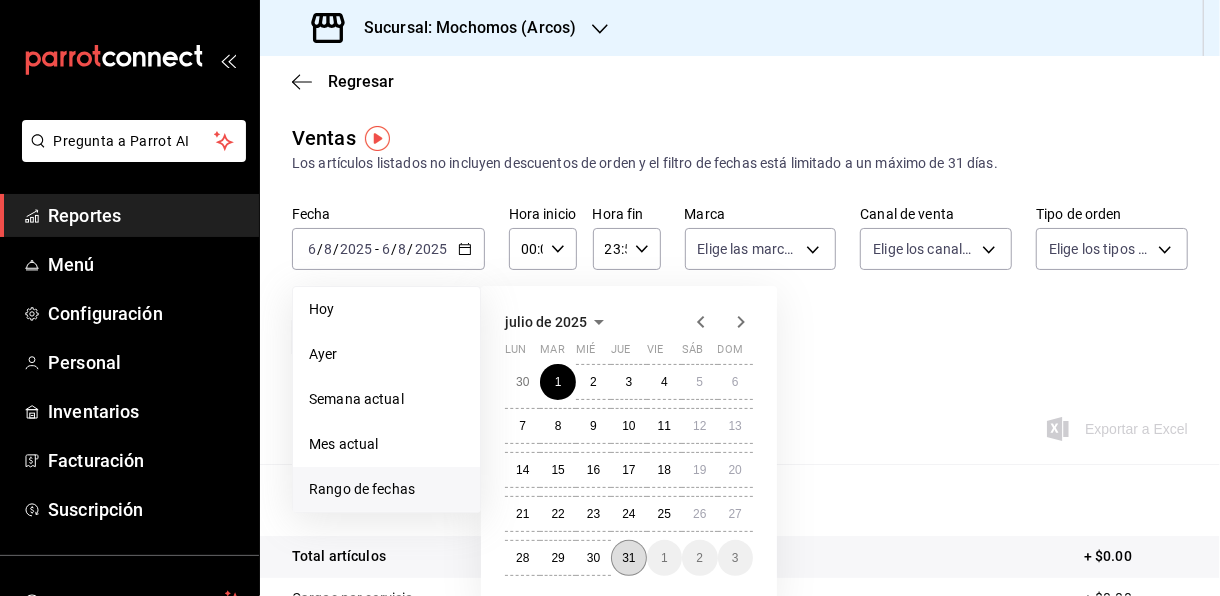 click on "31" at bounding box center (628, 558) 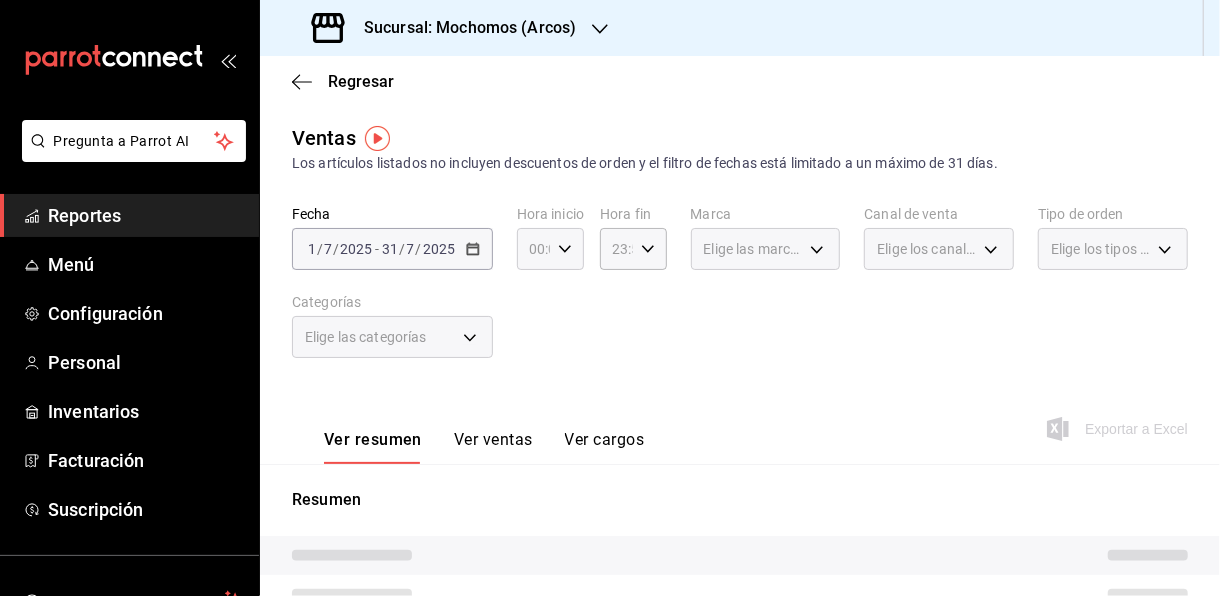 click 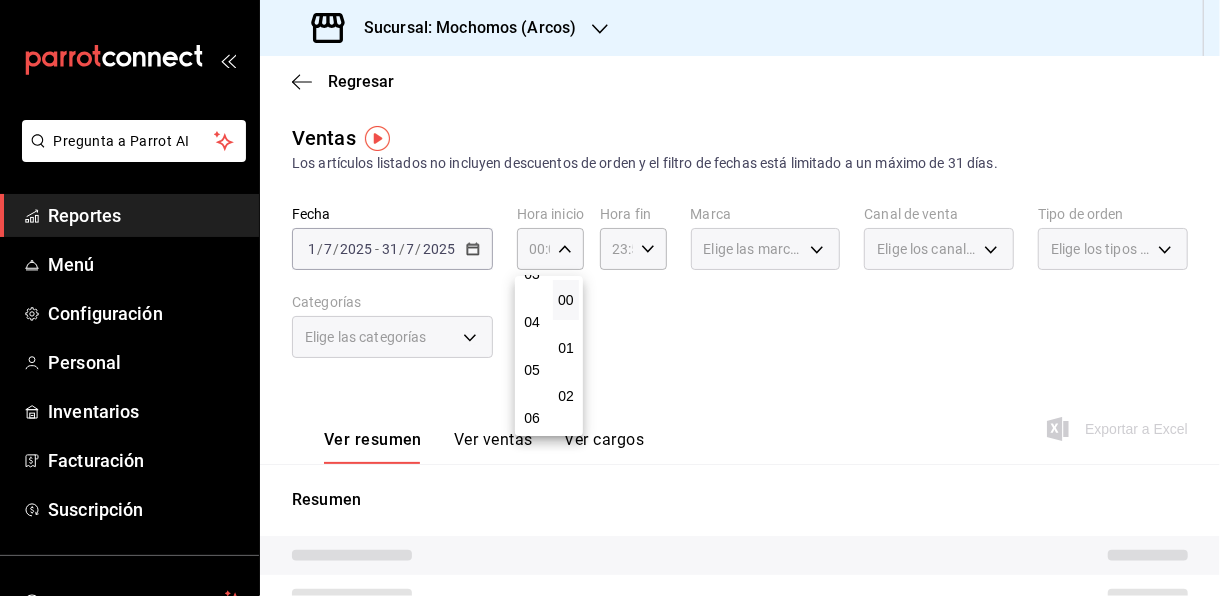 scroll, scrollTop: 203, scrollLeft: 0, axis: vertical 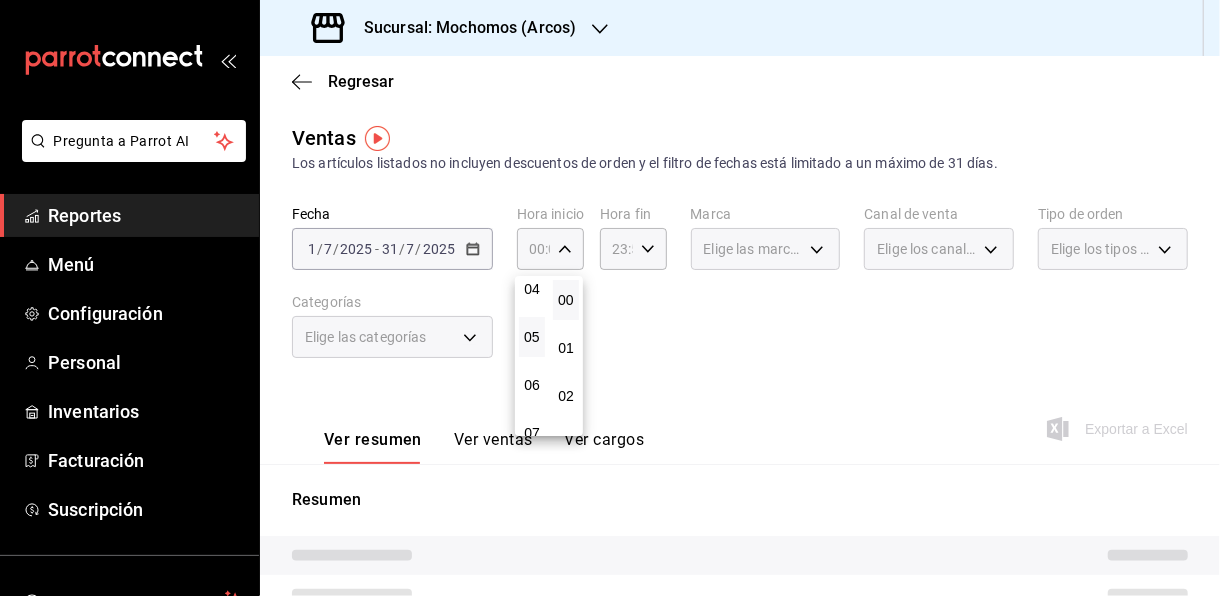click on "05" at bounding box center [532, 337] 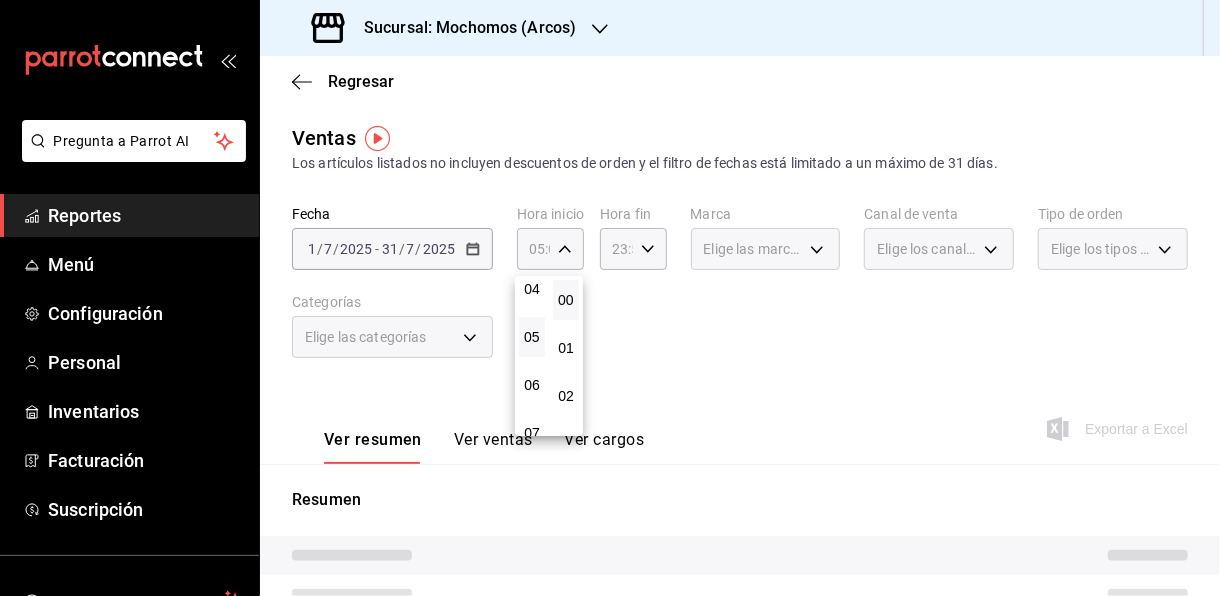 click at bounding box center [610, 298] 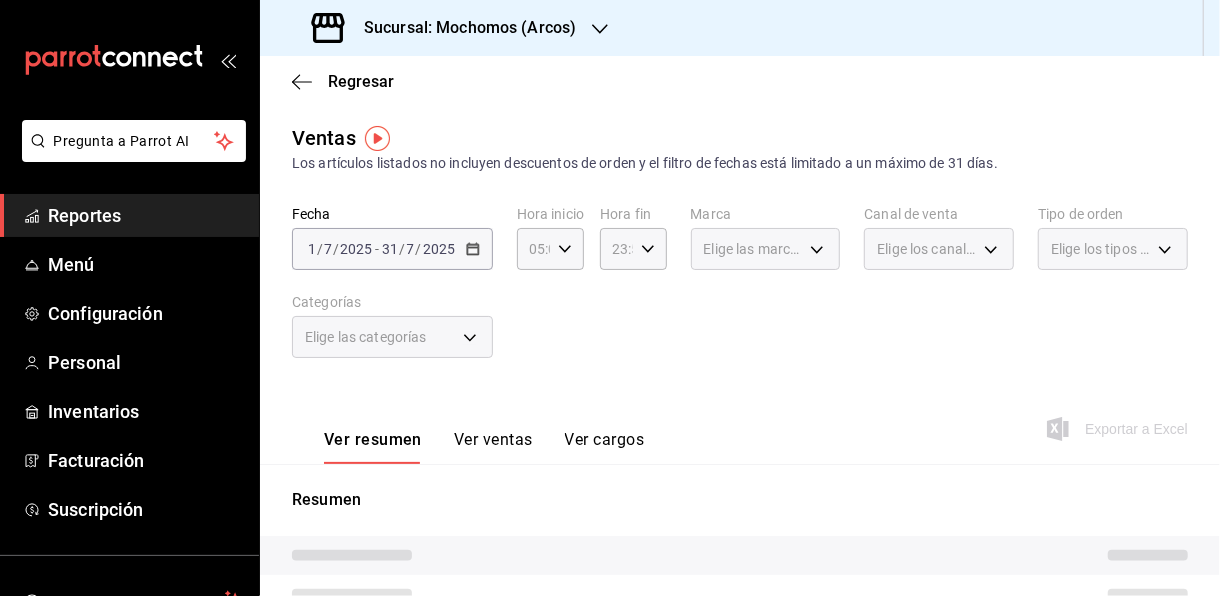 click 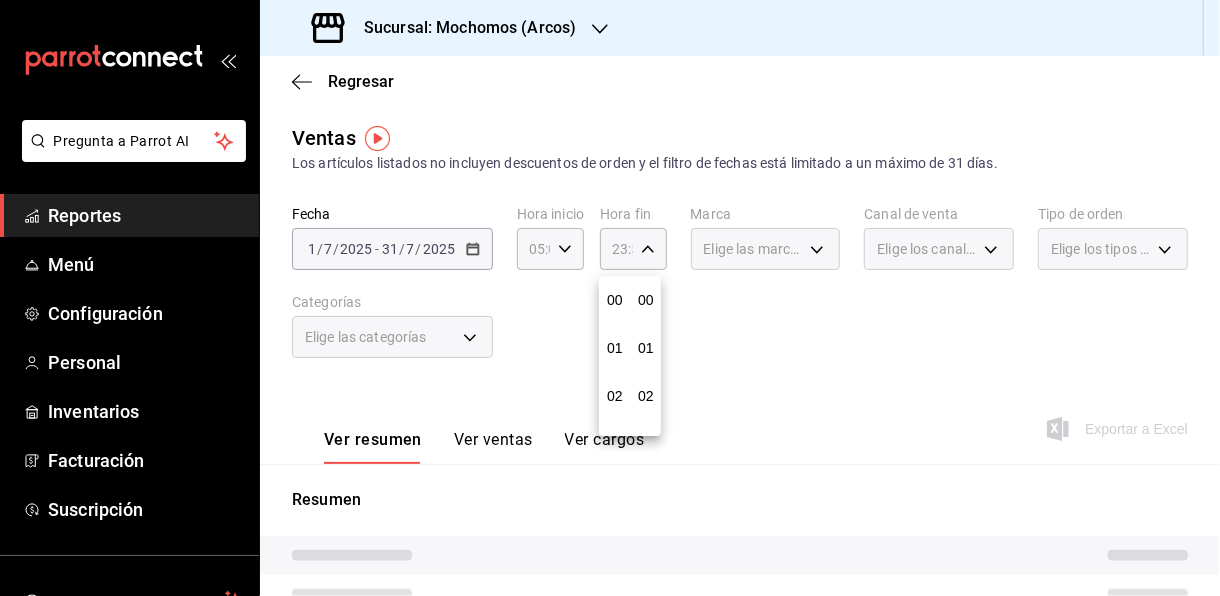 scroll, scrollTop: 1003, scrollLeft: 0, axis: vertical 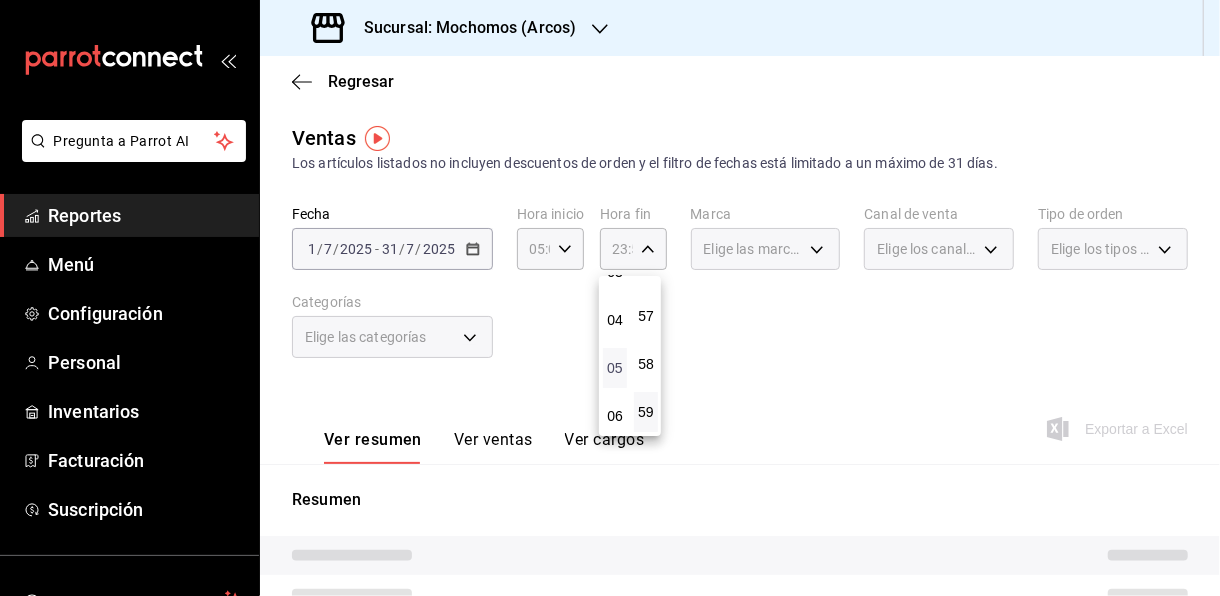 click on "05" at bounding box center (615, 368) 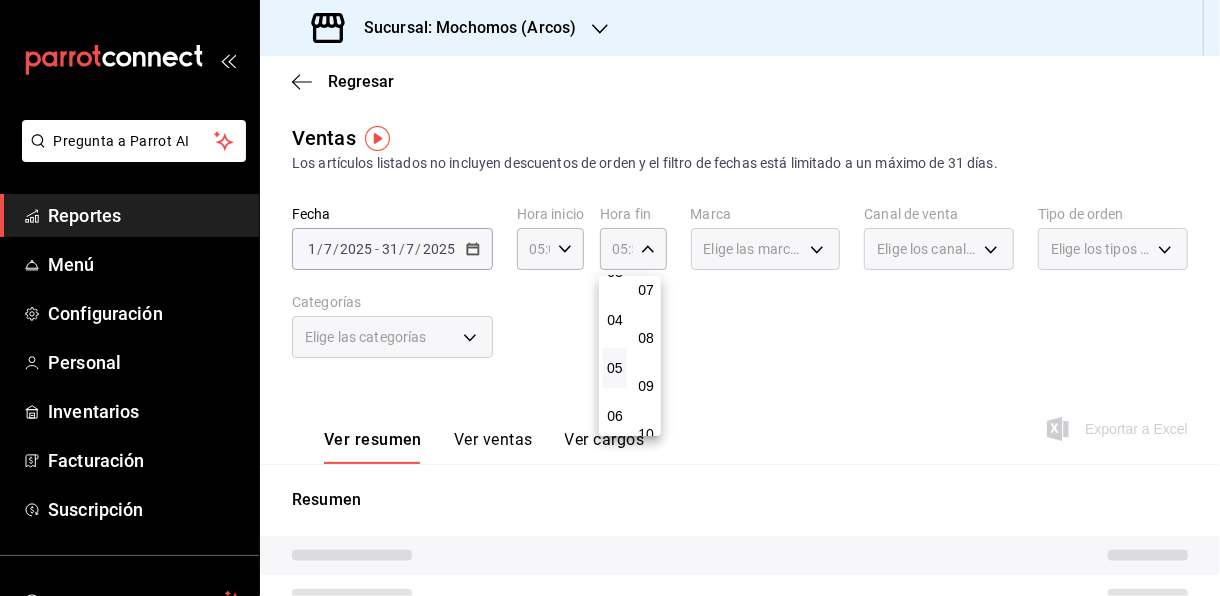 scroll, scrollTop: 0, scrollLeft: 0, axis: both 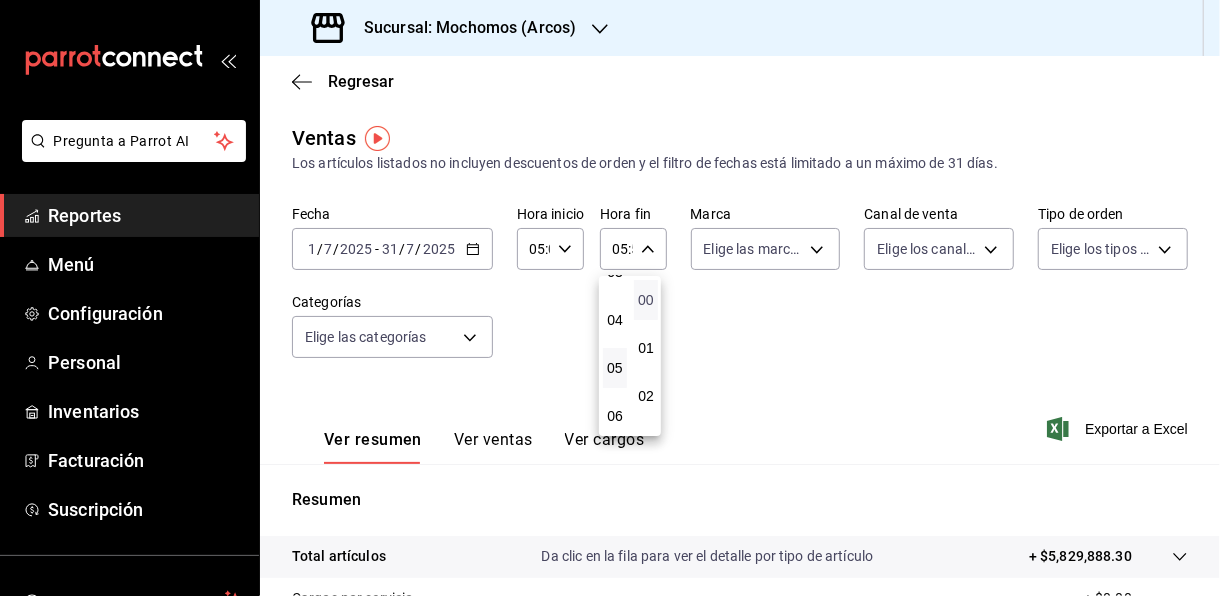 click on "00" at bounding box center [646, 300] 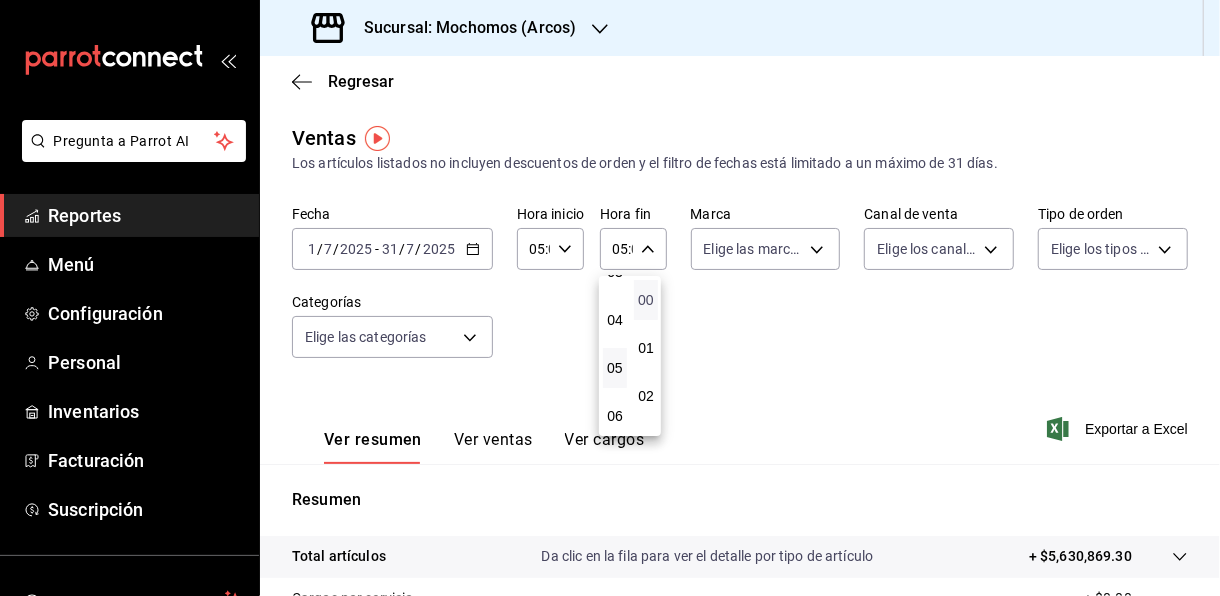click on "00" at bounding box center (646, 300) 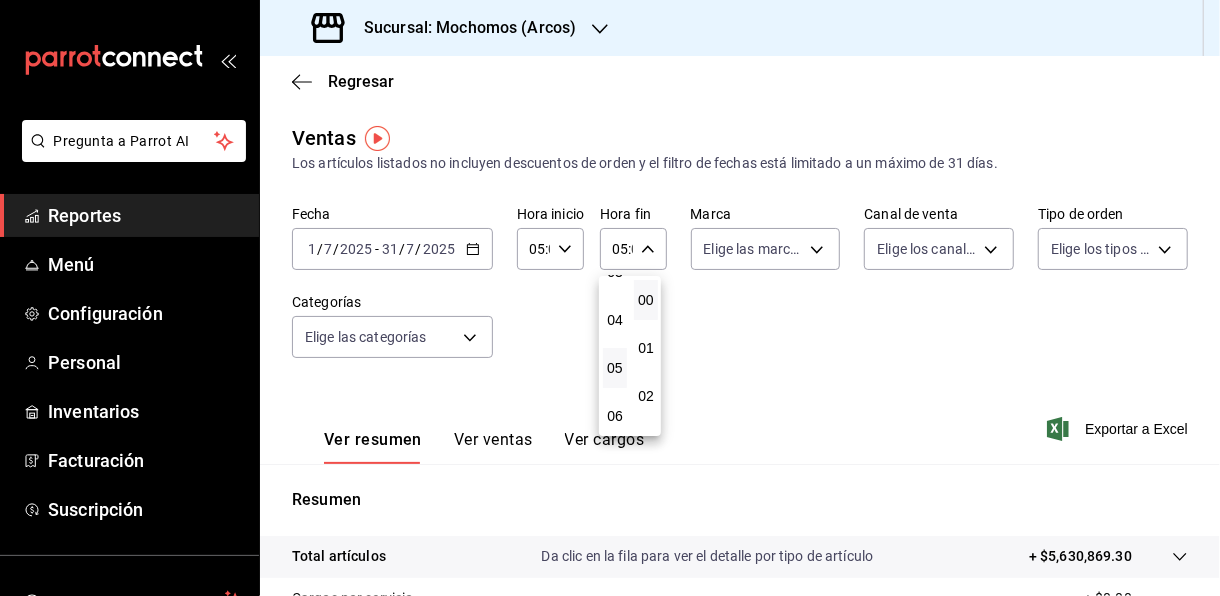 click at bounding box center [610, 298] 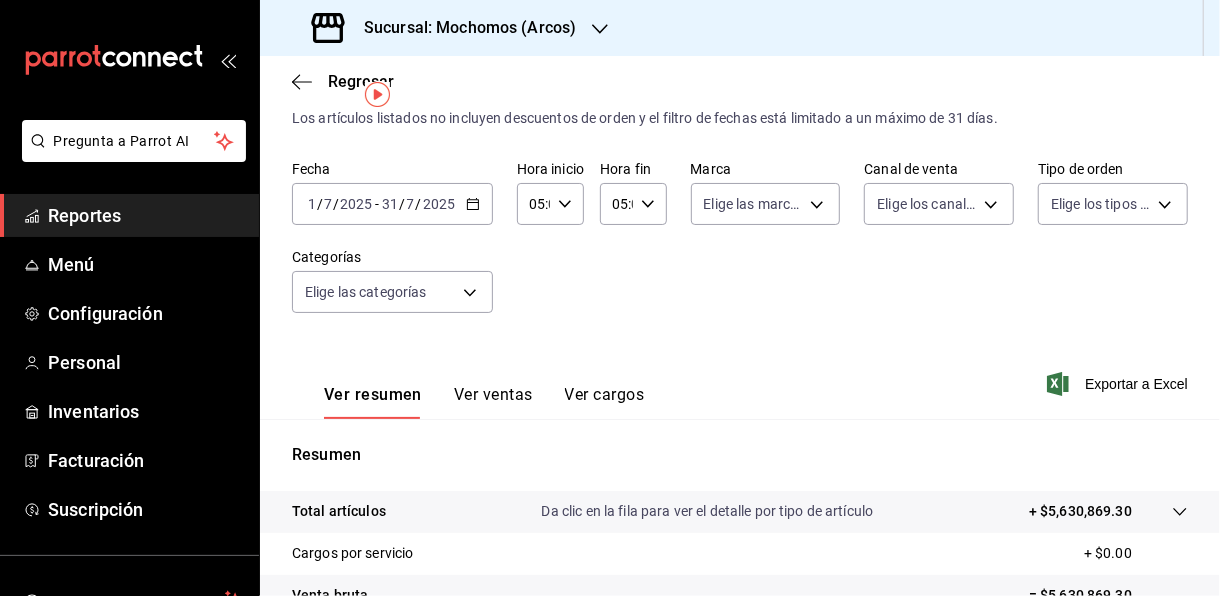scroll, scrollTop: 43, scrollLeft: 0, axis: vertical 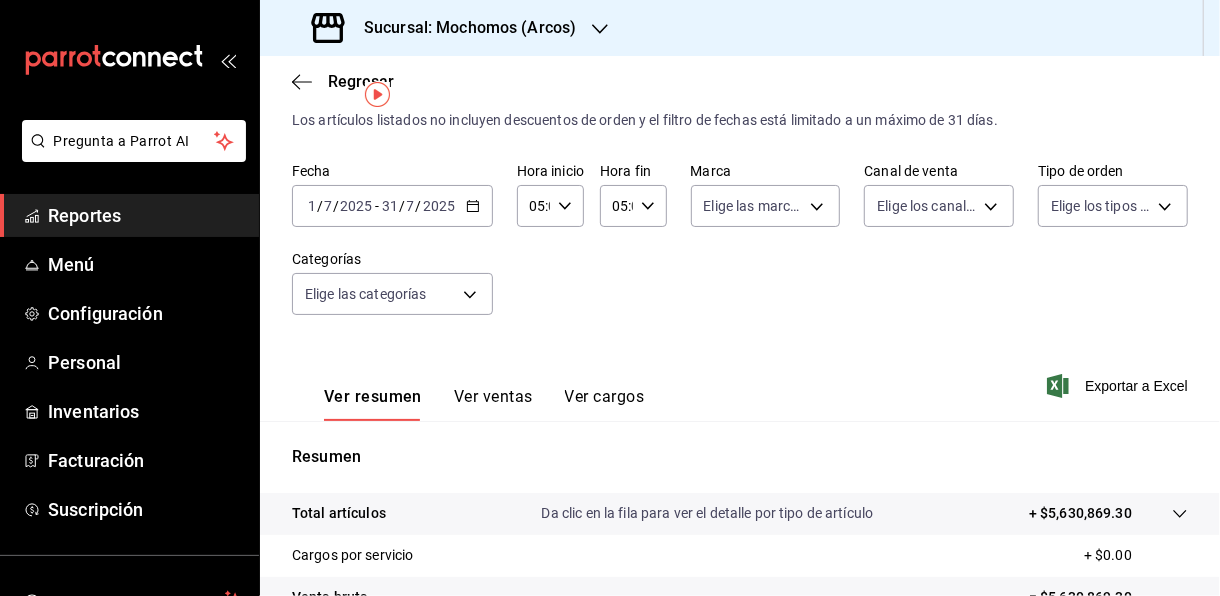 click 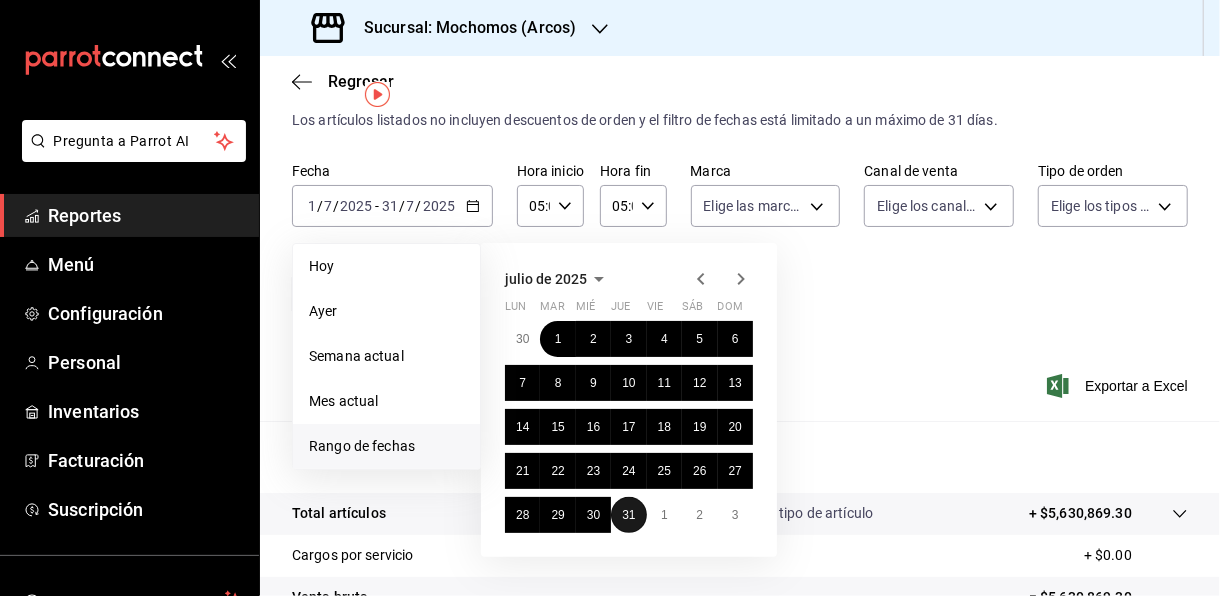 click on "31" at bounding box center (628, 515) 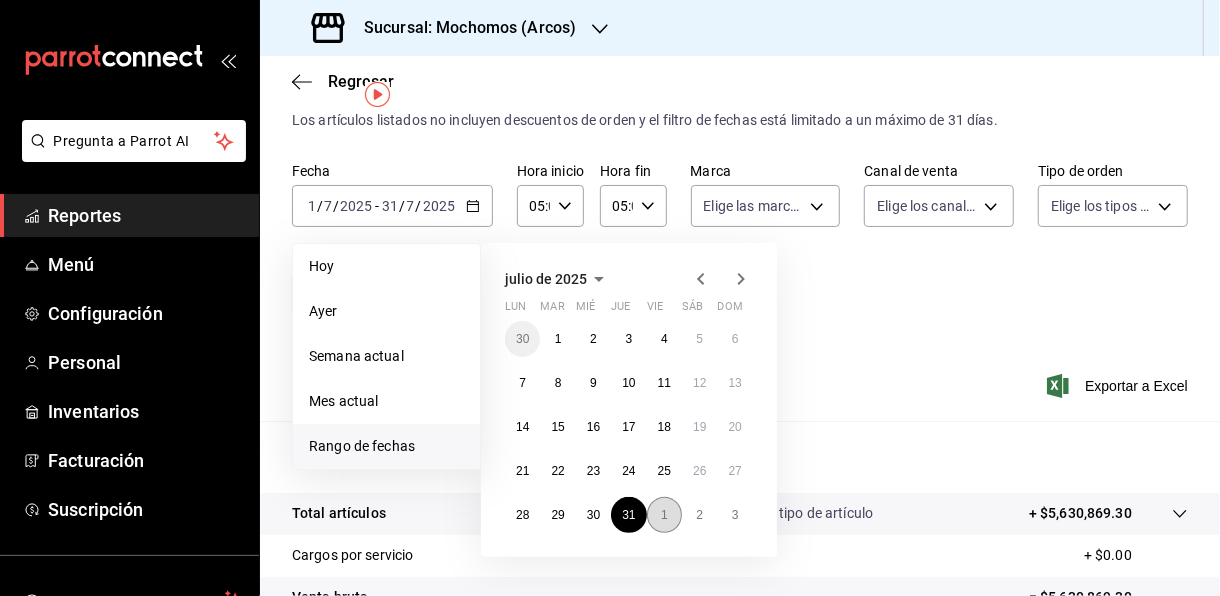 click on "1" at bounding box center [664, 515] 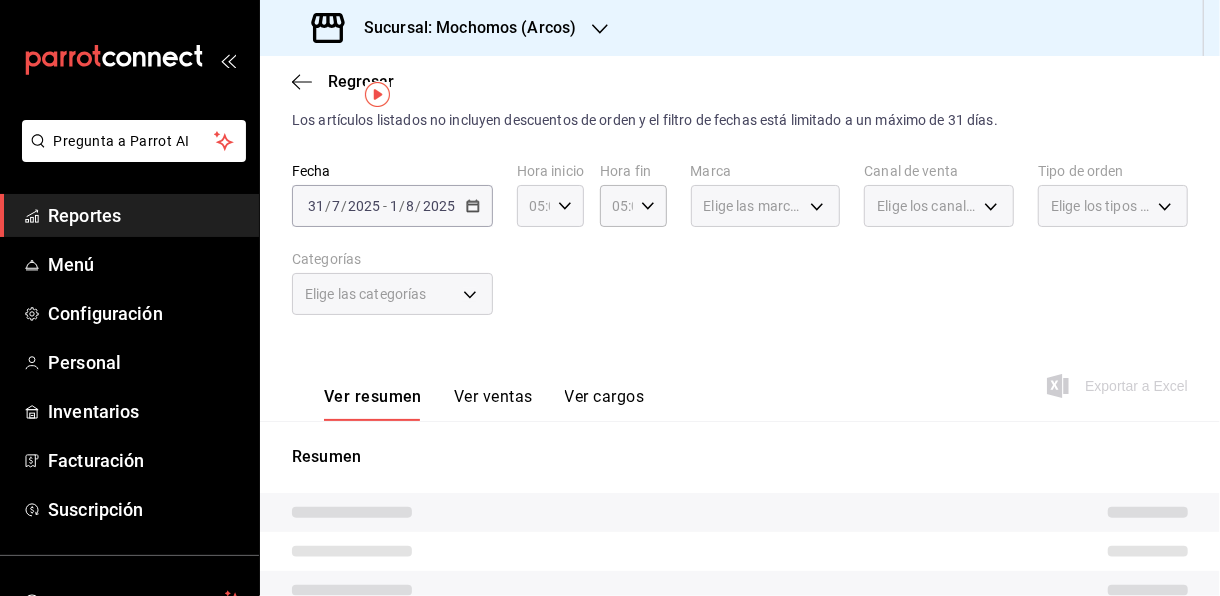 click on "05:00 Hora inicio" at bounding box center (550, 206) 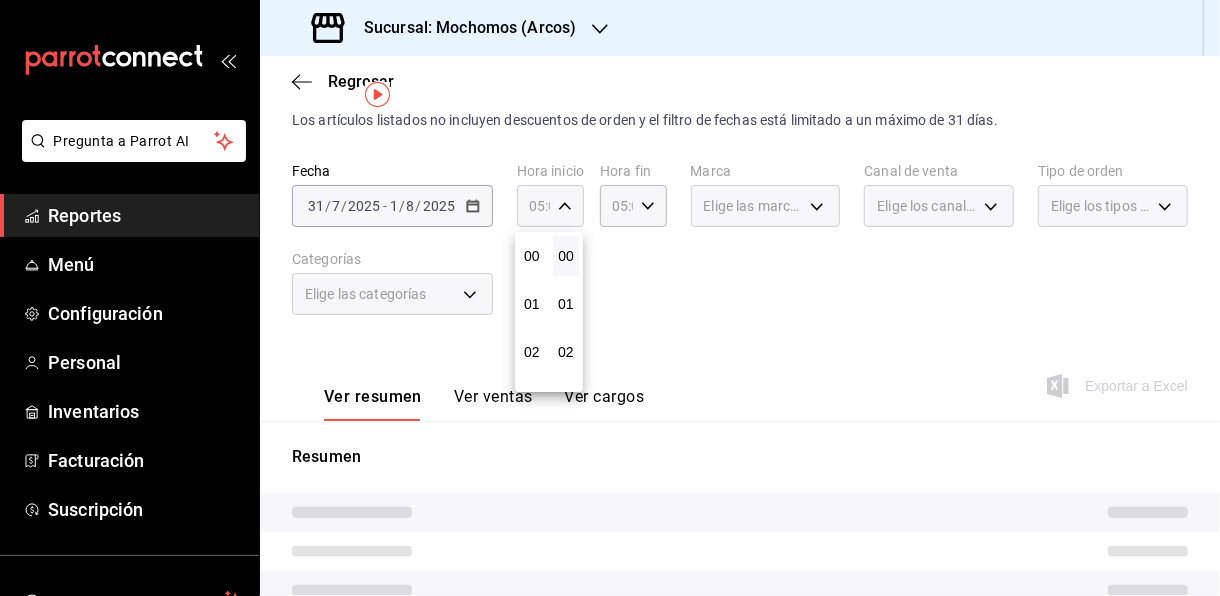 scroll, scrollTop: 242, scrollLeft: 0, axis: vertical 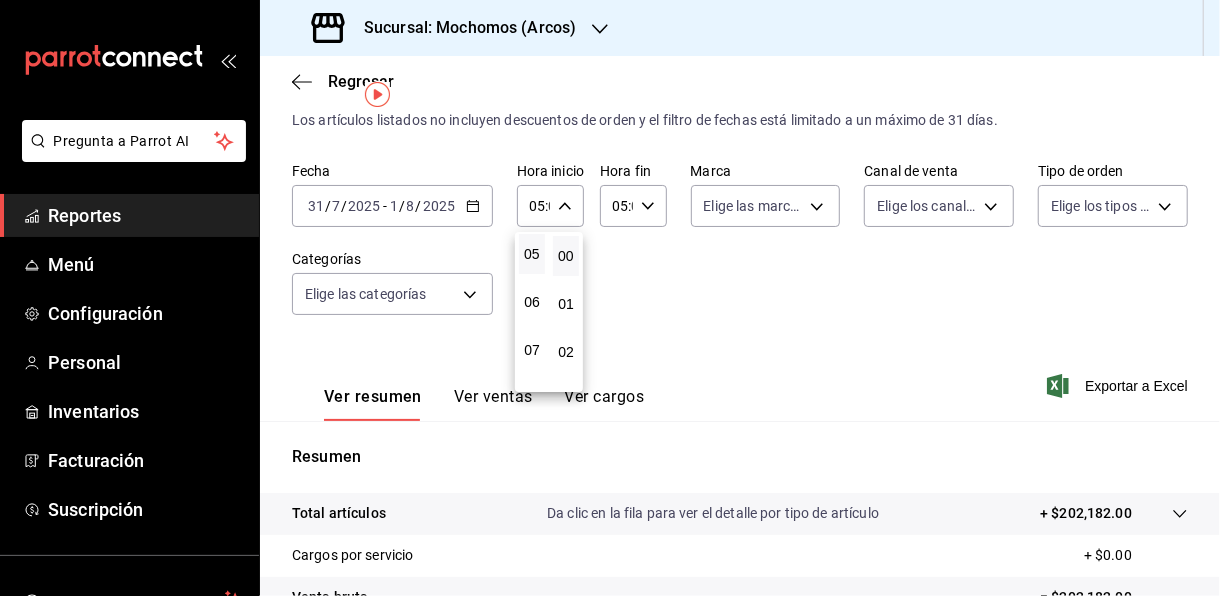 click at bounding box center (610, 298) 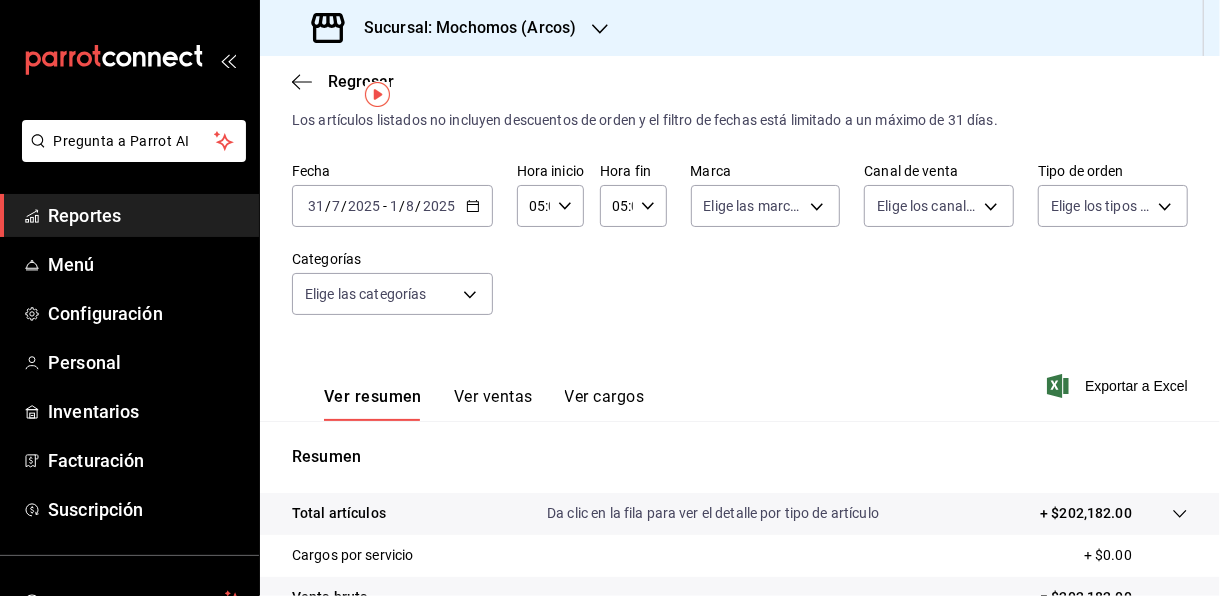 click 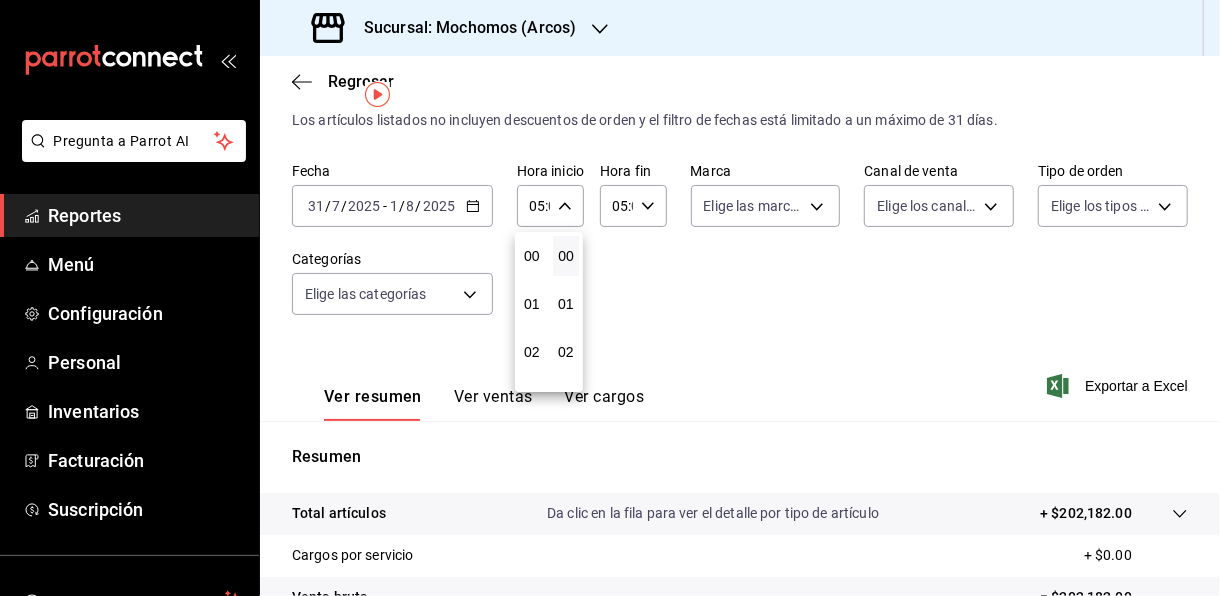 scroll, scrollTop: 242, scrollLeft: 0, axis: vertical 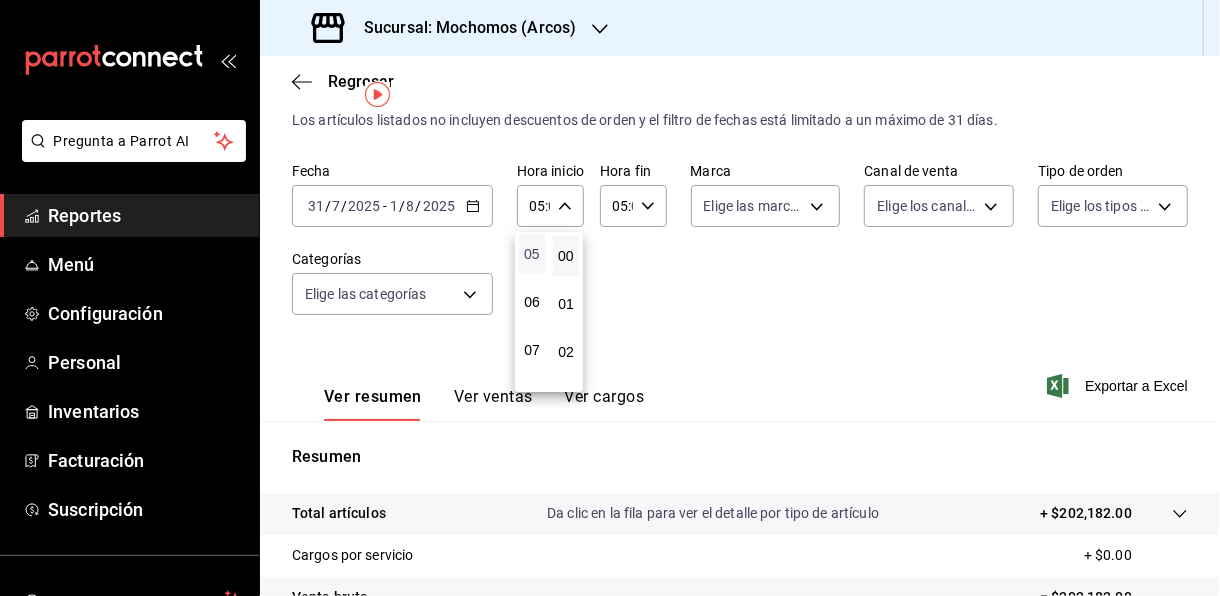 click on "05" at bounding box center [532, 254] 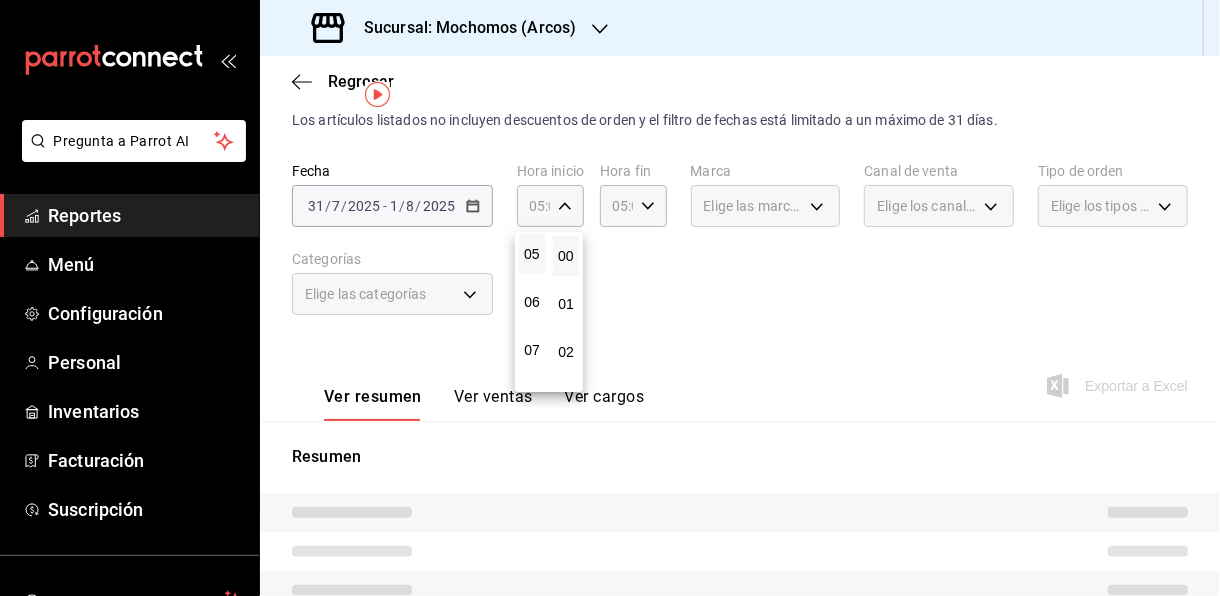 click at bounding box center (610, 298) 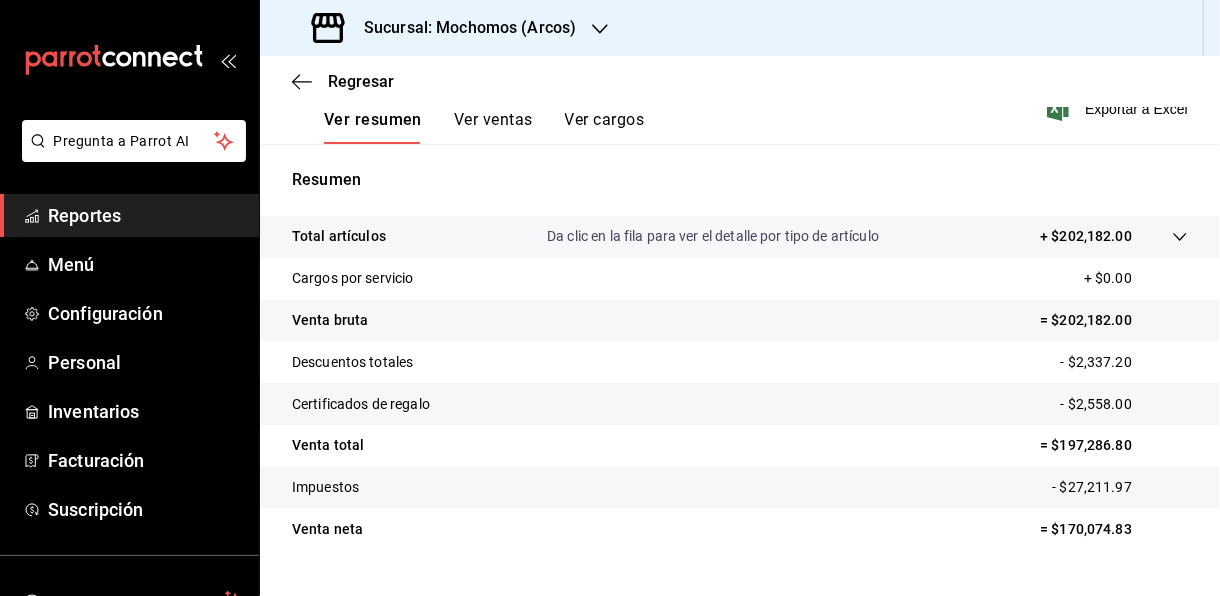 scroll, scrollTop: 321, scrollLeft: 0, axis: vertical 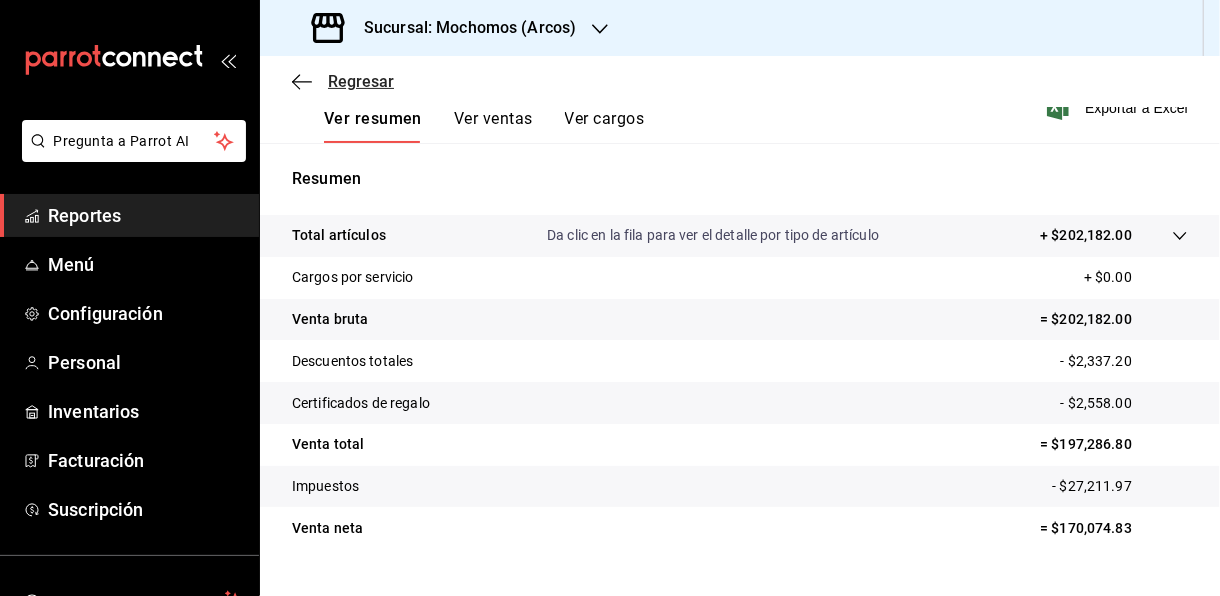 click on "Regresar" at bounding box center (361, 81) 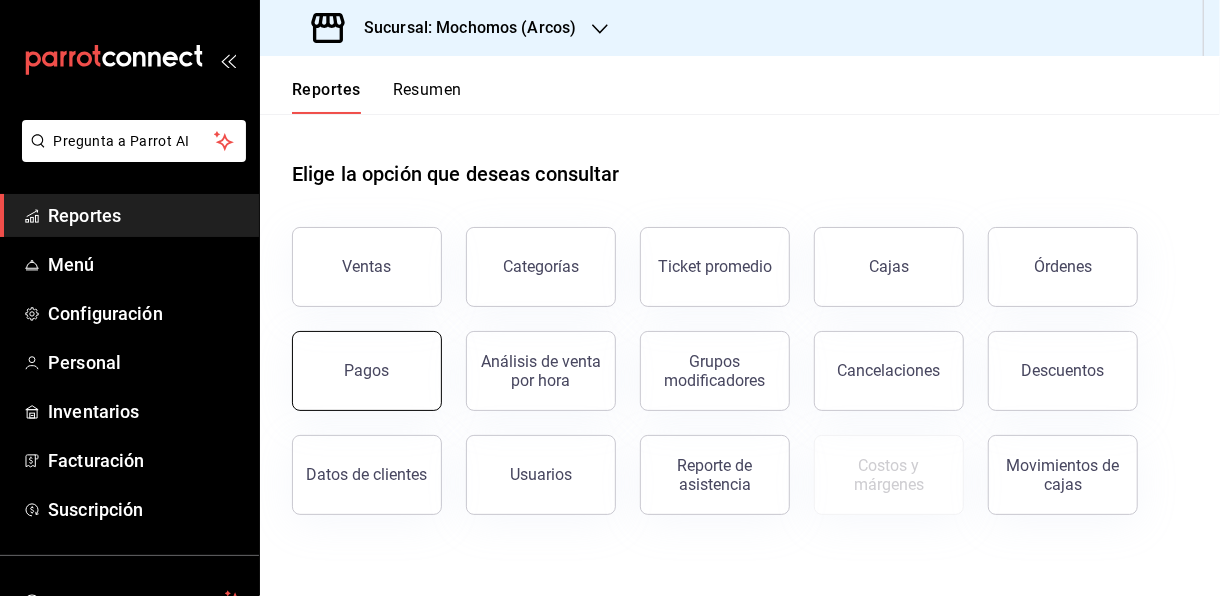 click on "Pagos" at bounding box center (367, 371) 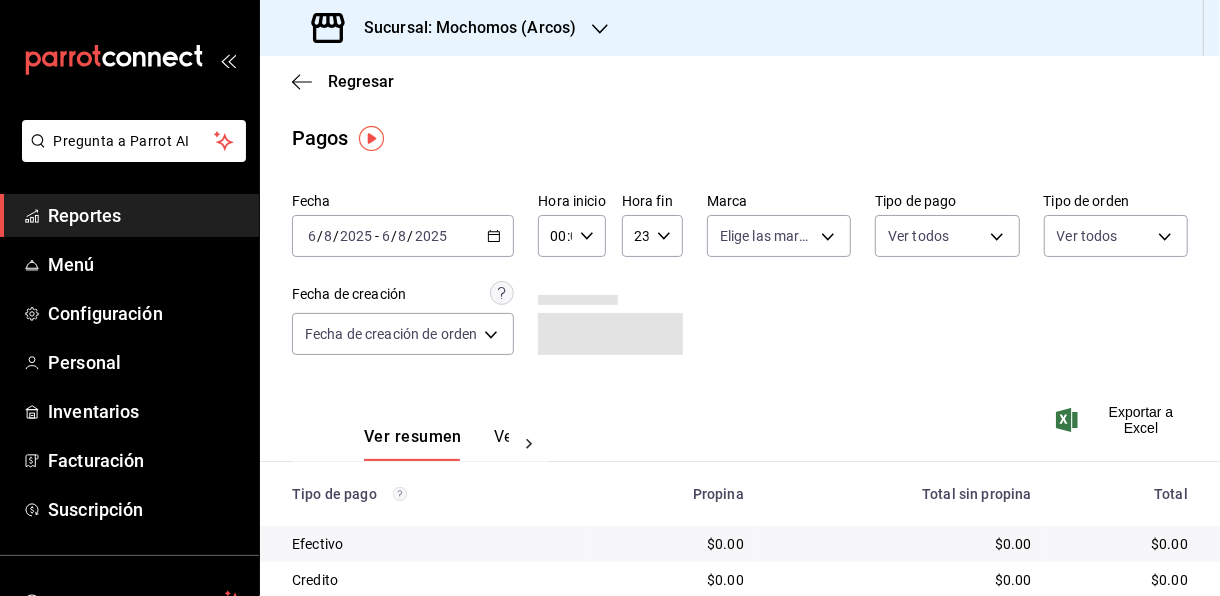 click on "2025-08-06 6 / 8 / 2025 - 2025-08-06 6 / 8 / 2025" at bounding box center (403, 236) 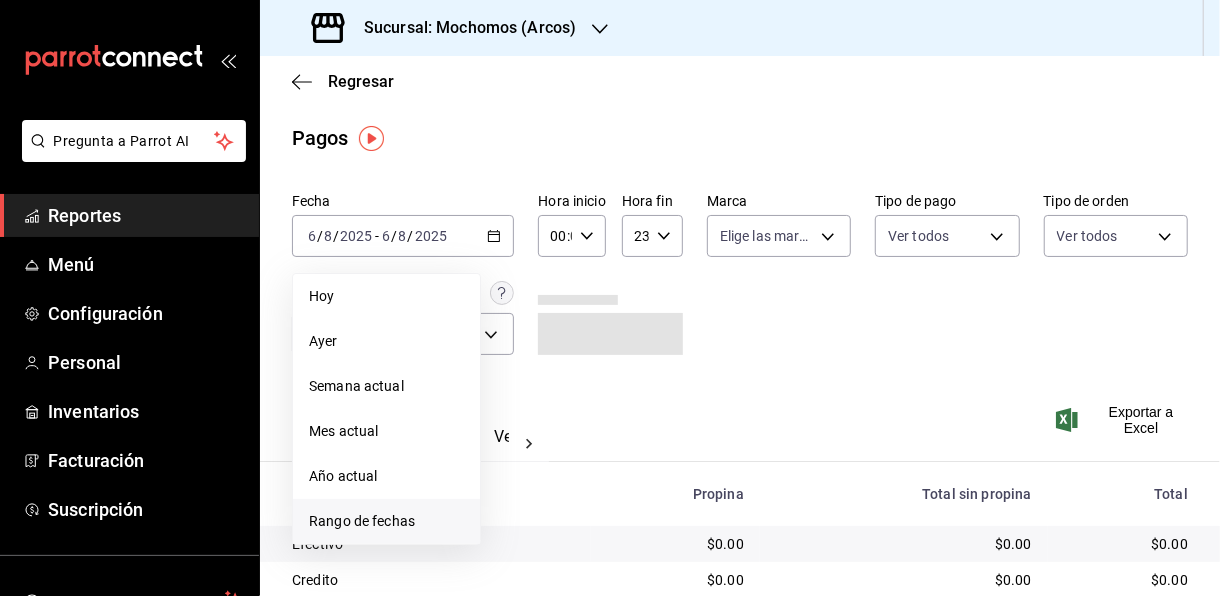 click on "Rango de fechas" at bounding box center [386, 521] 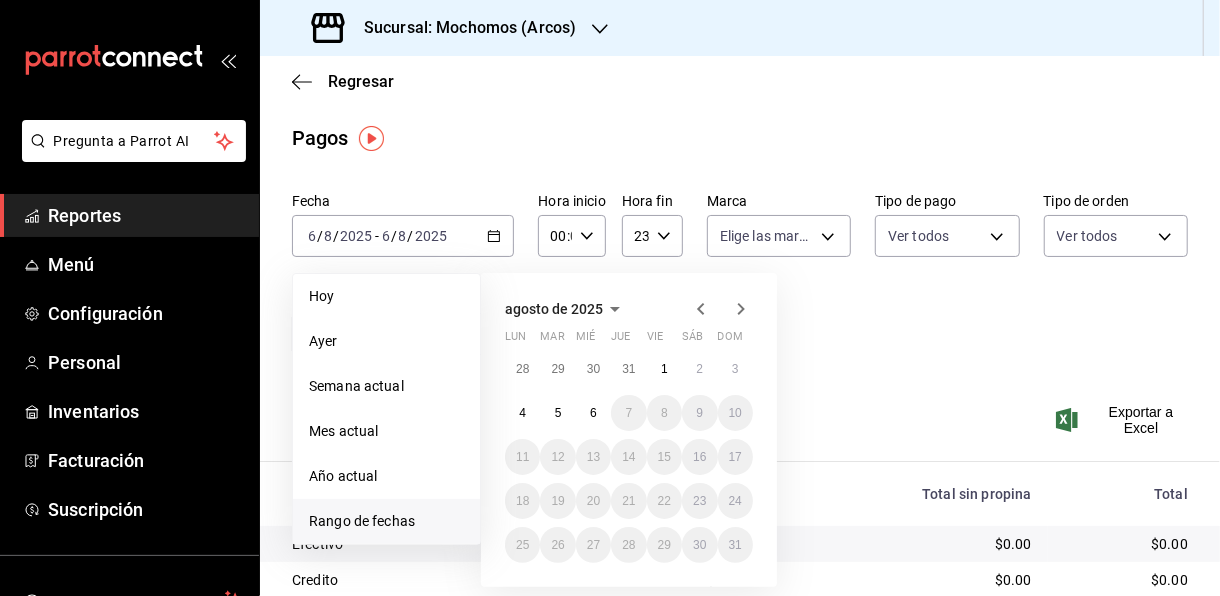 click 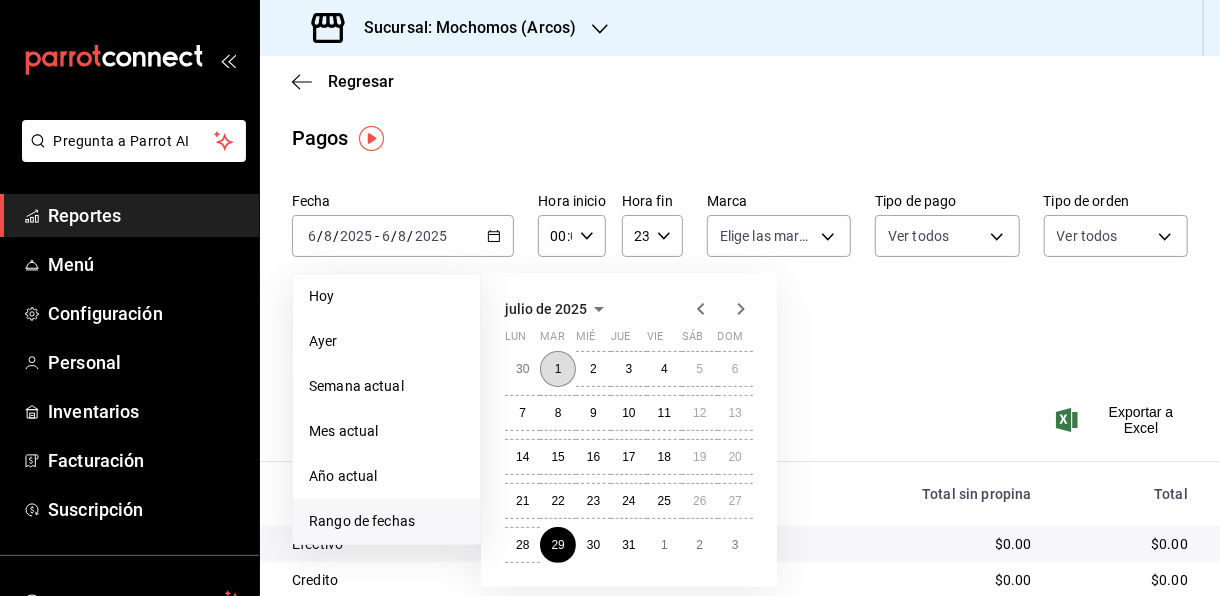 click on "1" at bounding box center [558, 369] 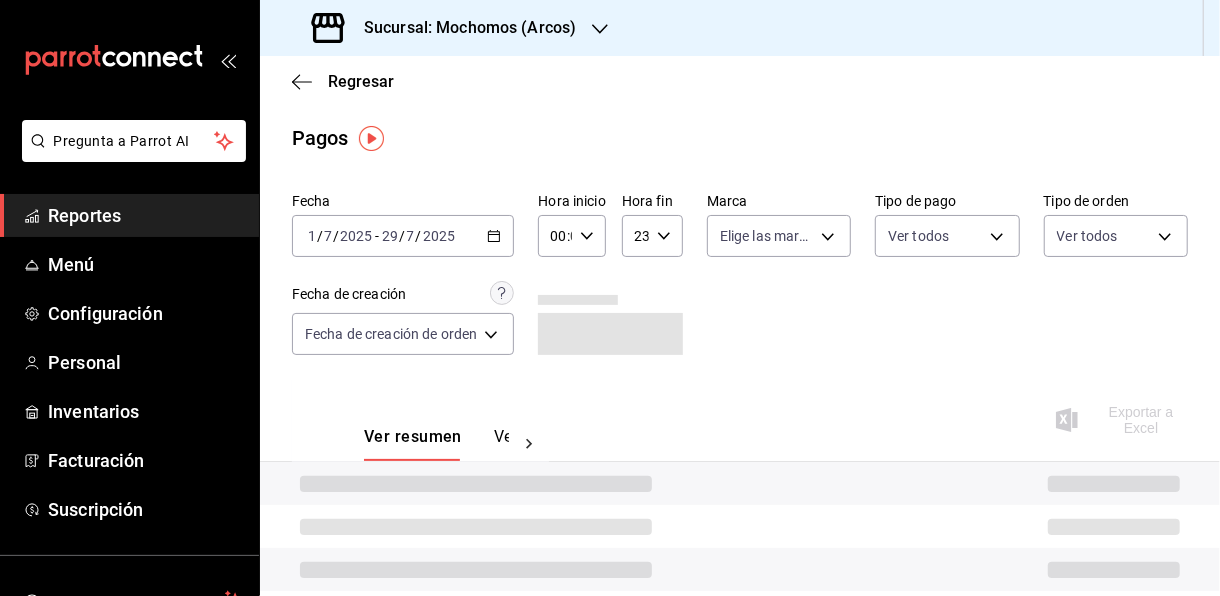 click 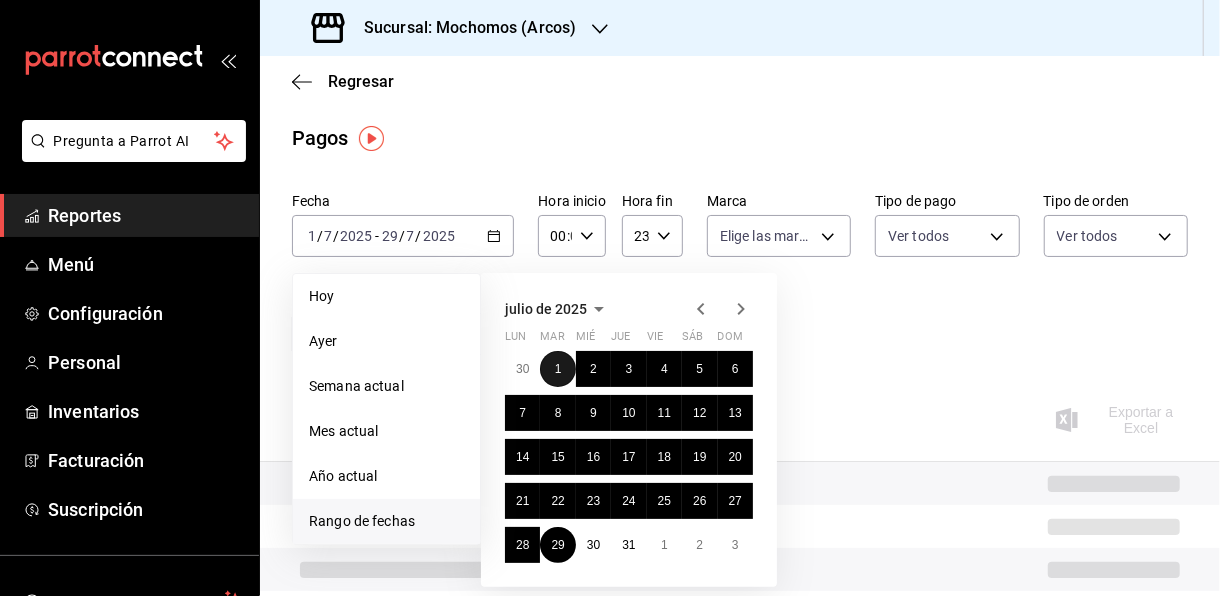 click on "1" at bounding box center (557, 369) 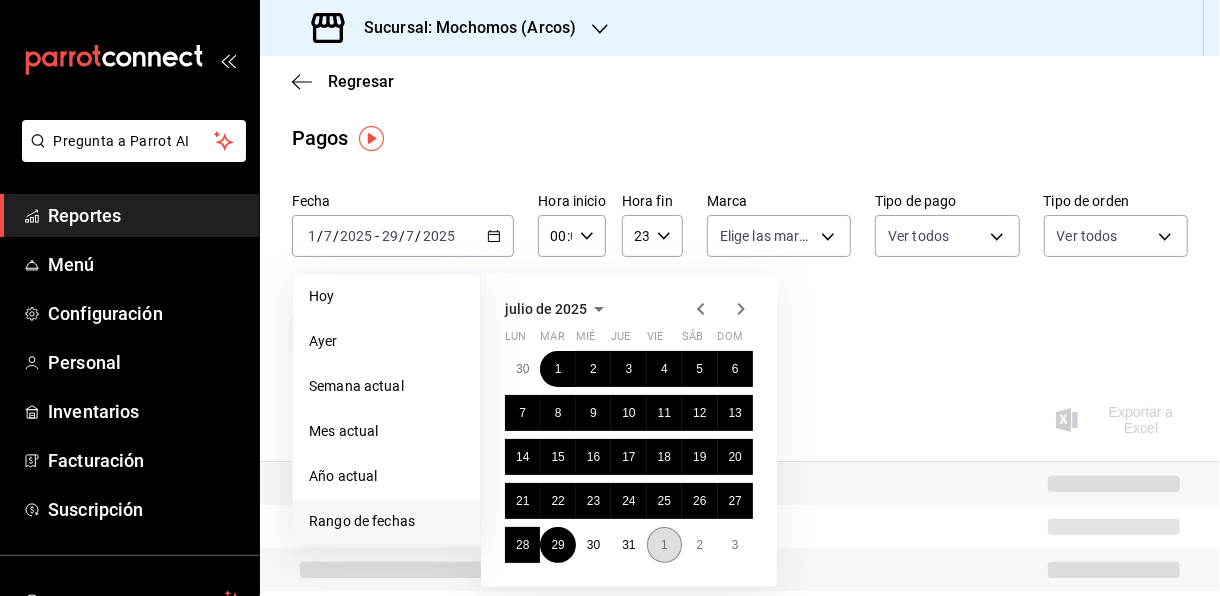 click on "1" at bounding box center (664, 545) 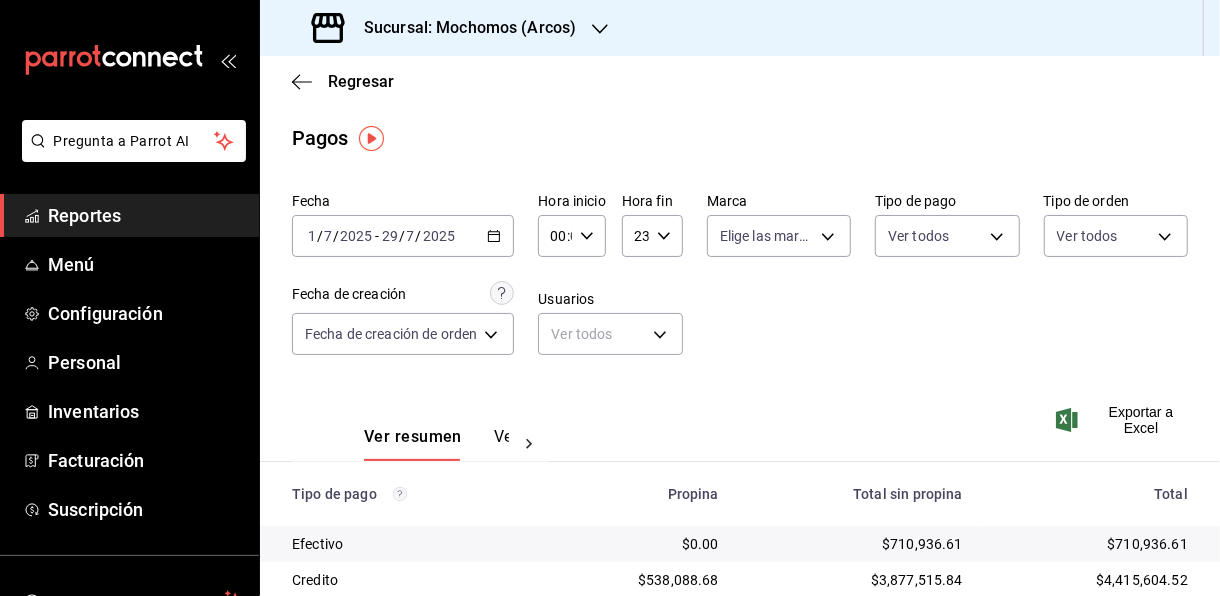 click on "Pagos" at bounding box center [740, 138] 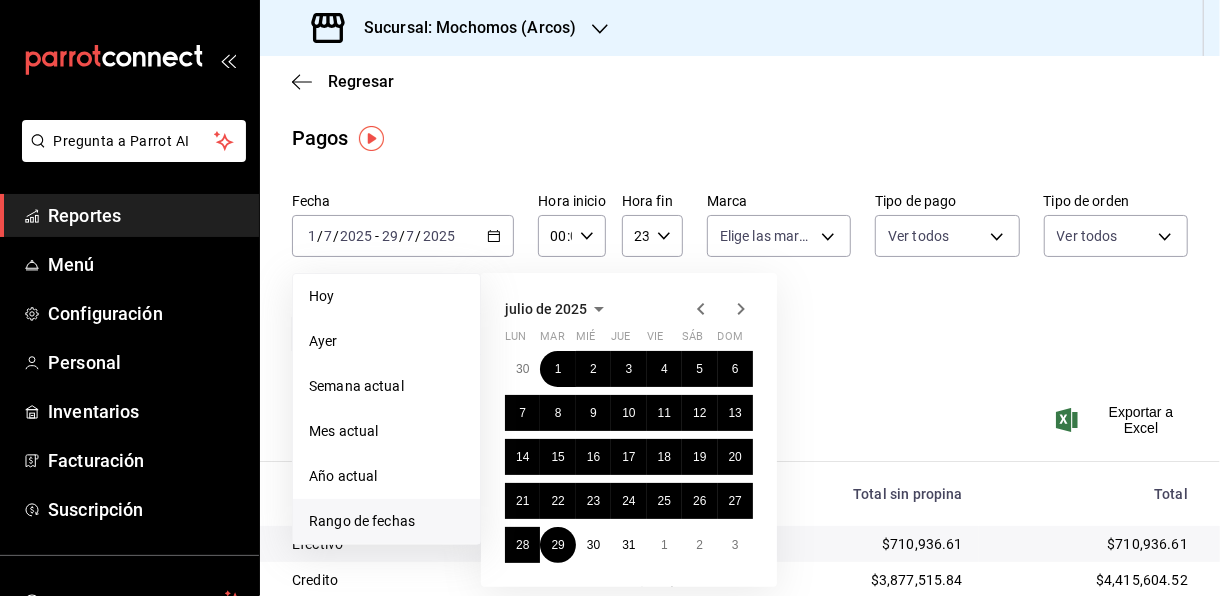 click 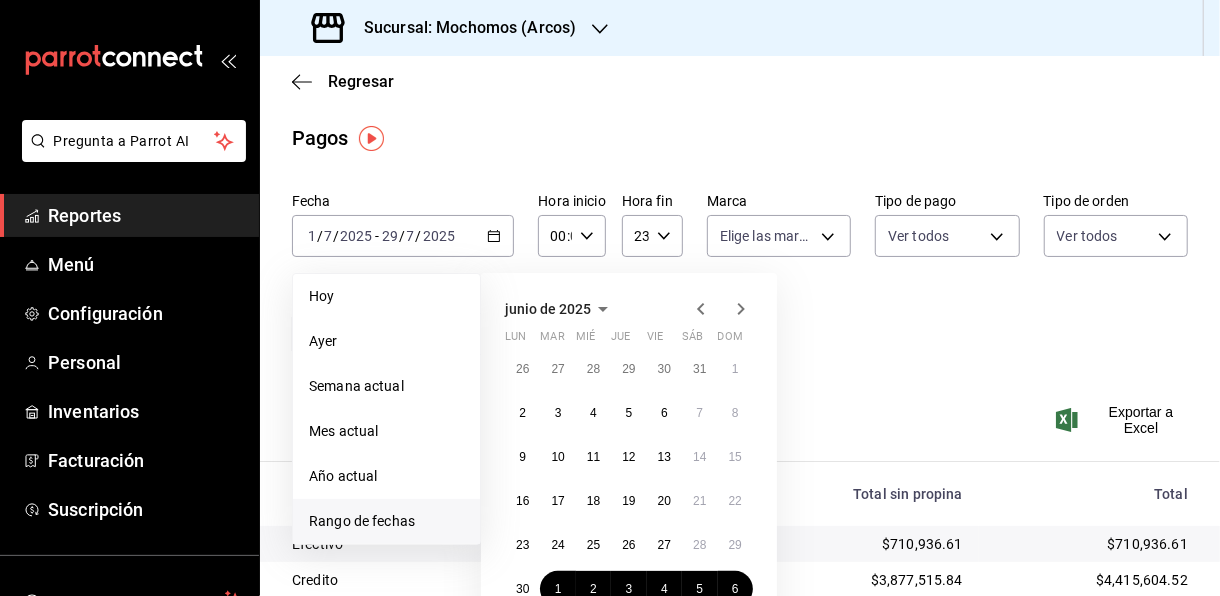 click 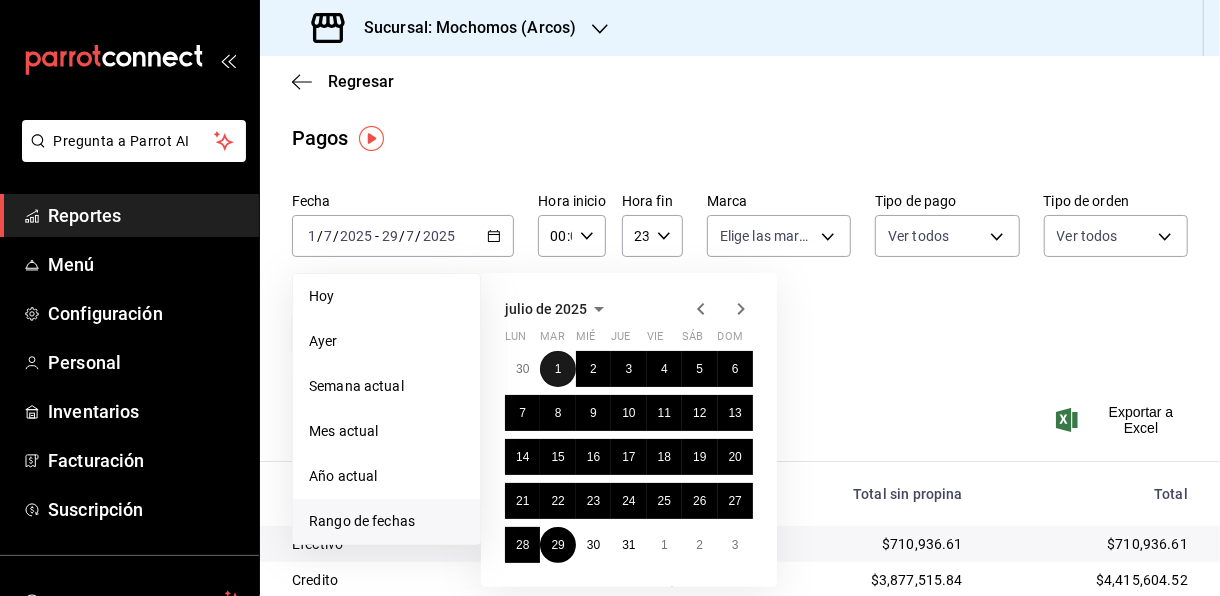 click on "1" at bounding box center [557, 369] 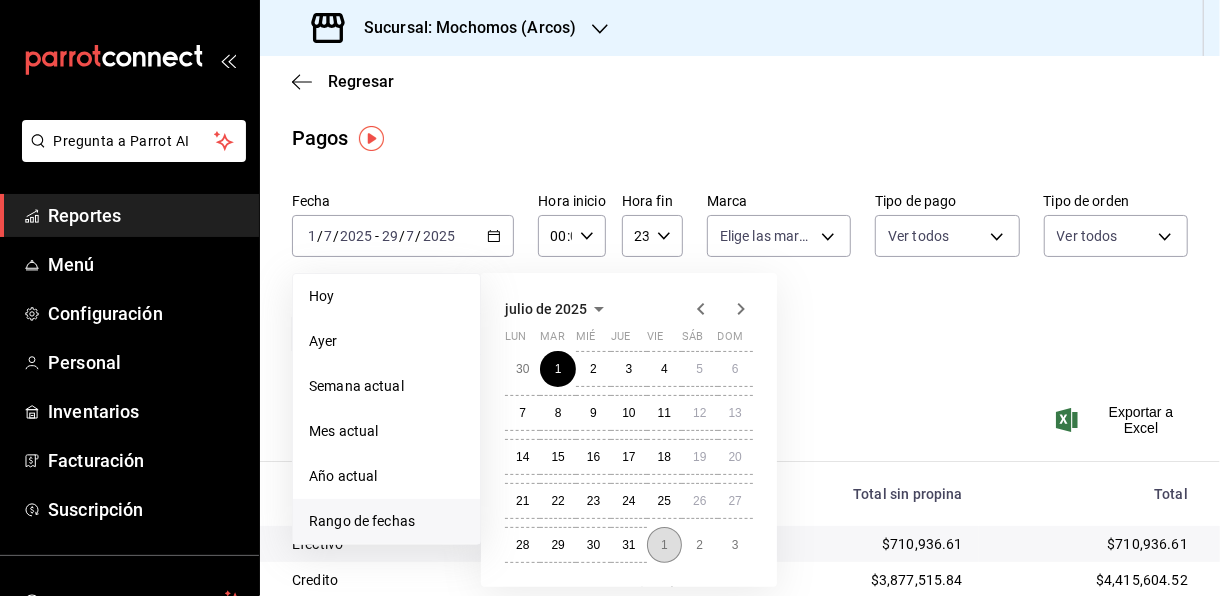 click on "1" at bounding box center [664, 545] 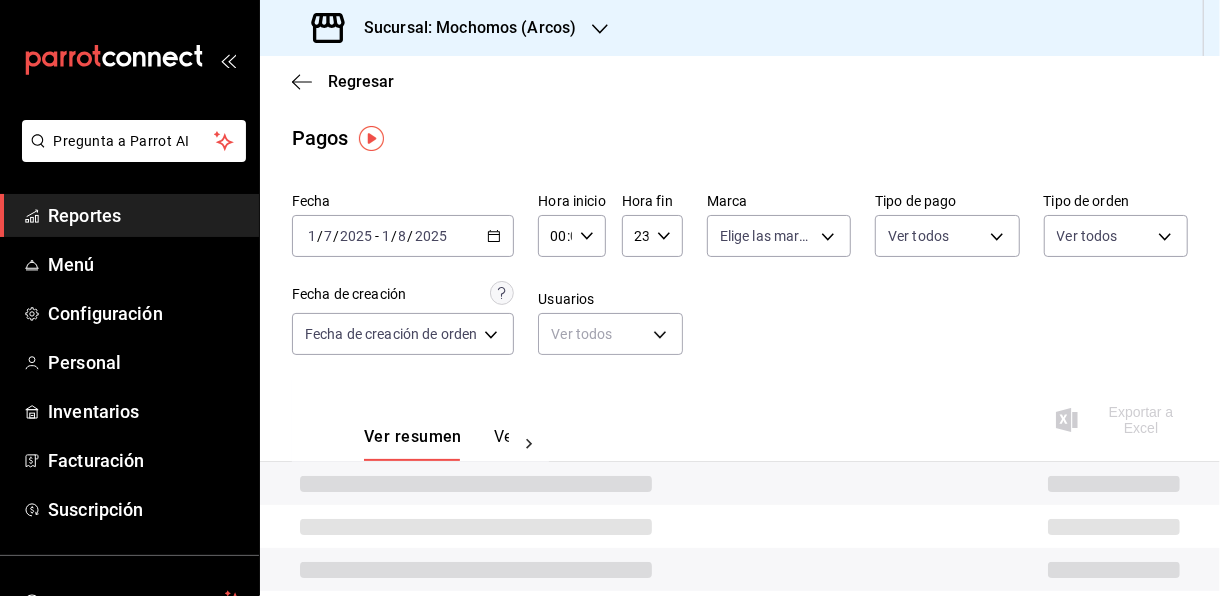 click on "00:00 Hora inicio" at bounding box center [571, 236] 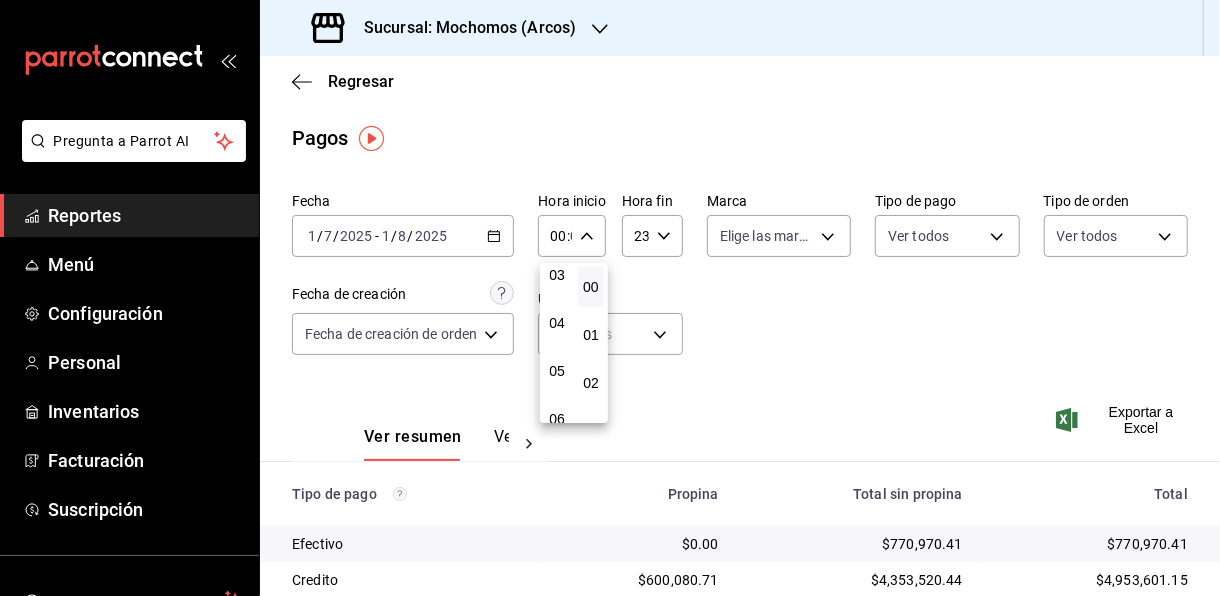 scroll, scrollTop: 156, scrollLeft: 0, axis: vertical 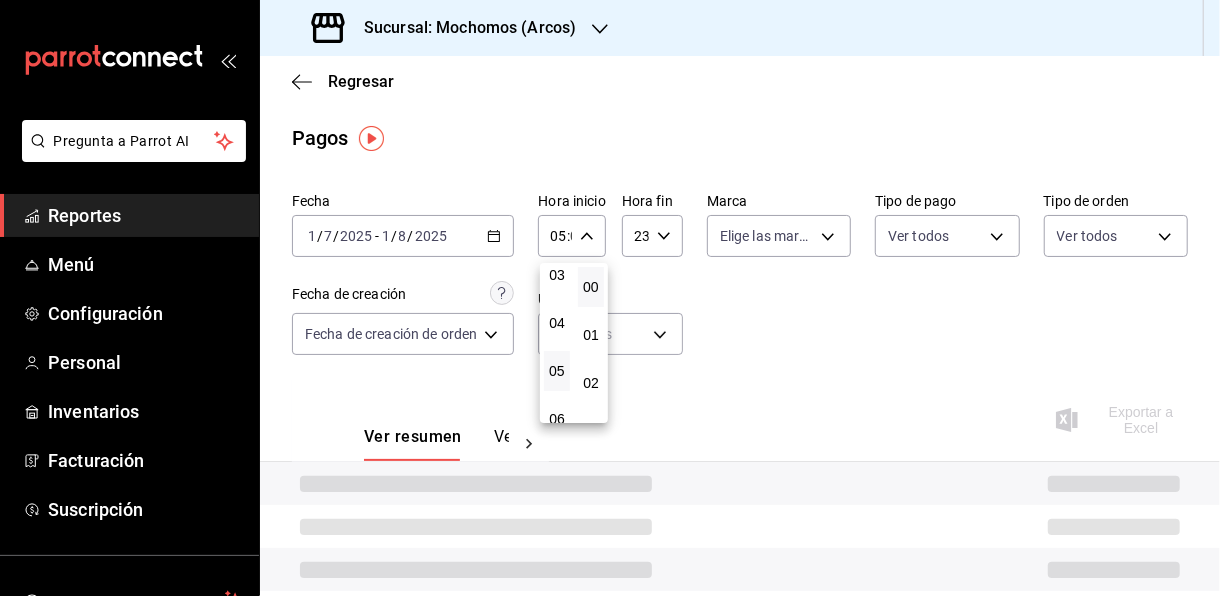 click at bounding box center (610, 298) 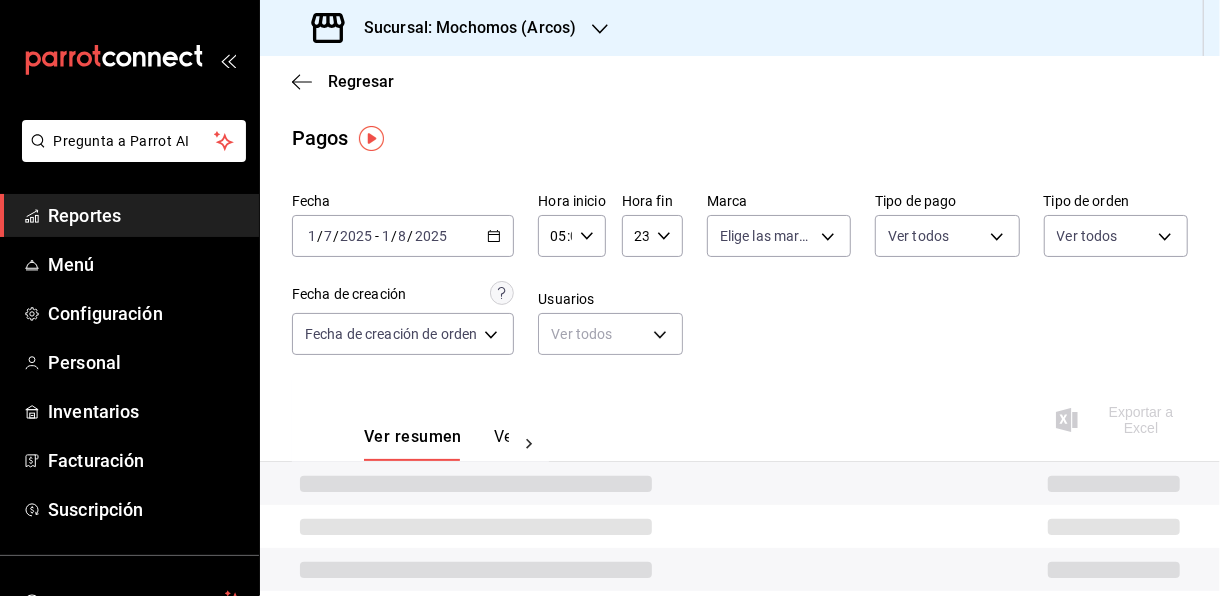 click 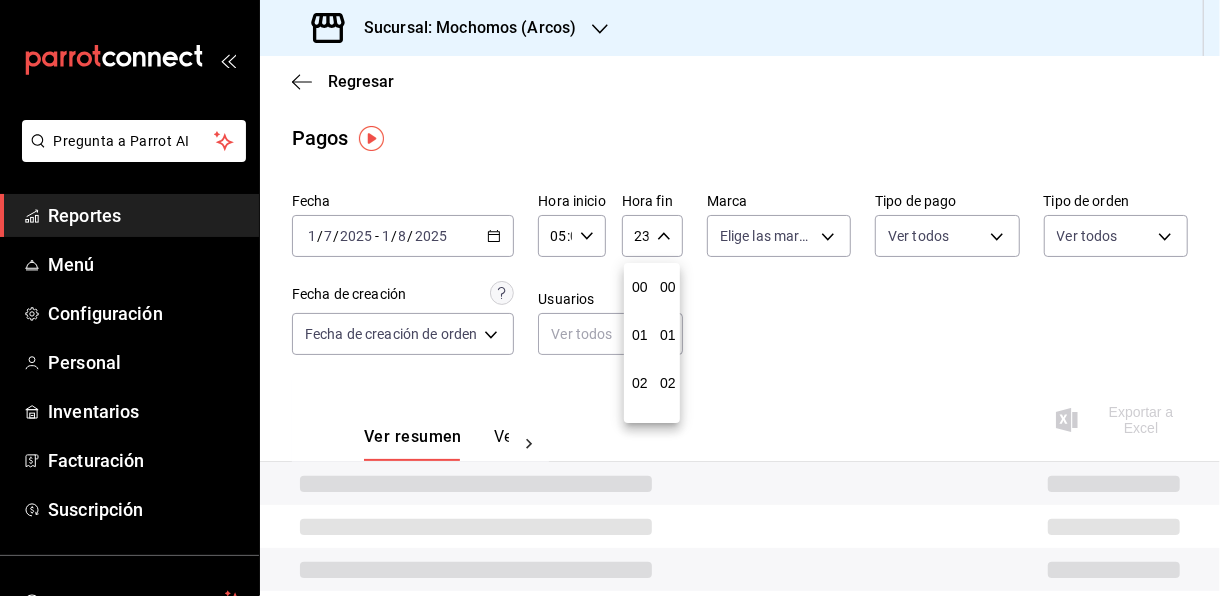 scroll, scrollTop: 1003, scrollLeft: 0, axis: vertical 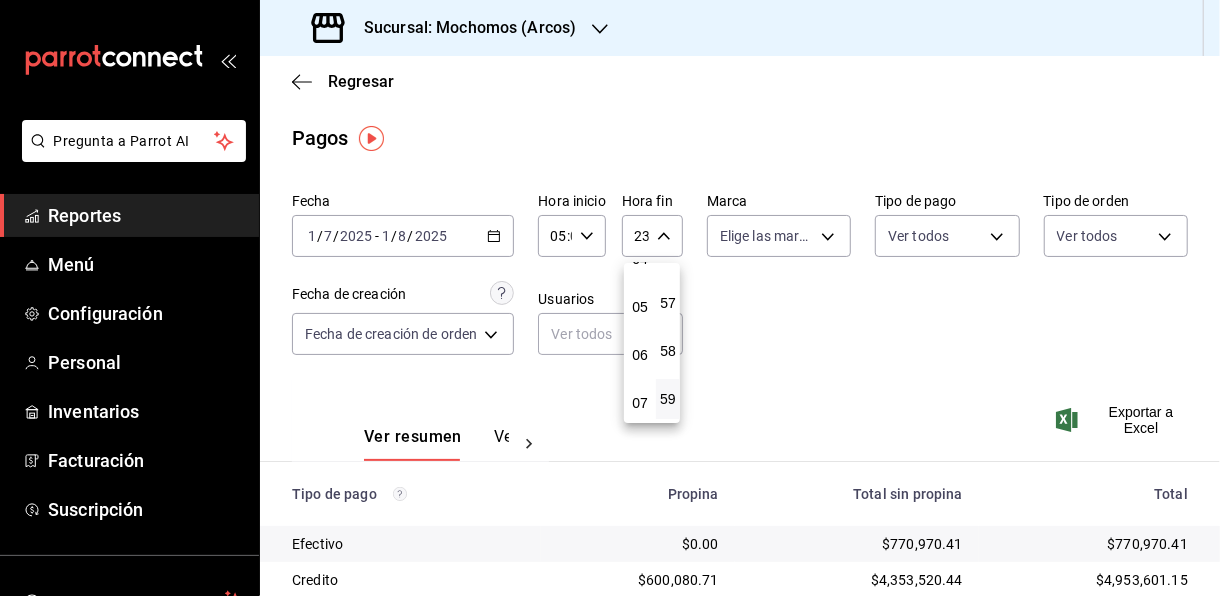 click on "05" at bounding box center (640, 307) 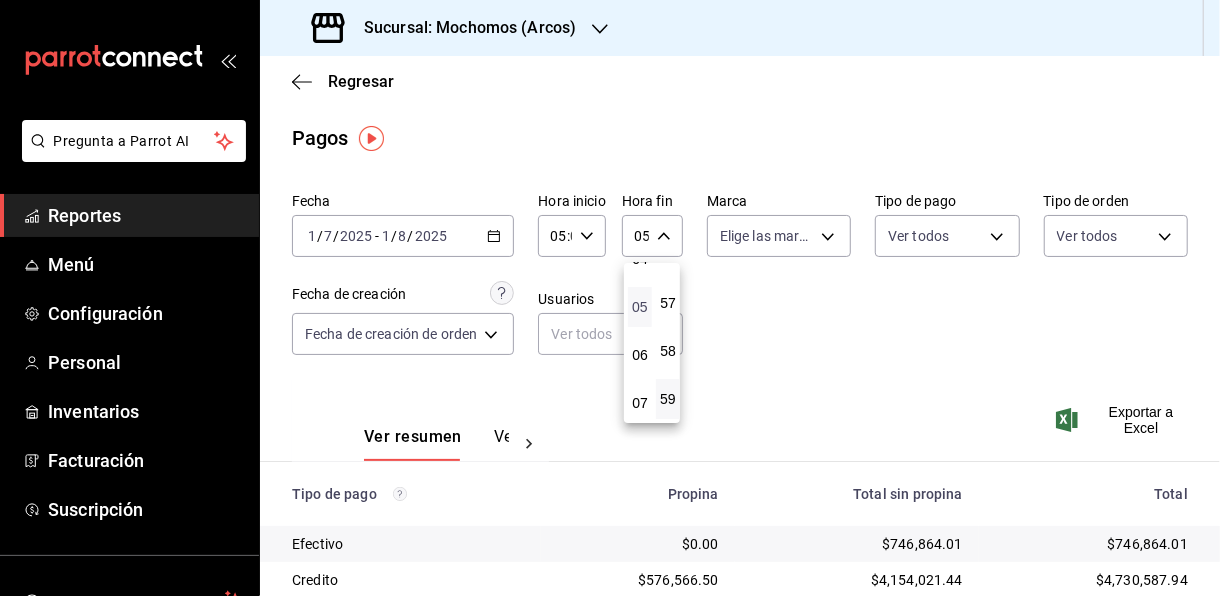 click on "05" at bounding box center (640, 307) 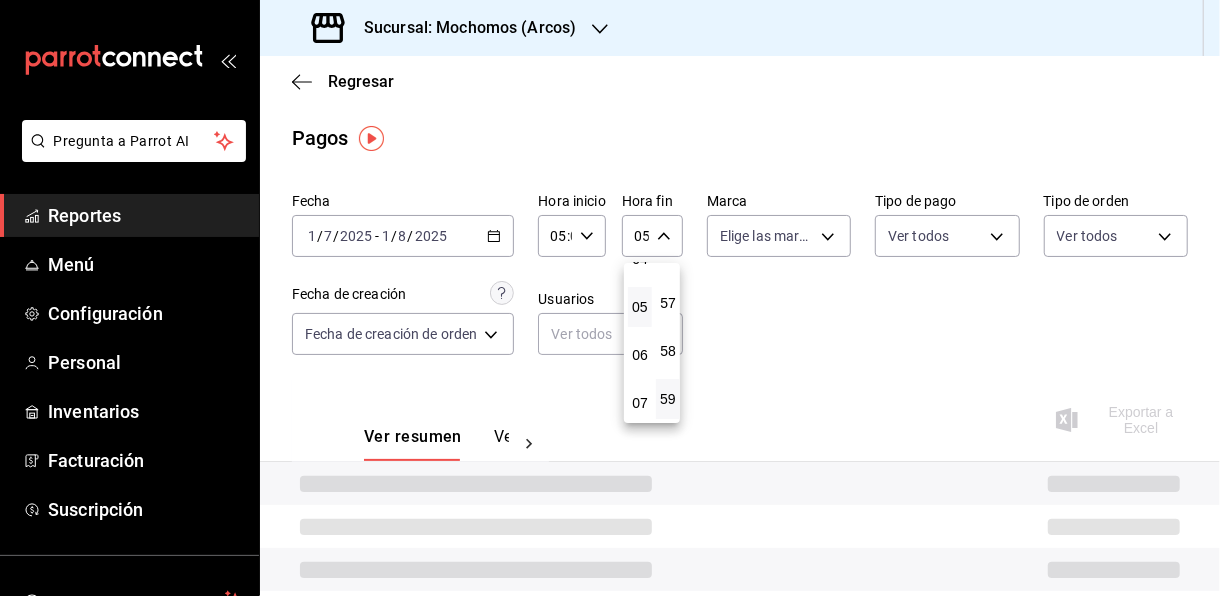 click at bounding box center (610, 298) 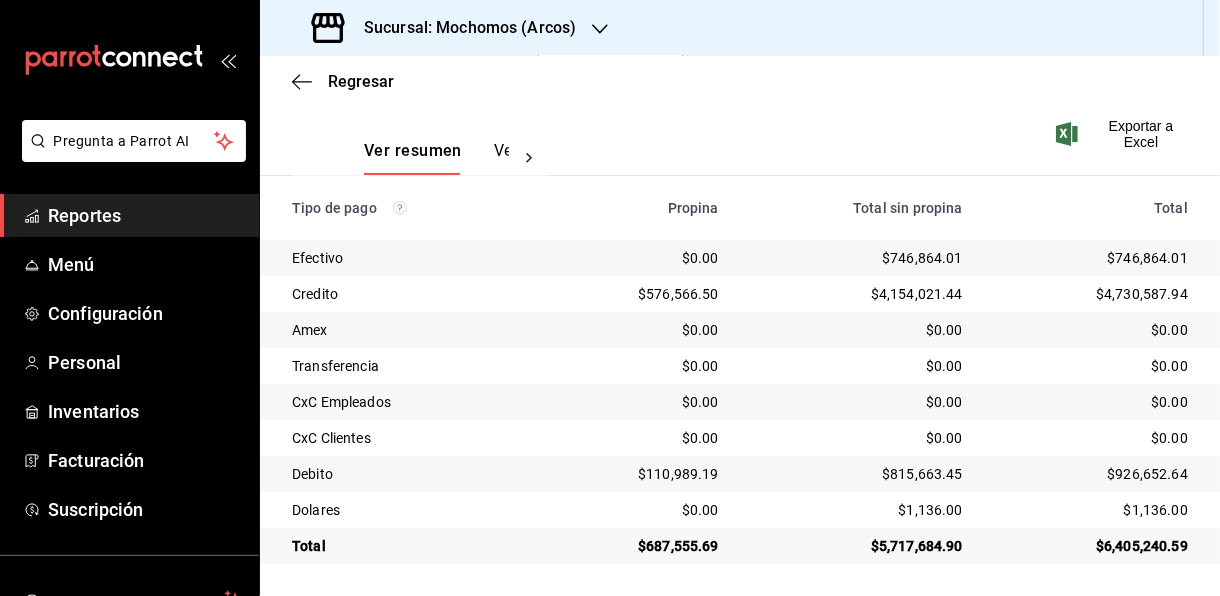 scroll, scrollTop: 285, scrollLeft: 0, axis: vertical 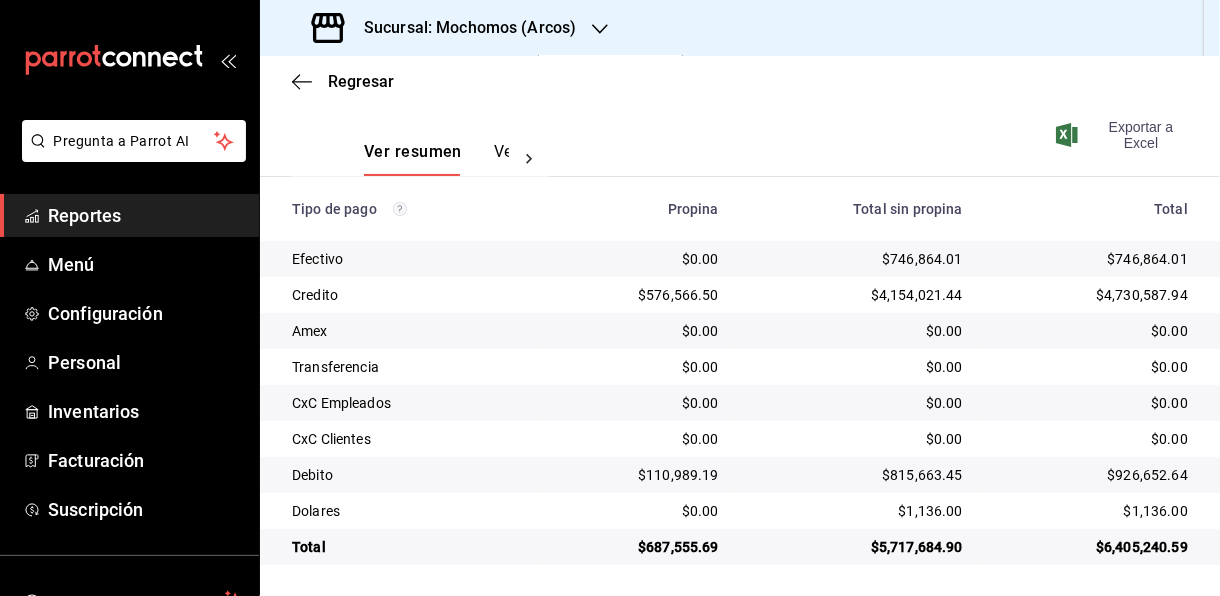click on "Exportar a Excel" at bounding box center (1124, 135) 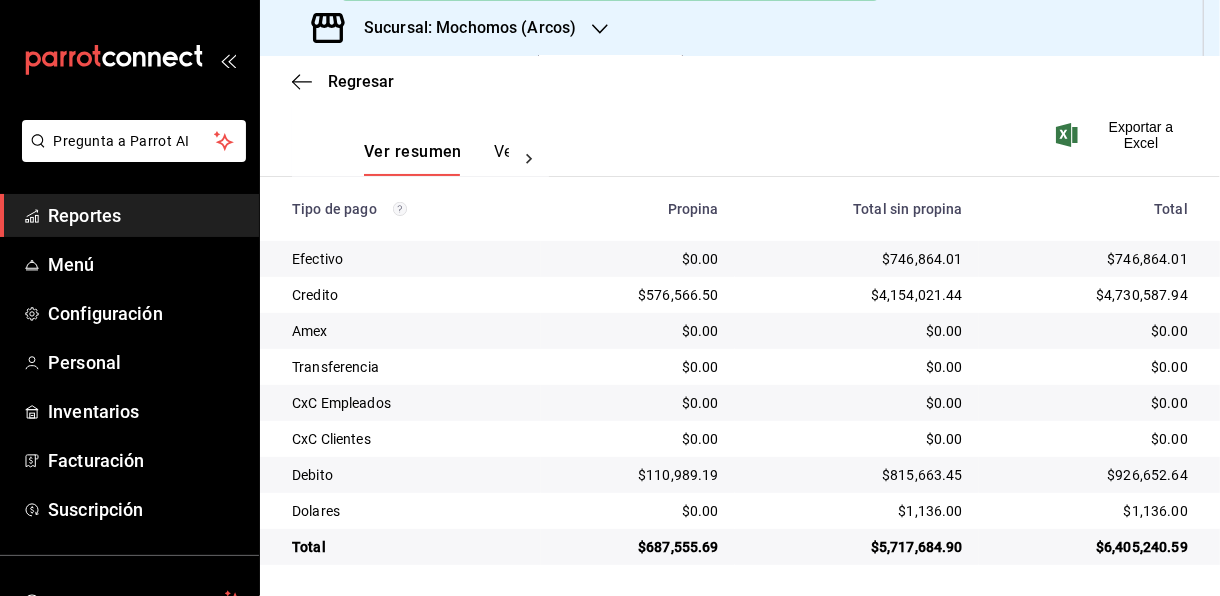 click on "Propina" at bounding box center [638, 209] 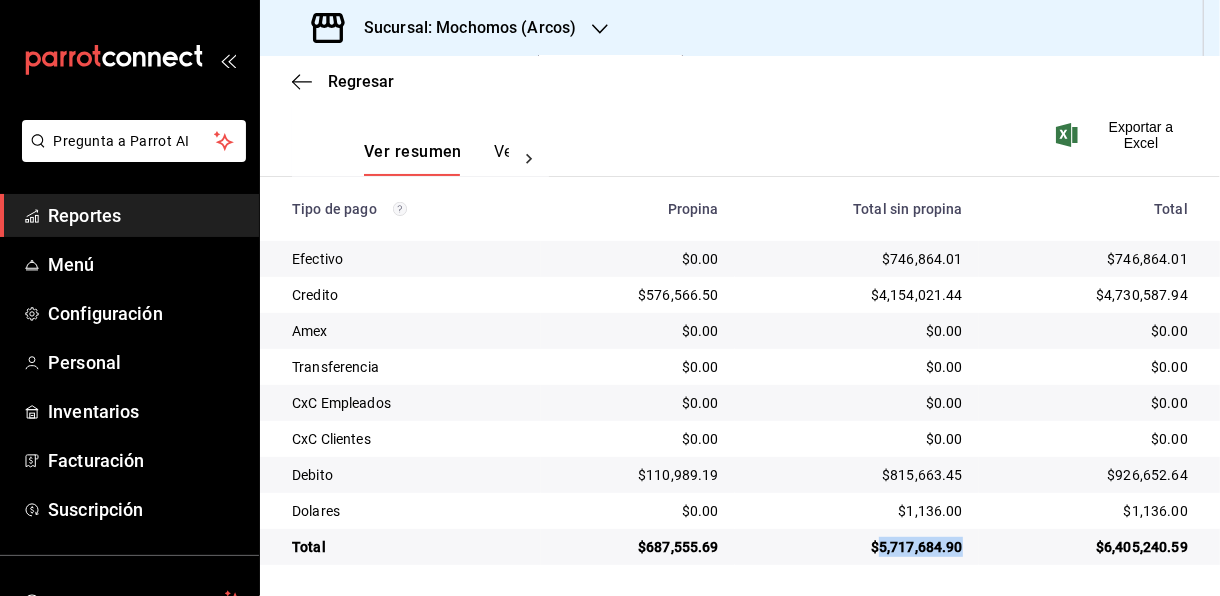 drag, startPoint x: 869, startPoint y: 543, endPoint x: 953, endPoint y: 543, distance: 84 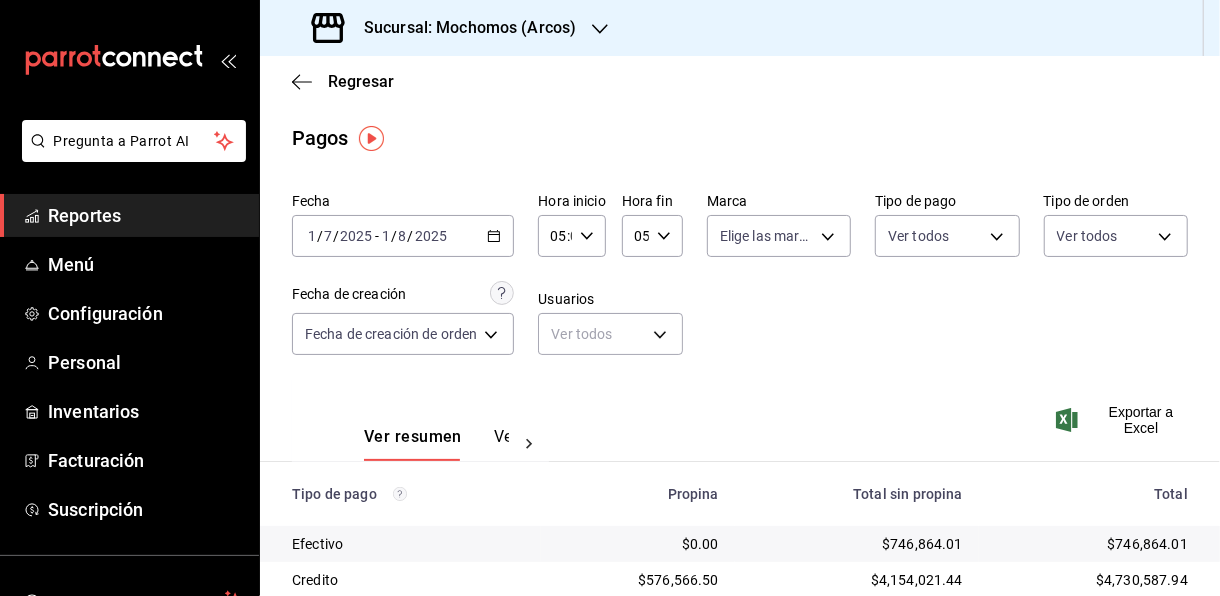 click 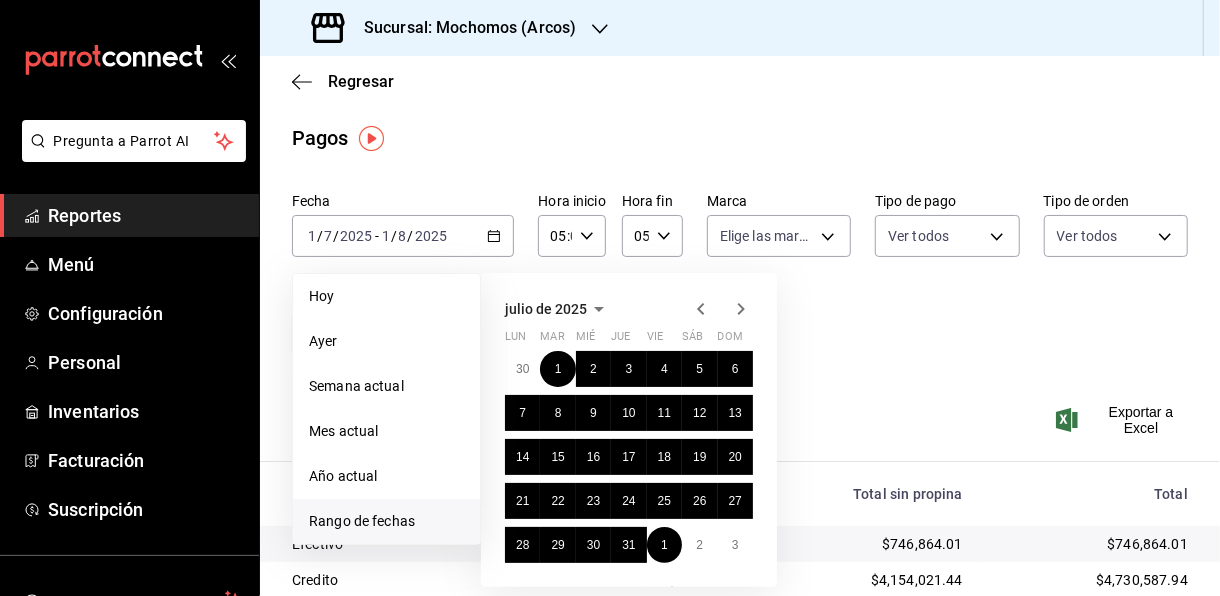 click 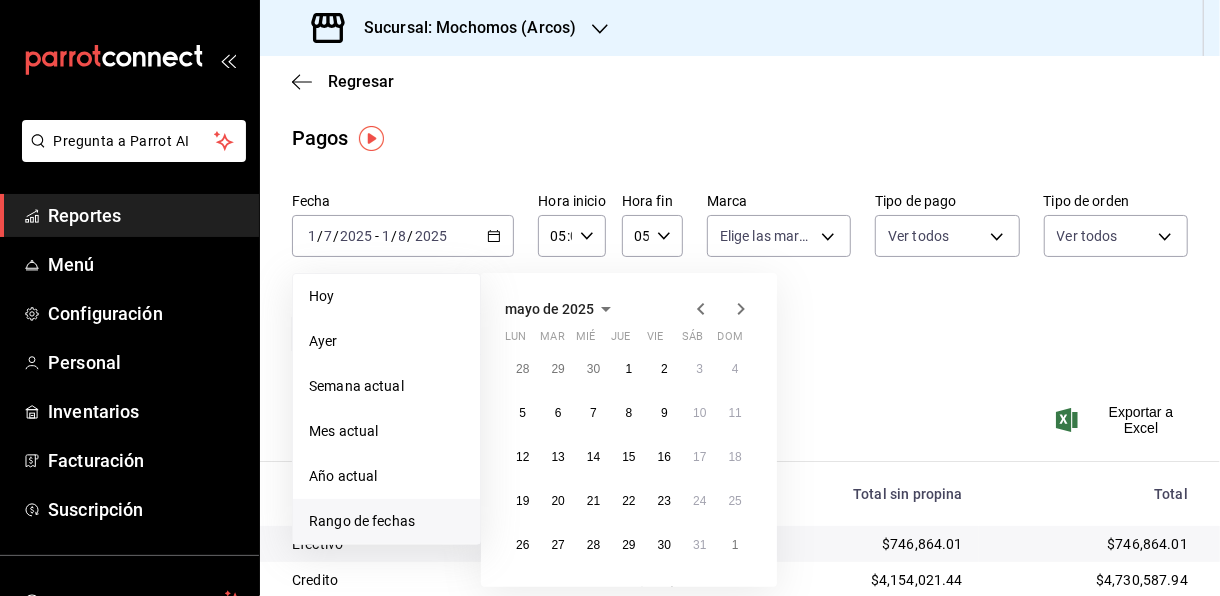 click 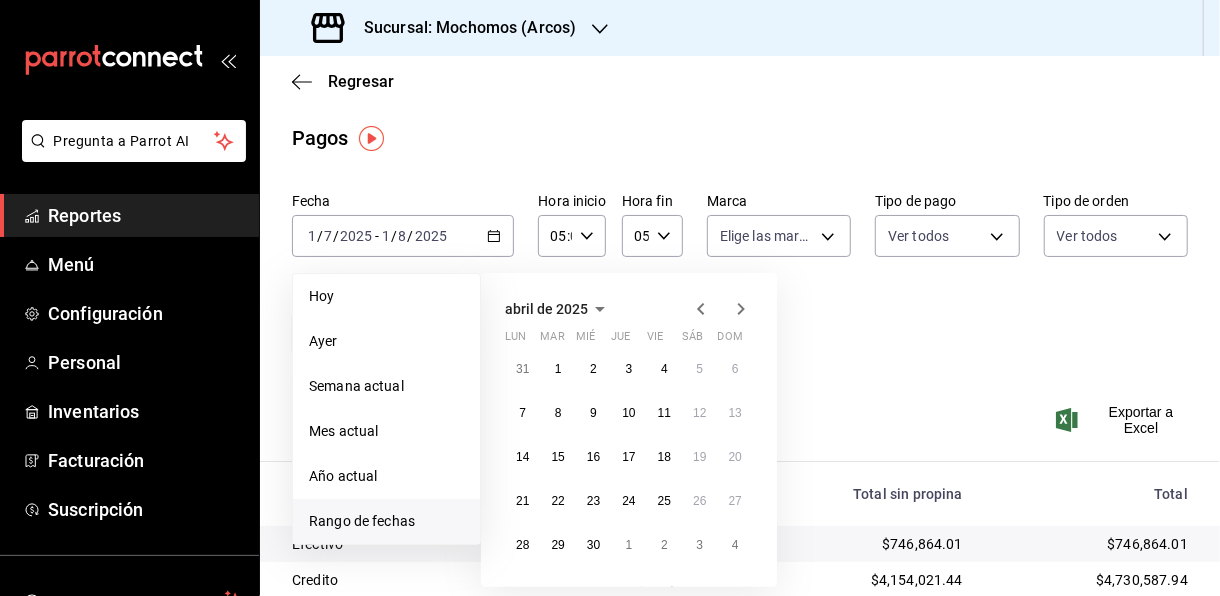 click 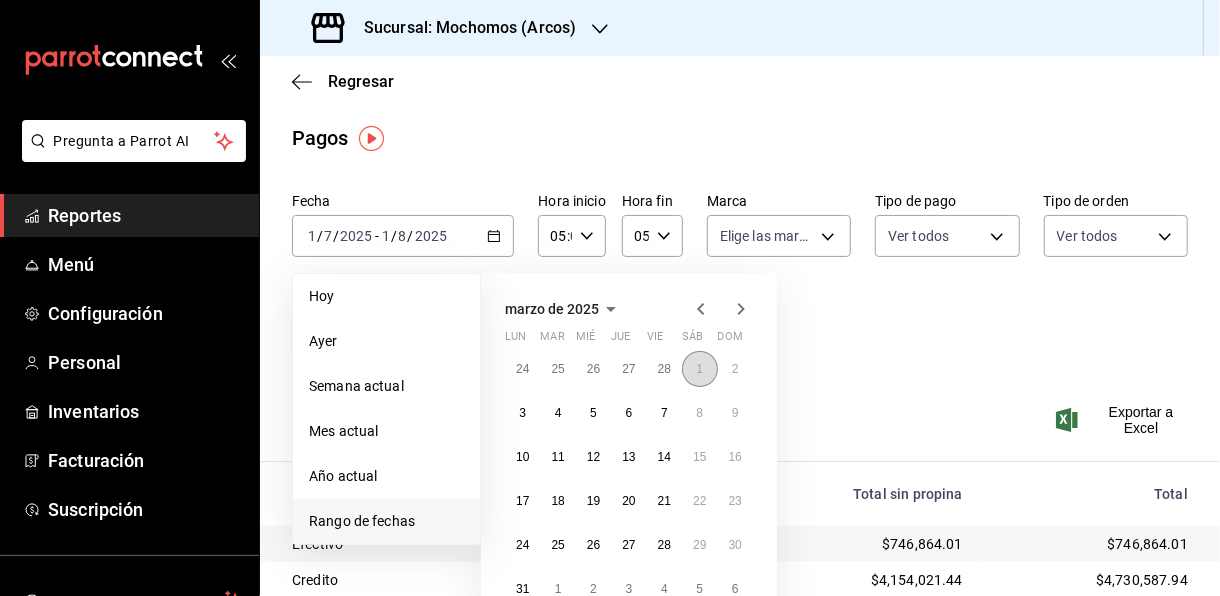 click on "1" at bounding box center [699, 369] 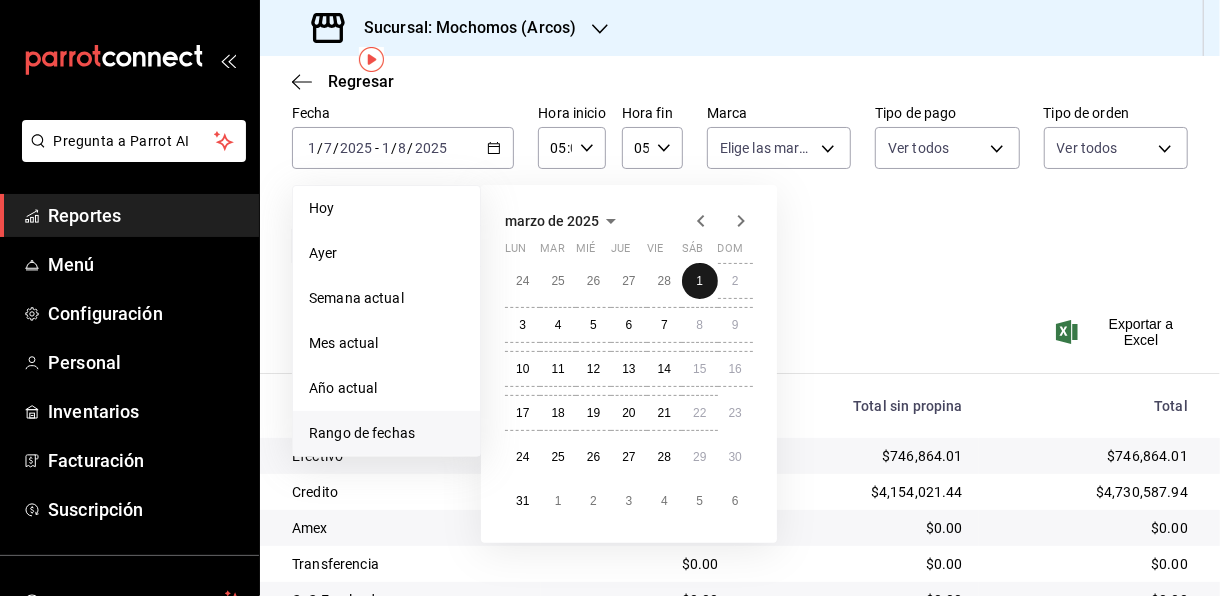 scroll, scrollTop: 95, scrollLeft: 0, axis: vertical 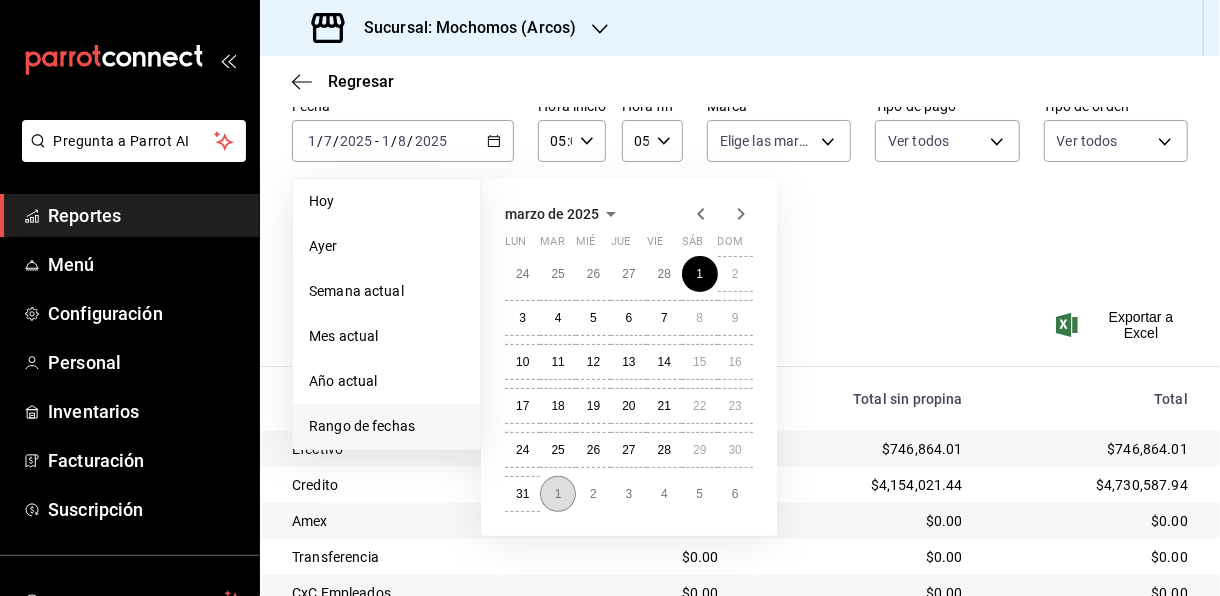 click on "1" at bounding box center [557, 494] 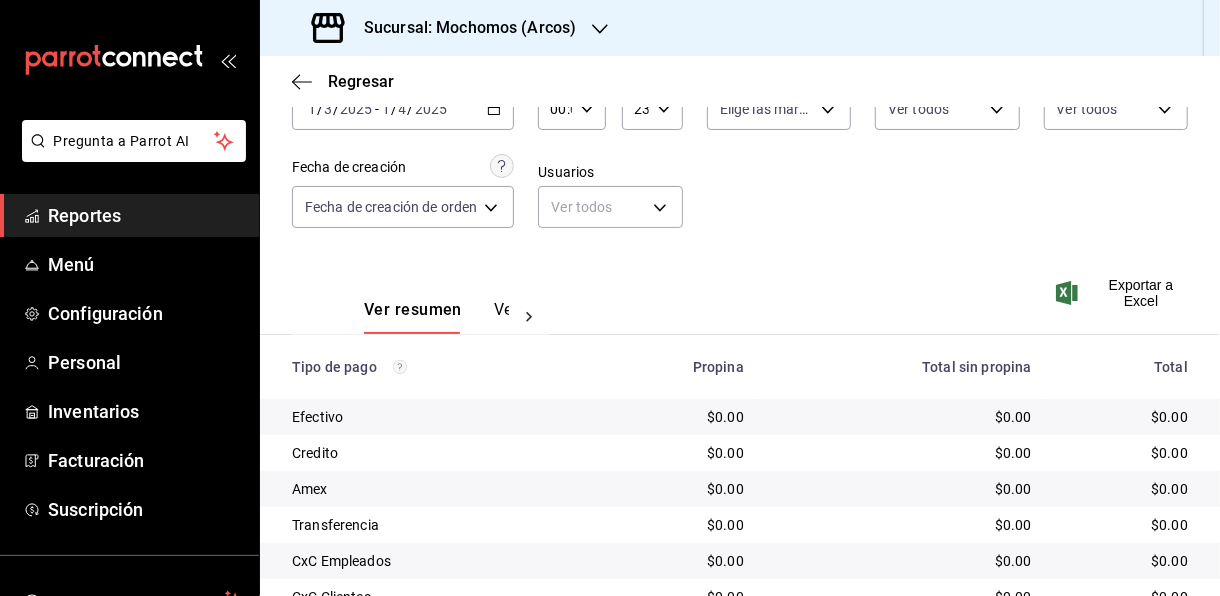 scroll, scrollTop: 0, scrollLeft: 0, axis: both 